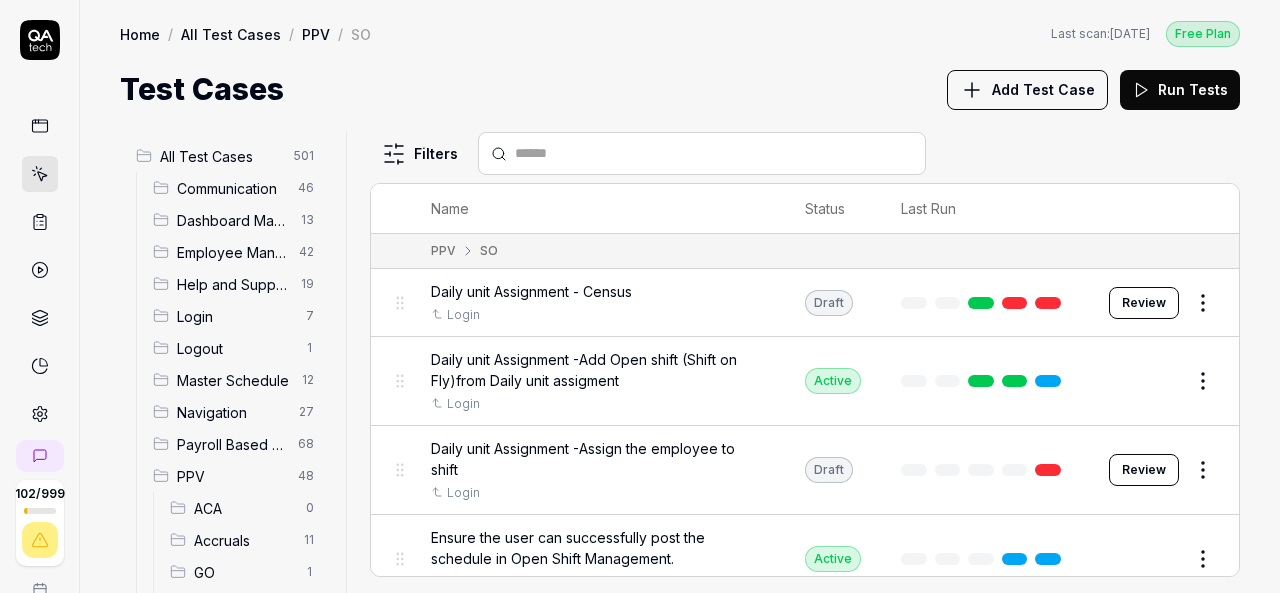 scroll, scrollTop: 0, scrollLeft: 0, axis: both 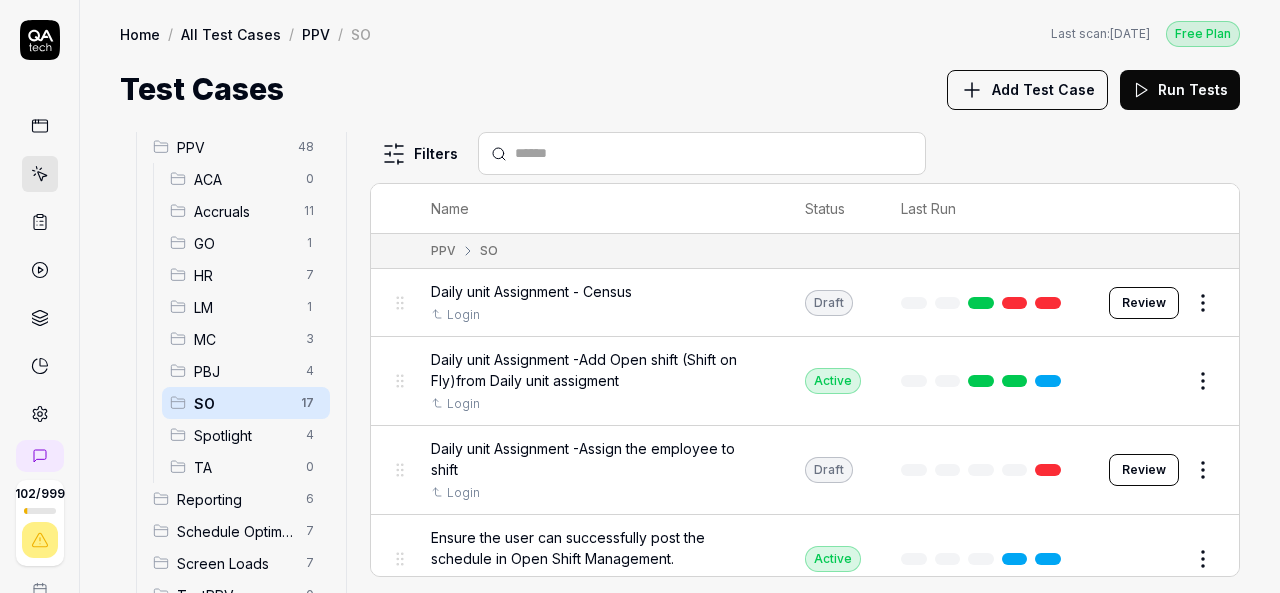 click 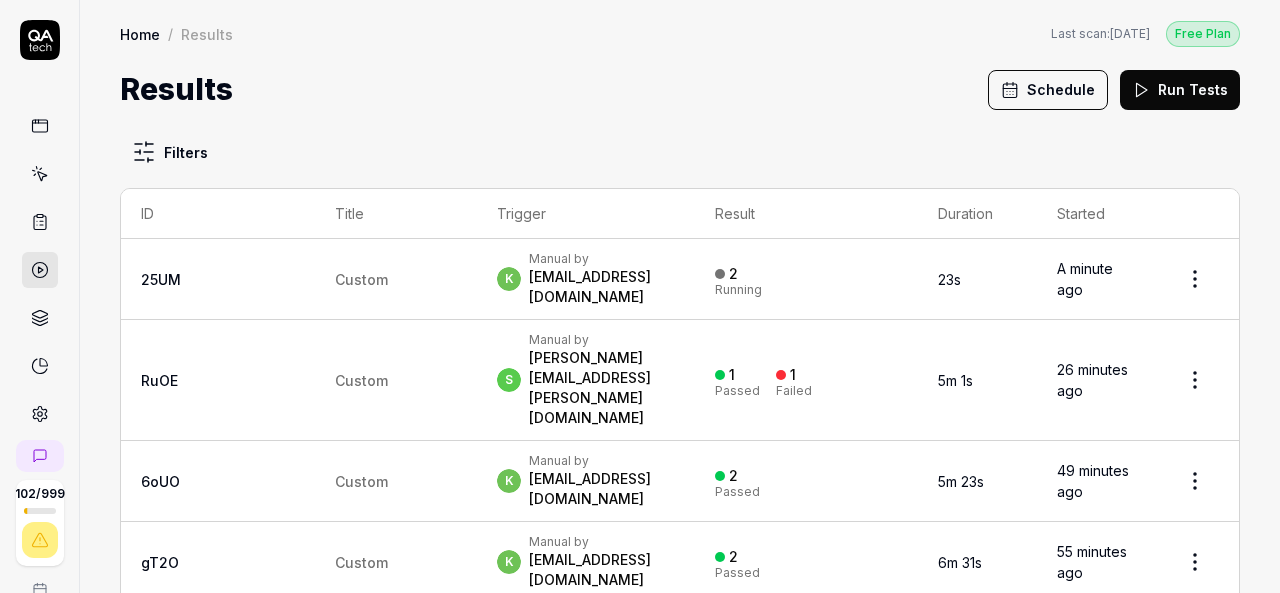 click on "[EMAIL_ADDRESS][DOMAIN_NAME]" at bounding box center [602, 287] 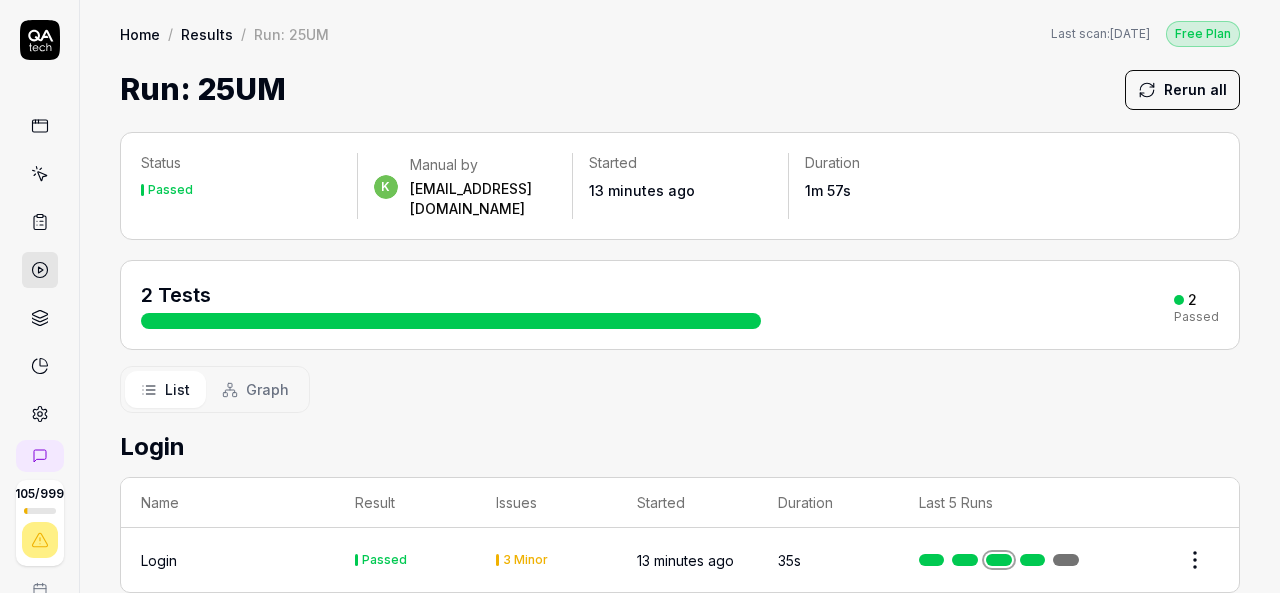 scroll, scrollTop: 222, scrollLeft: 0, axis: vertical 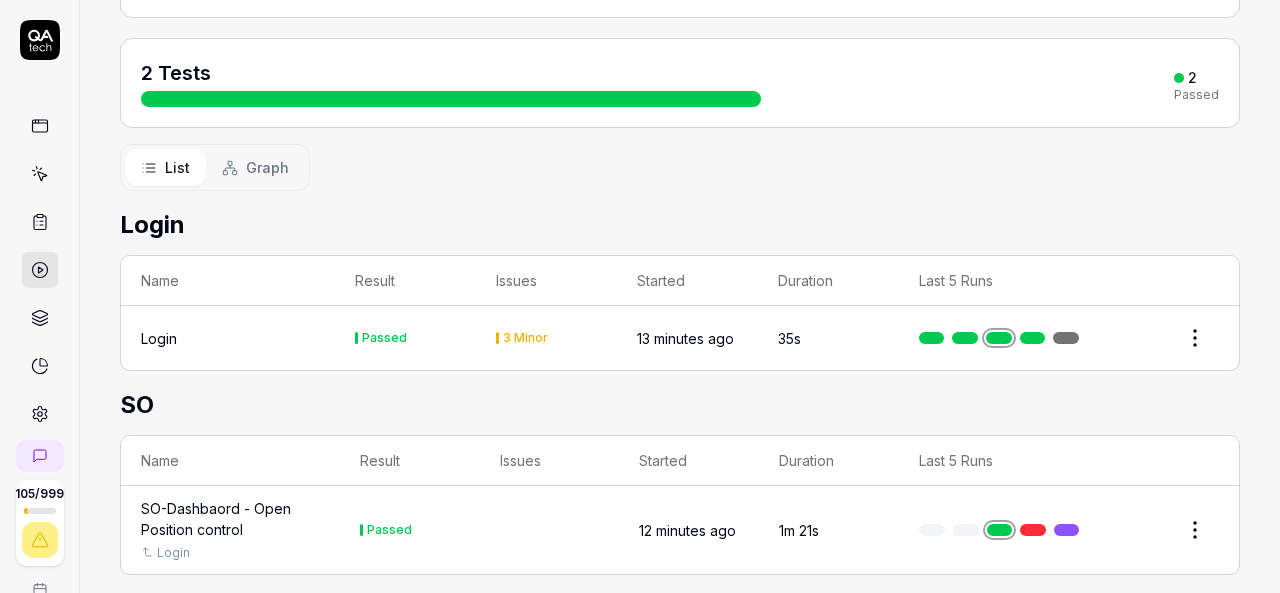 click at bounding box center [1067, 530] 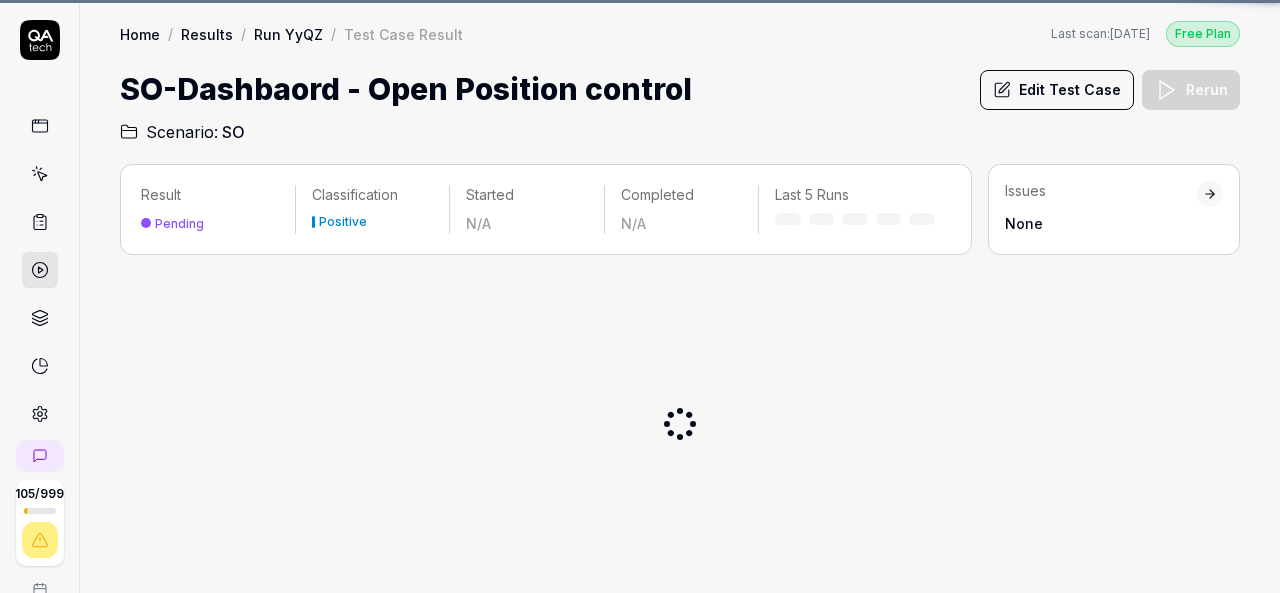 scroll, scrollTop: 0, scrollLeft: 0, axis: both 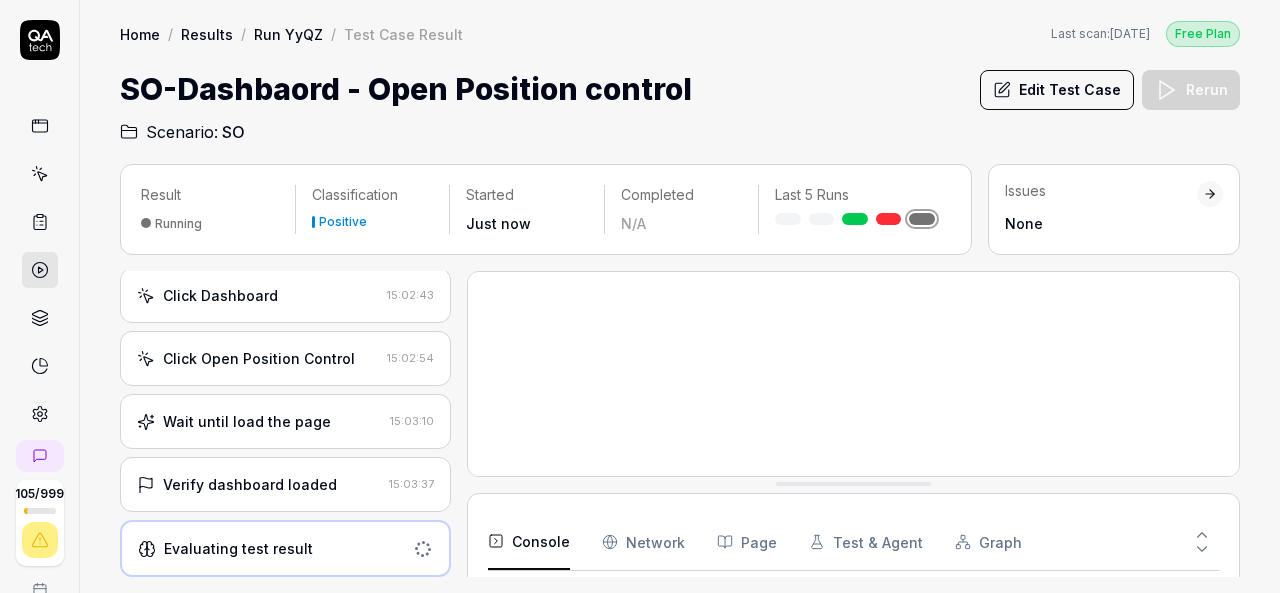 click on "Verify dashboard loaded 15:03:37" at bounding box center [285, 484] 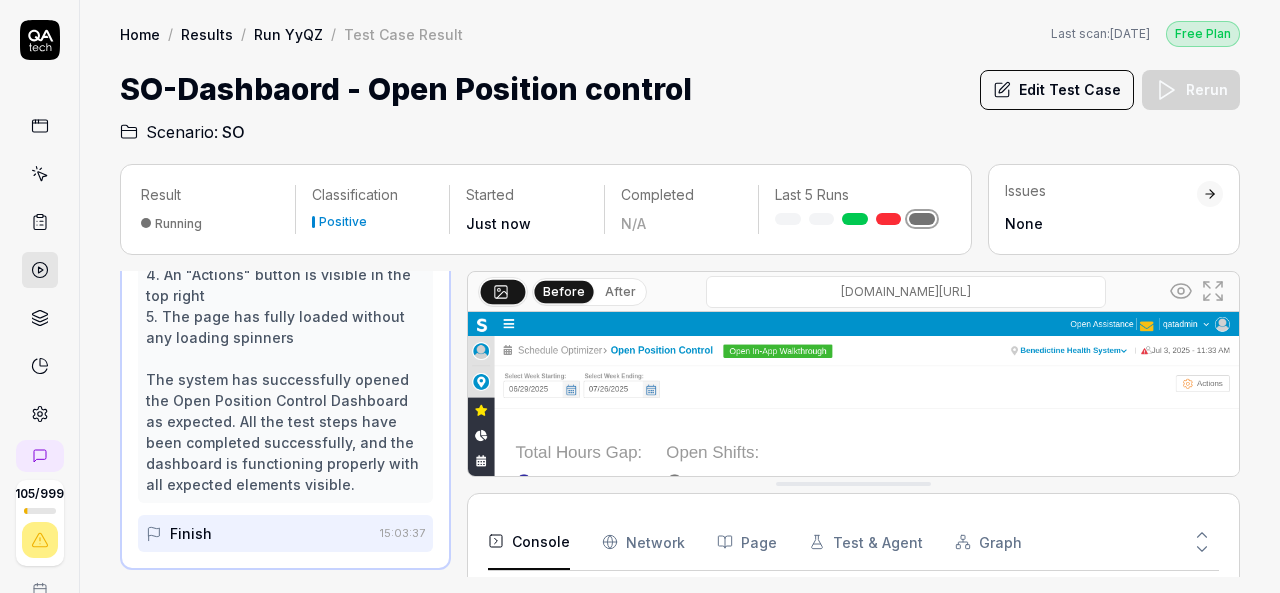 scroll, scrollTop: 772, scrollLeft: 0, axis: vertical 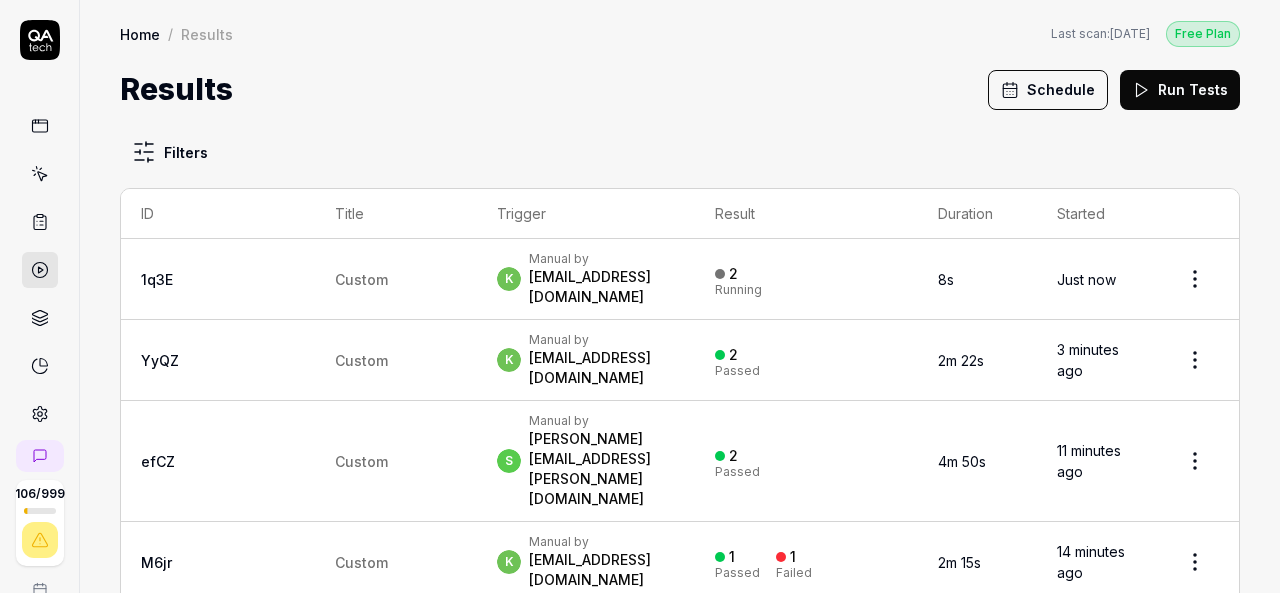 click on "[EMAIL_ADDRESS][DOMAIN_NAME]" at bounding box center [602, 287] 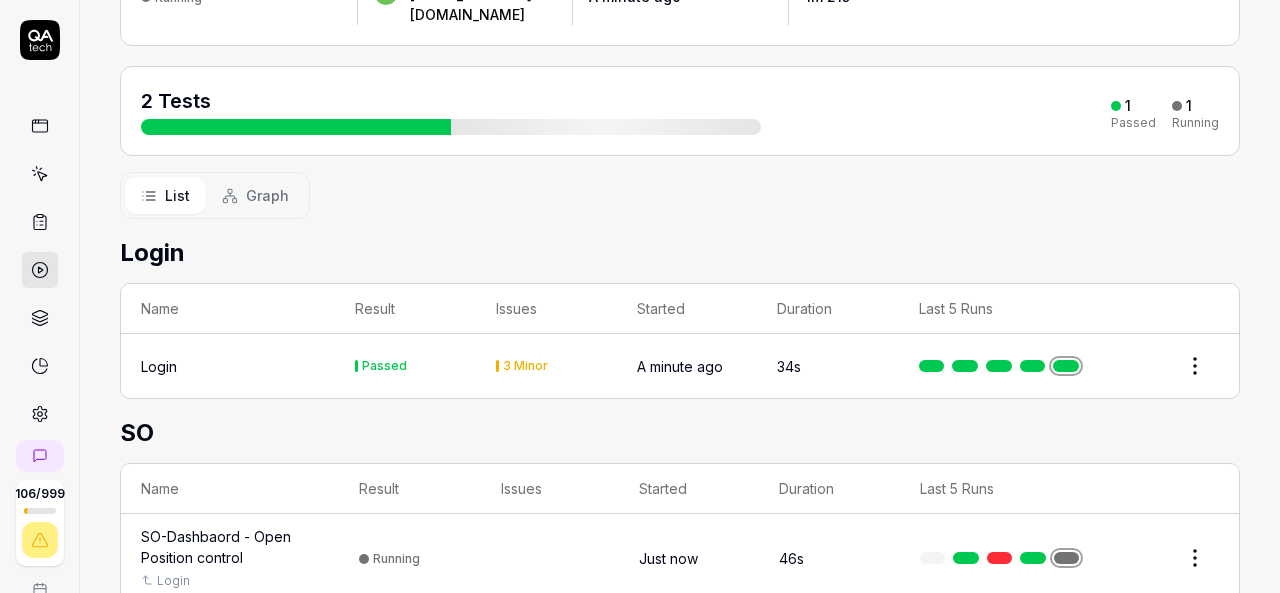 scroll, scrollTop: 220, scrollLeft: 0, axis: vertical 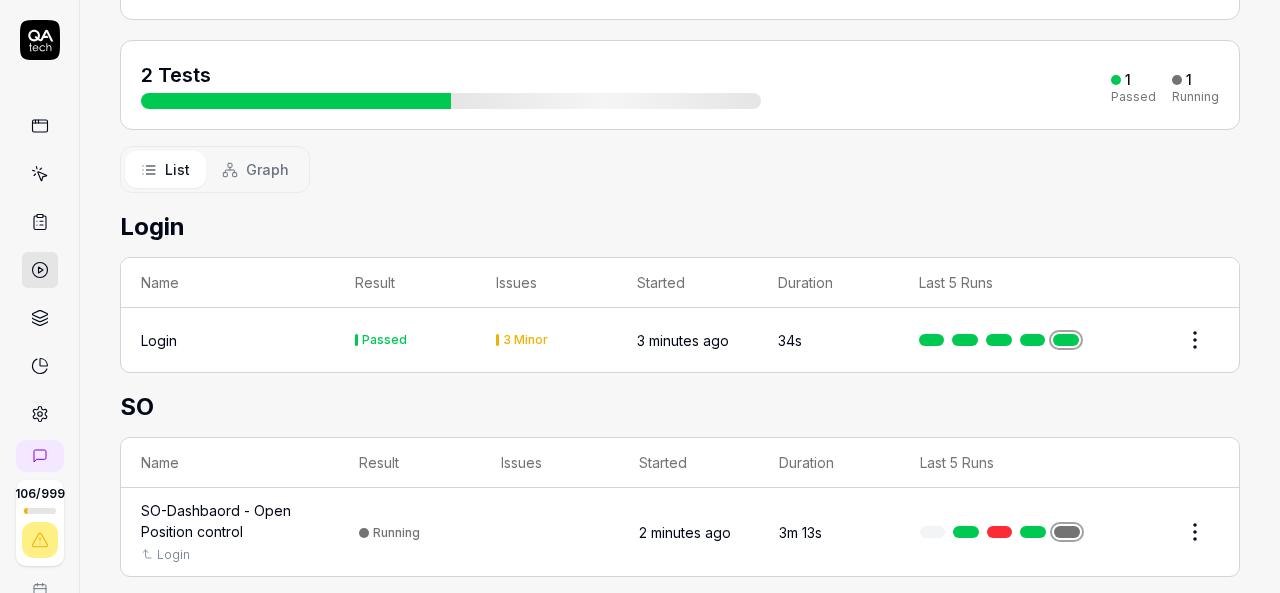 click at bounding box center (1033, 532) 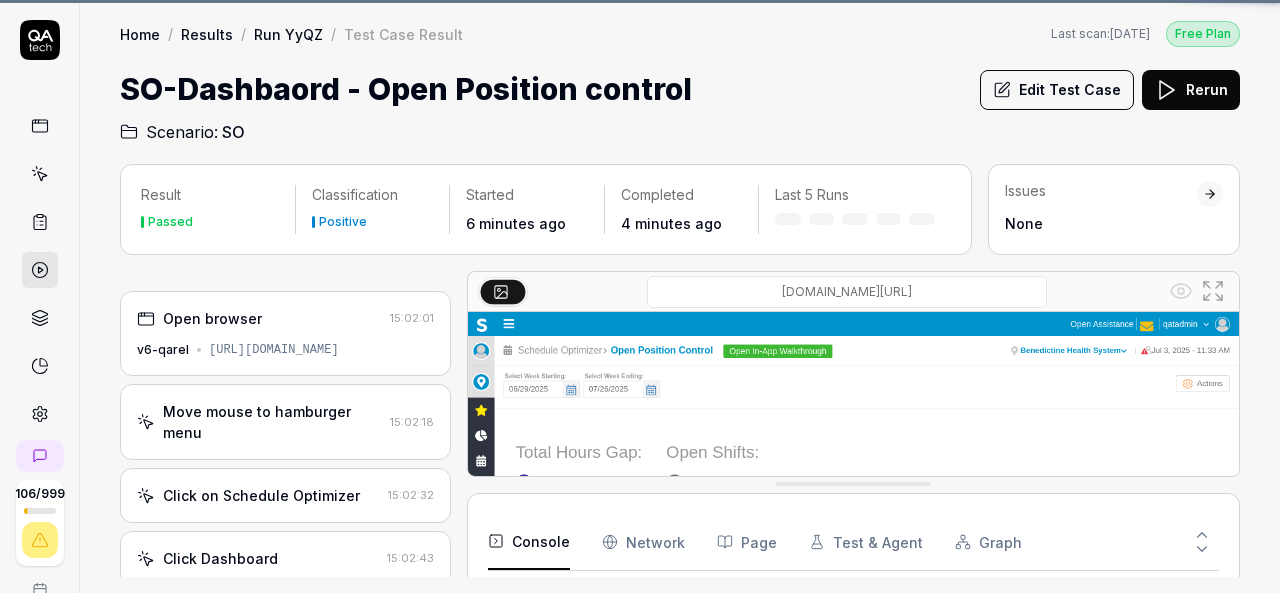 scroll, scrollTop: 0, scrollLeft: 0, axis: both 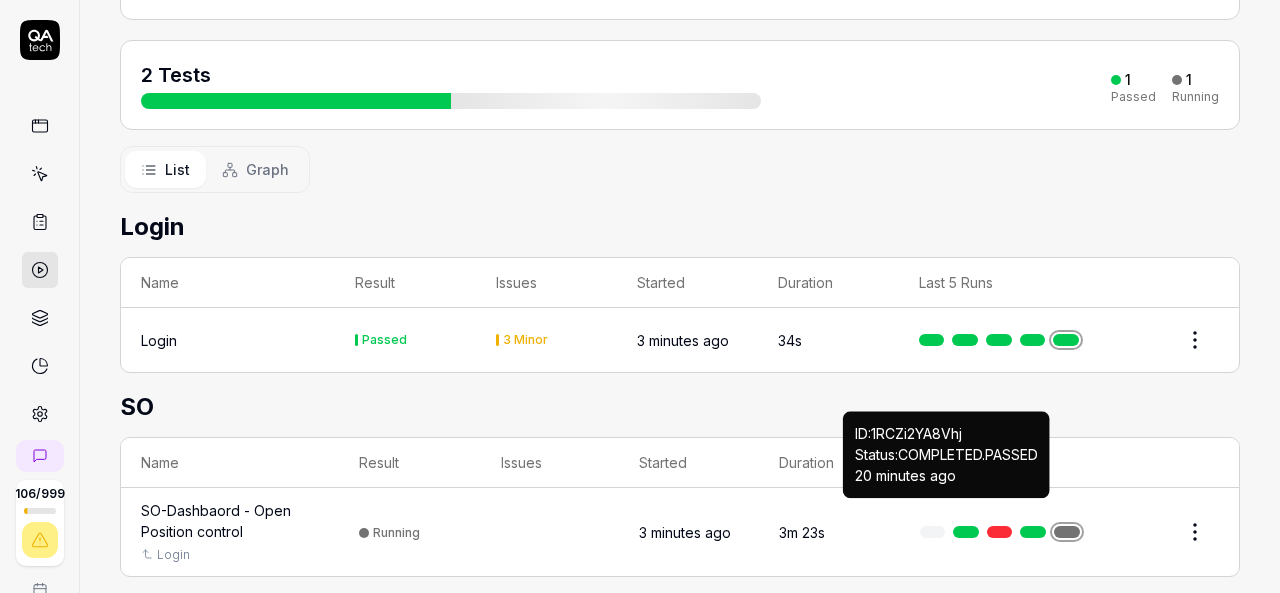 click at bounding box center (966, 532) 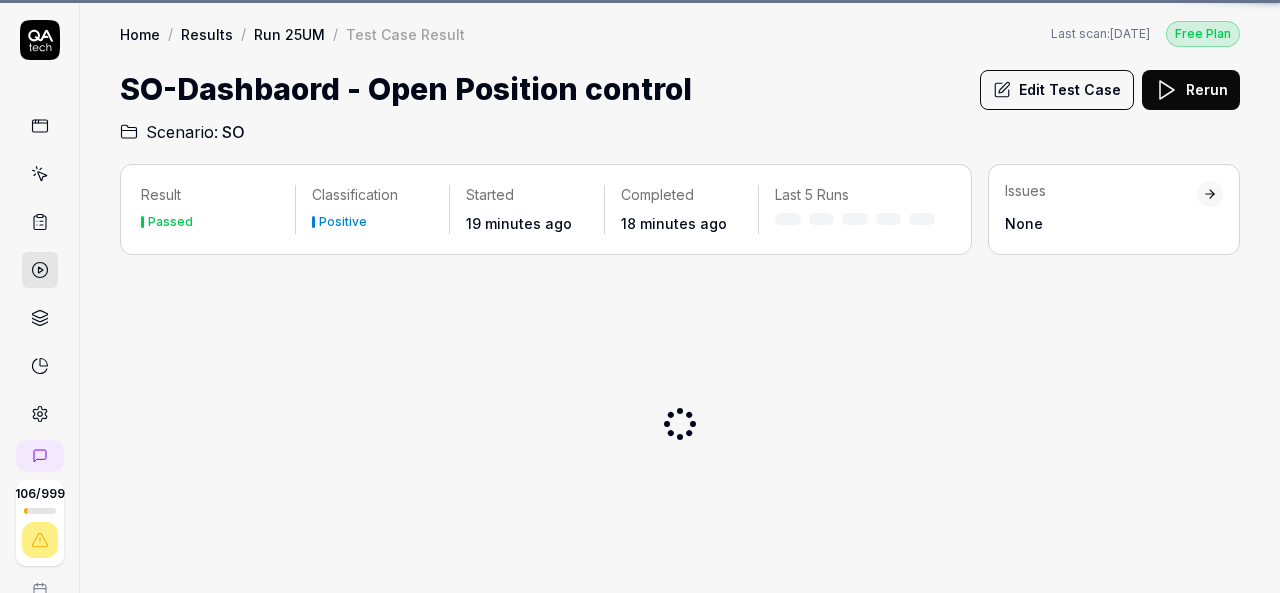 scroll, scrollTop: 0, scrollLeft: 0, axis: both 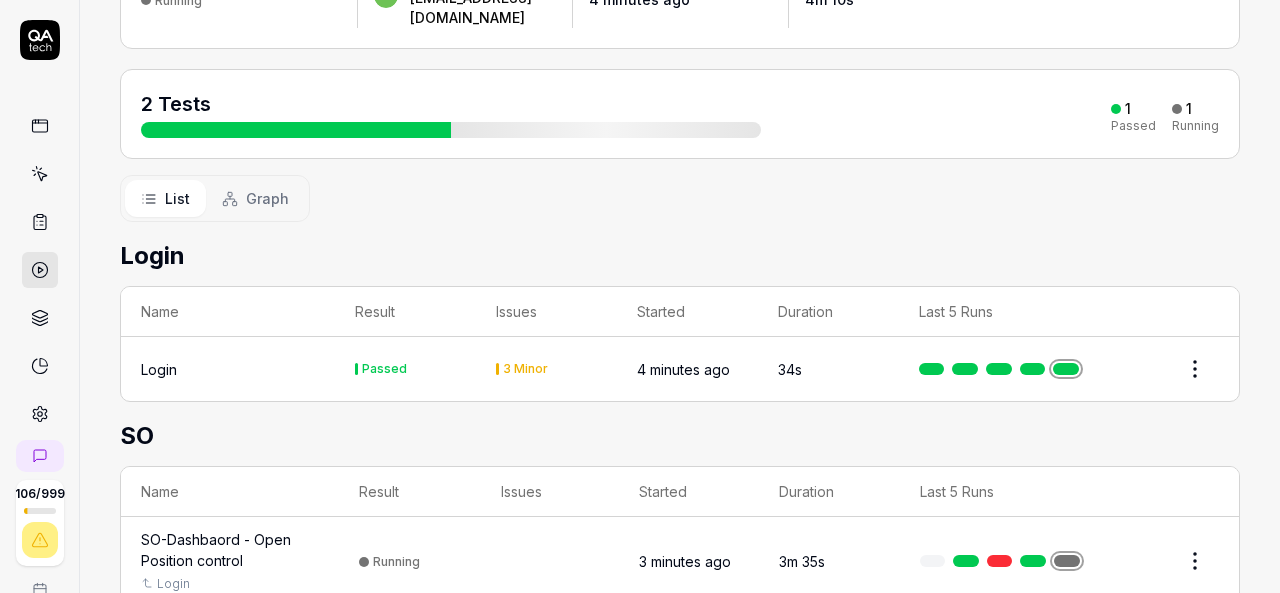 click at bounding box center [1067, 561] 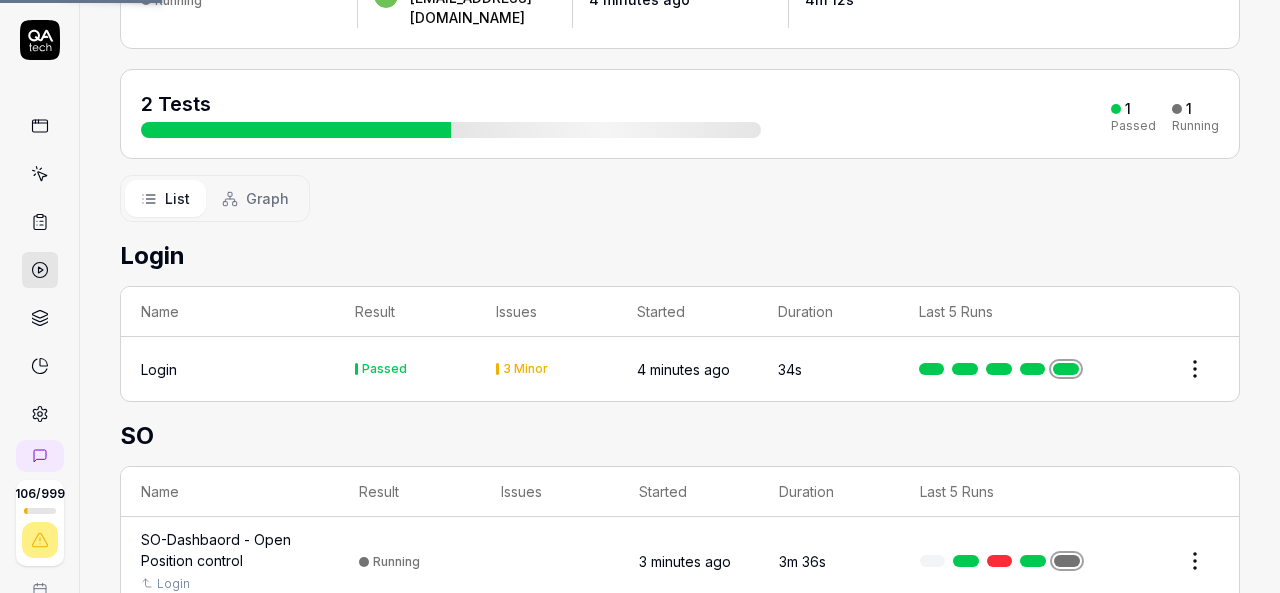 scroll, scrollTop: 0, scrollLeft: 0, axis: both 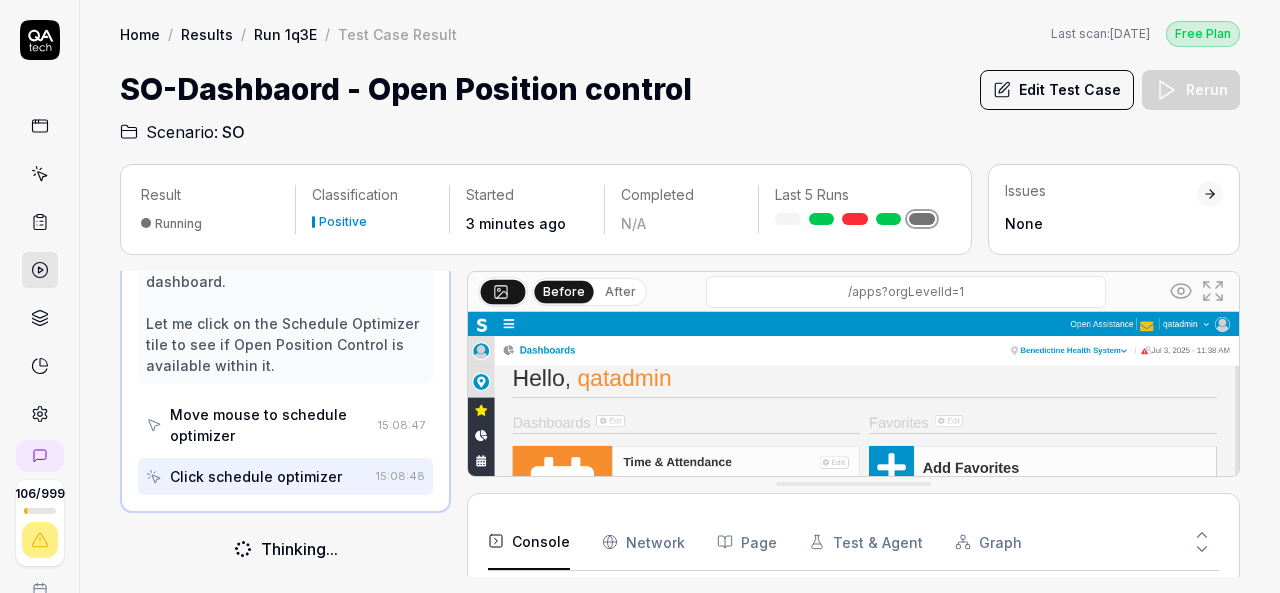 click at bounding box center [853, 553] 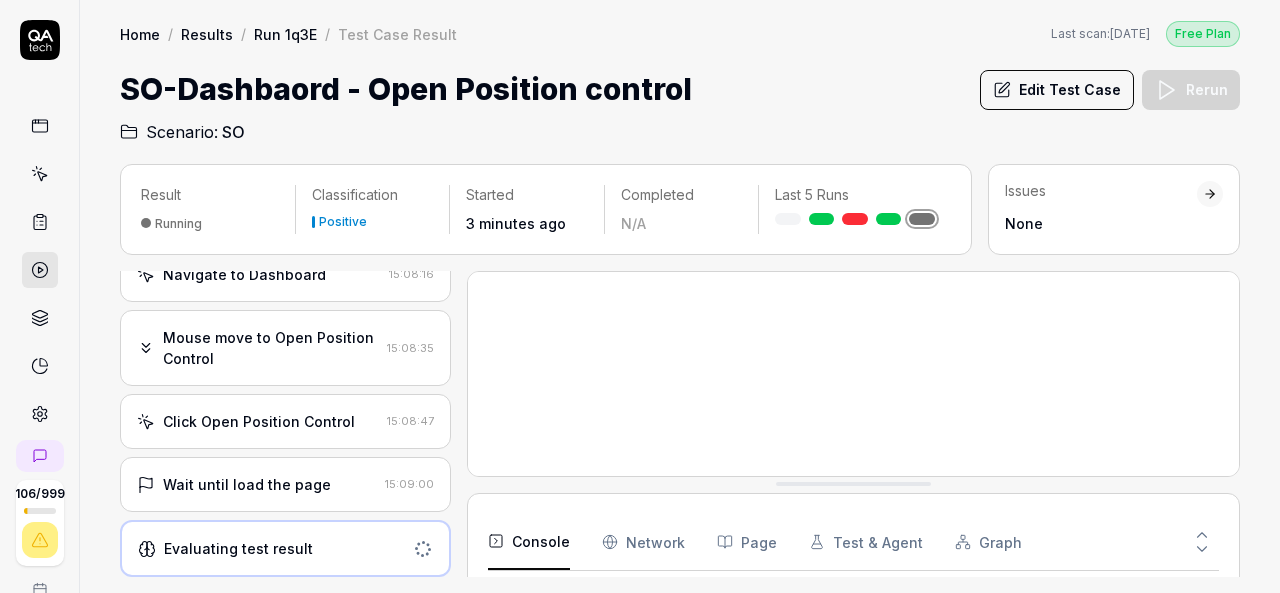 scroll, scrollTop: 795, scrollLeft: 0, axis: vertical 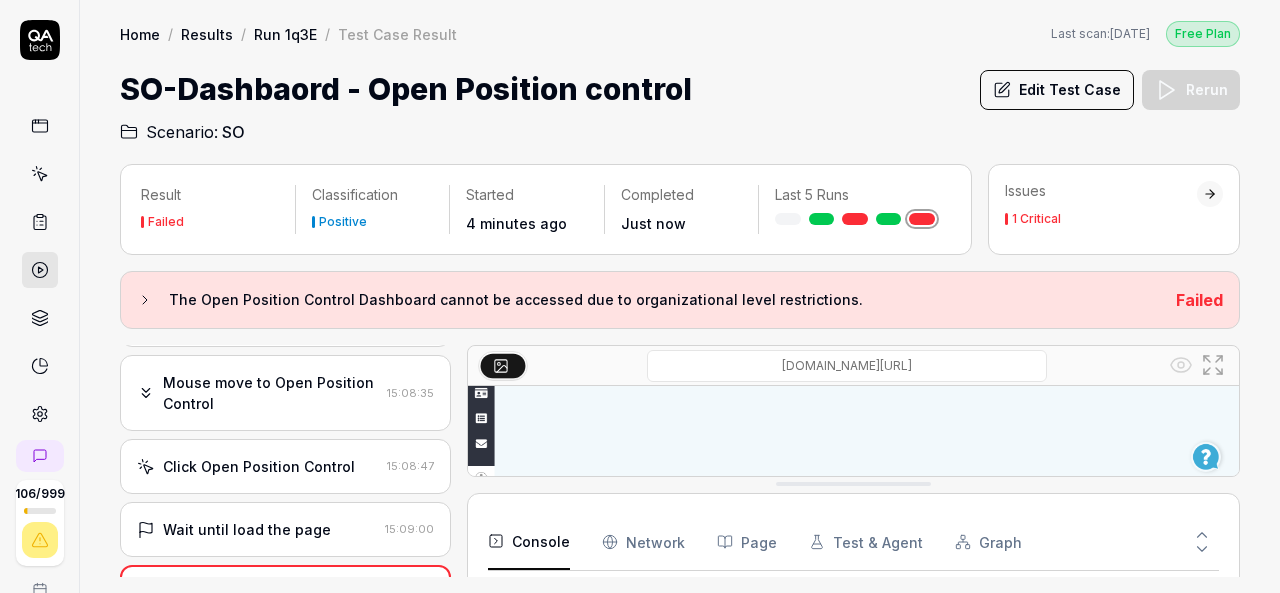 click on "Edit Test Case Rerun" at bounding box center (1110, 89) 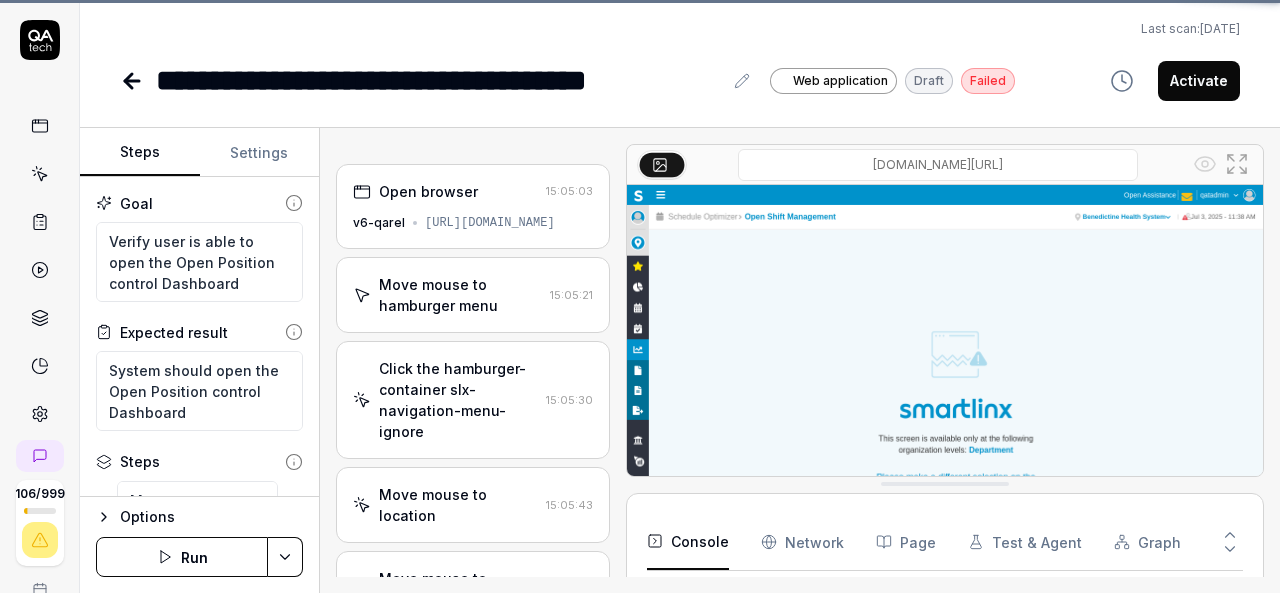 scroll, scrollTop: 251, scrollLeft: 0, axis: vertical 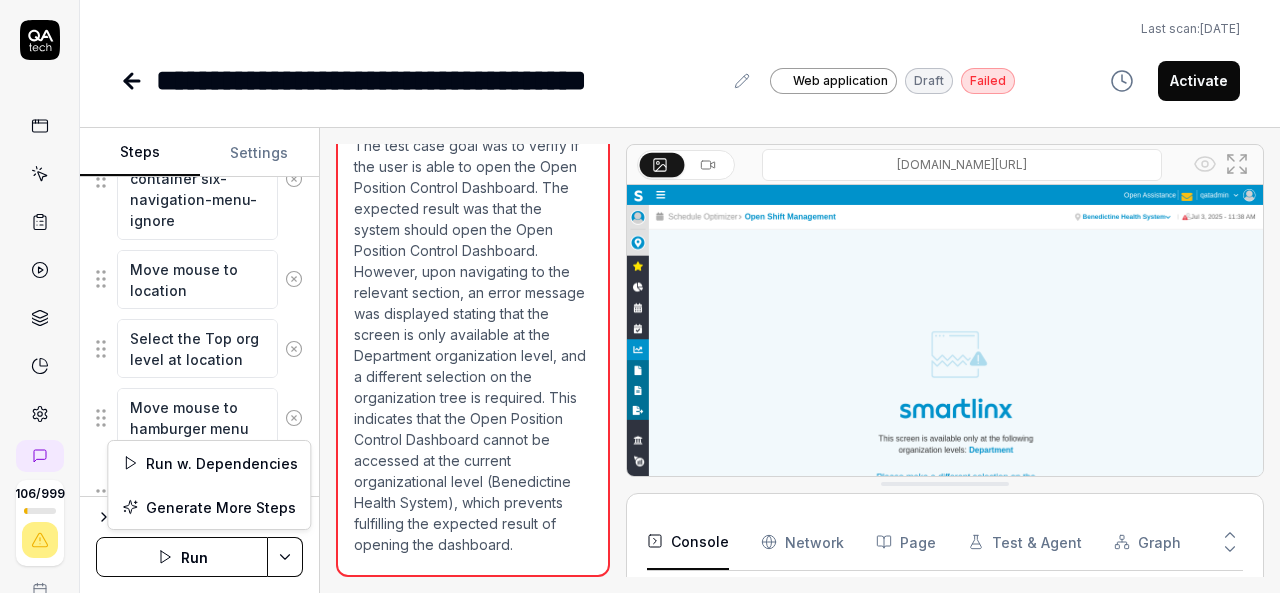 click on "**********" at bounding box center [640, 296] 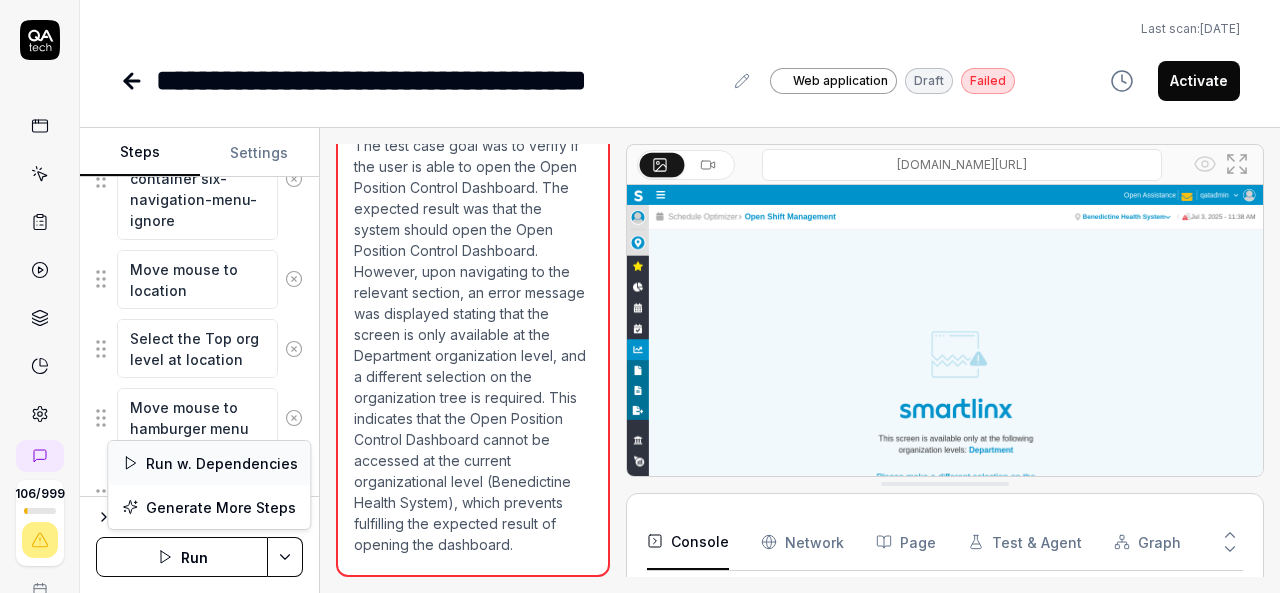 click on "Run w. Dependencies" at bounding box center [209, 463] 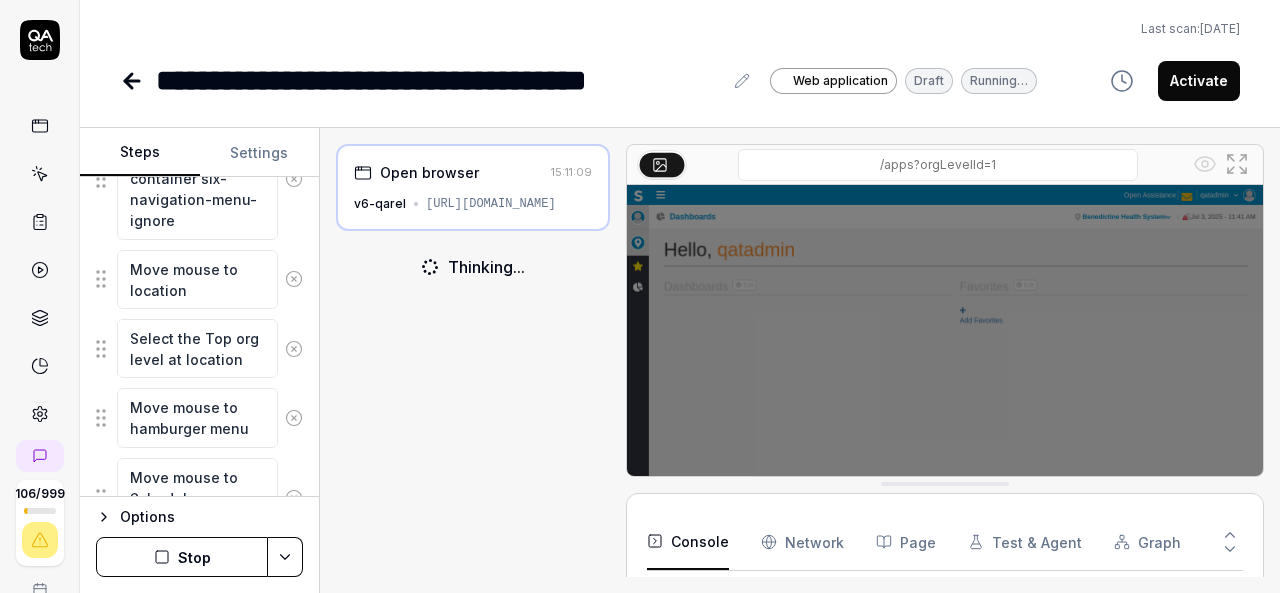scroll, scrollTop: 32, scrollLeft: 0, axis: vertical 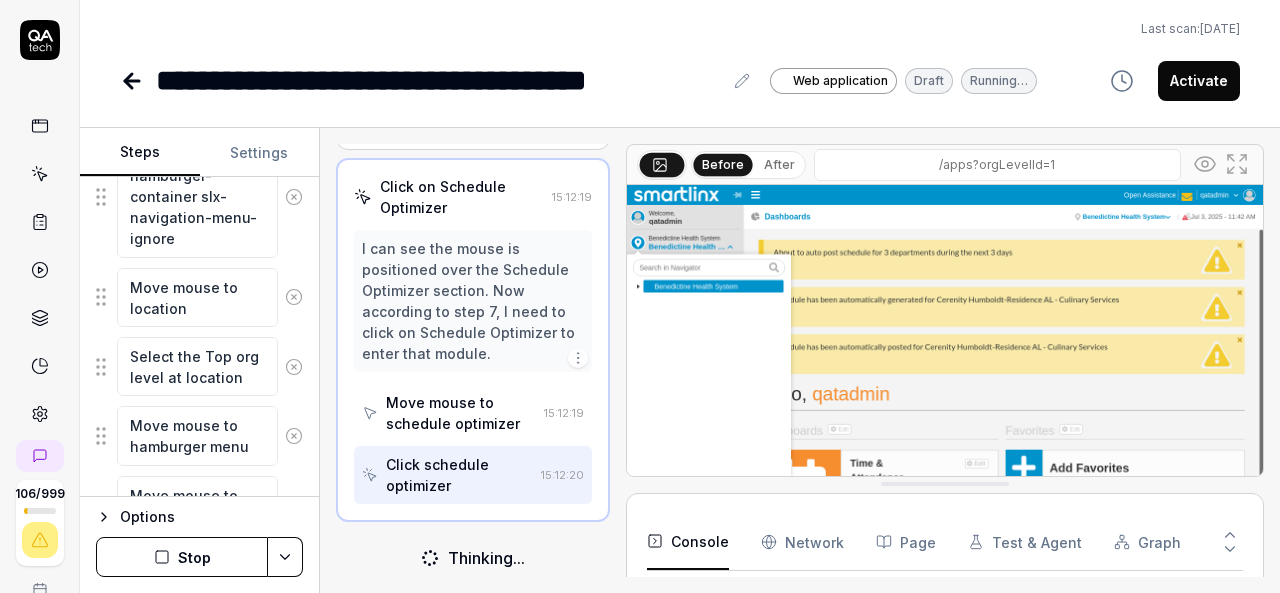 click at bounding box center [945, 384] 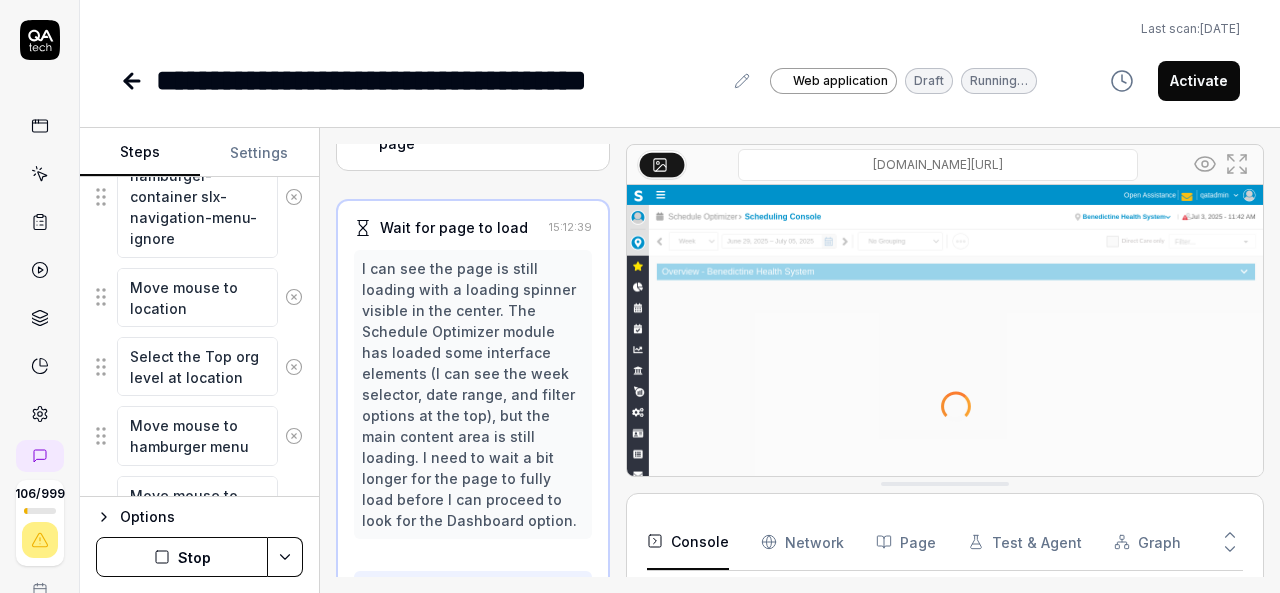 scroll, scrollTop: 788, scrollLeft: 0, axis: vertical 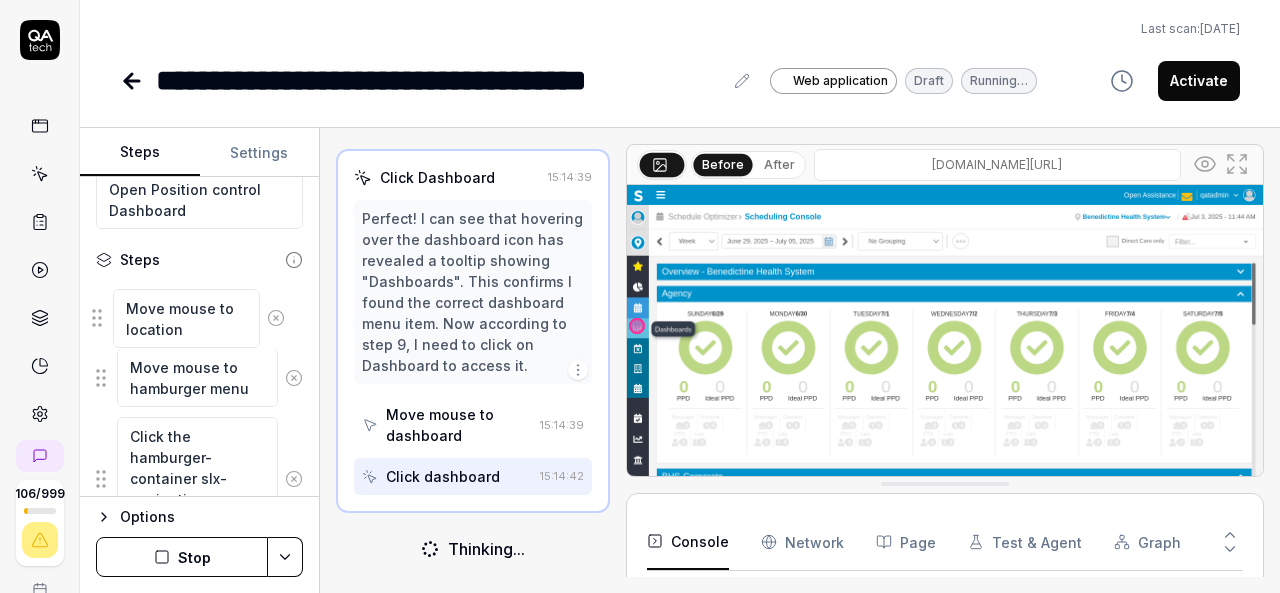 drag, startPoint x: 100, startPoint y: 402, endPoint x: 96, endPoint y: 319, distance: 83.09633 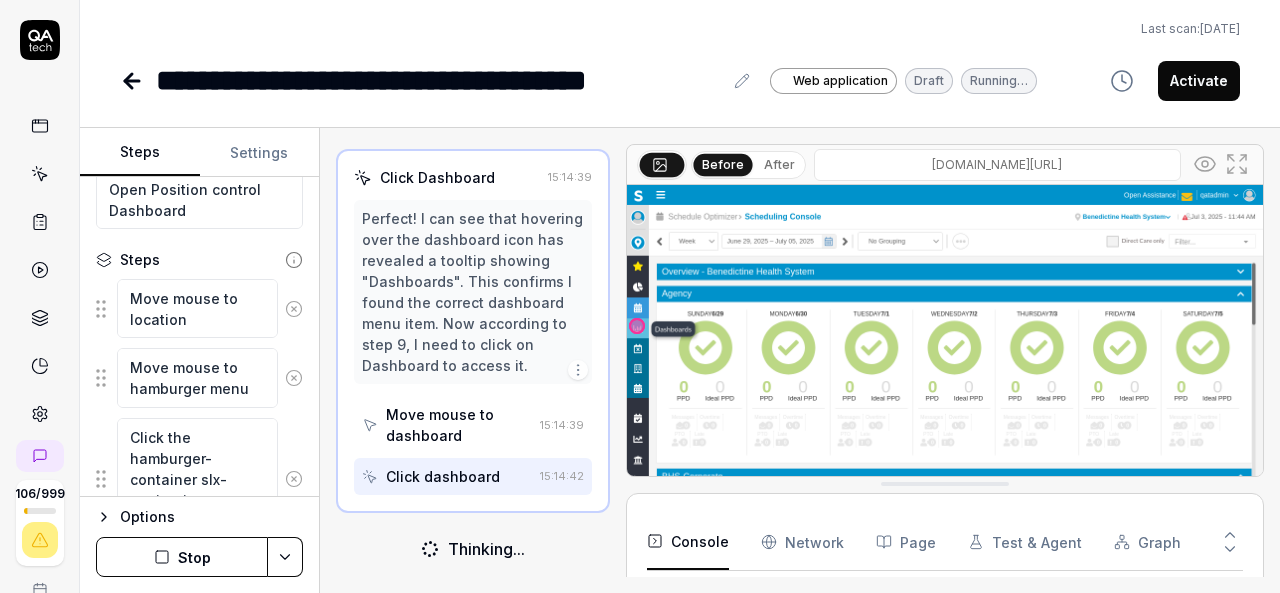 click on "Stop" at bounding box center (182, 557) 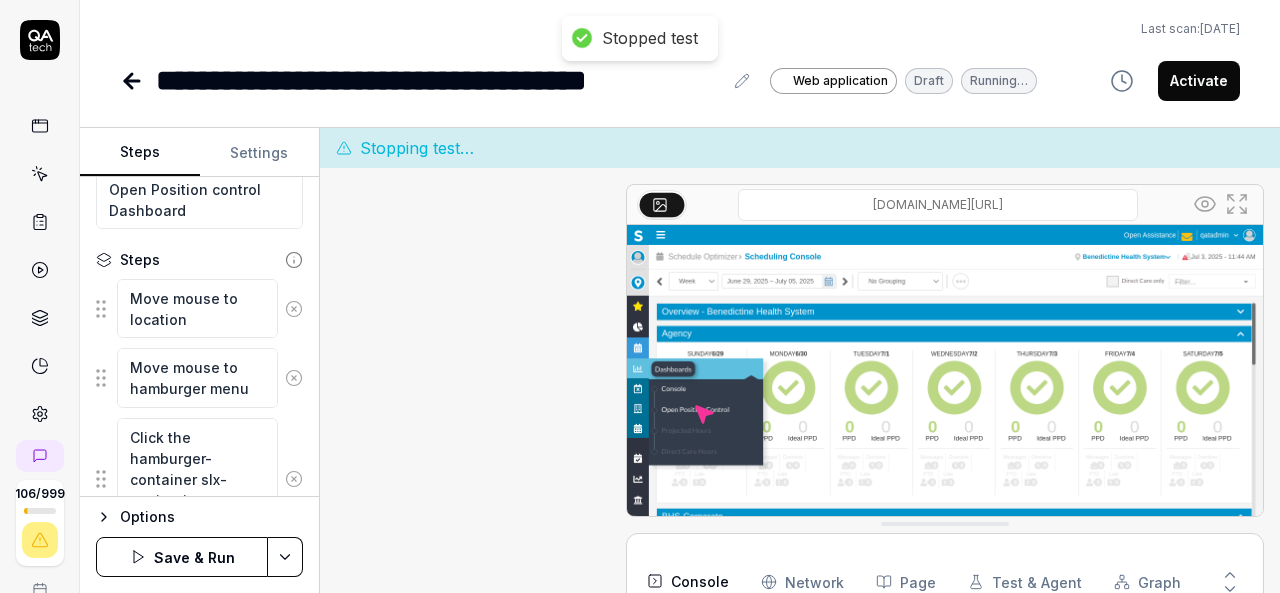 scroll, scrollTop: 1292, scrollLeft: 0, axis: vertical 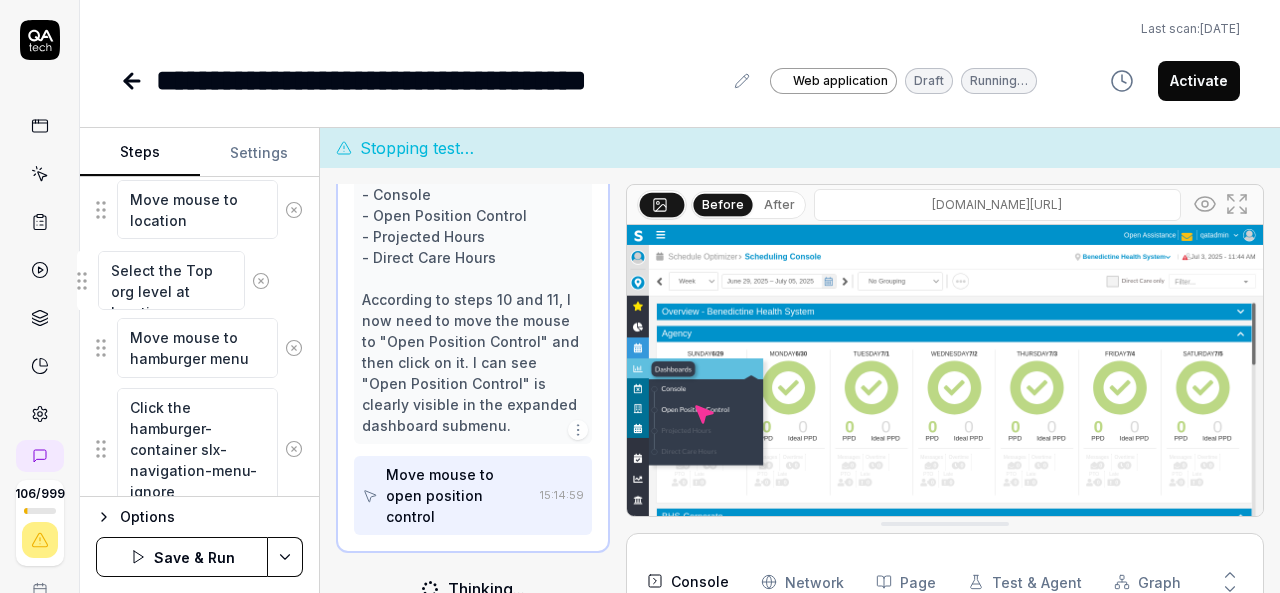 drag, startPoint x: 102, startPoint y: 459, endPoint x: 83, endPoint y: 281, distance: 179.01117 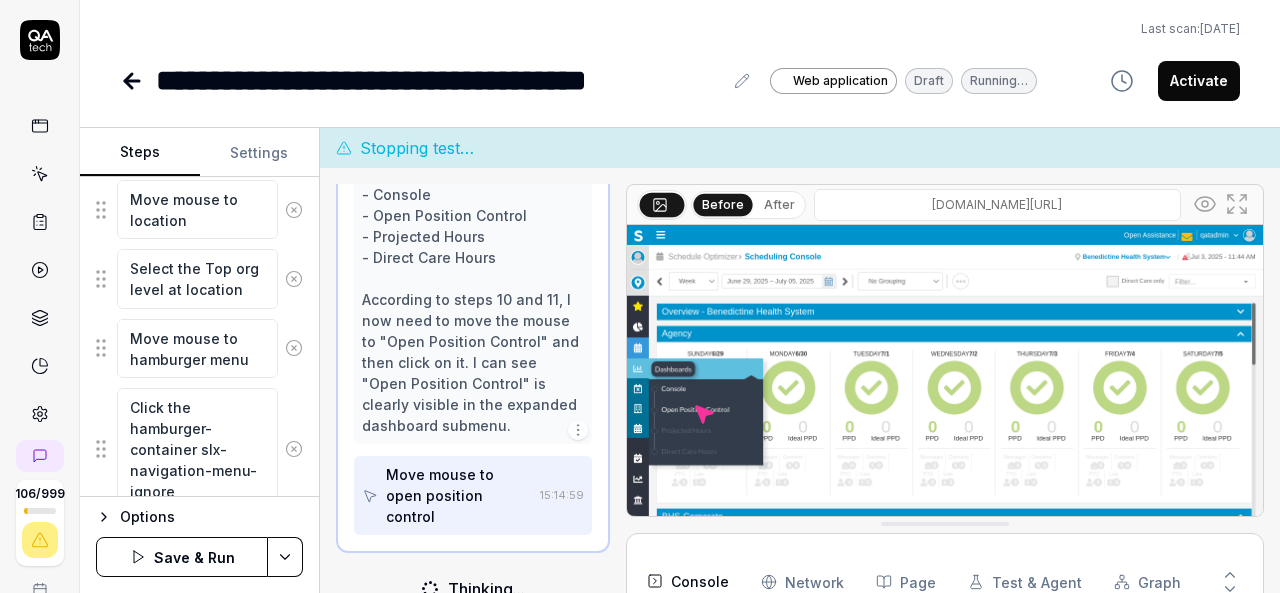 click on "**********" at bounding box center [640, 296] 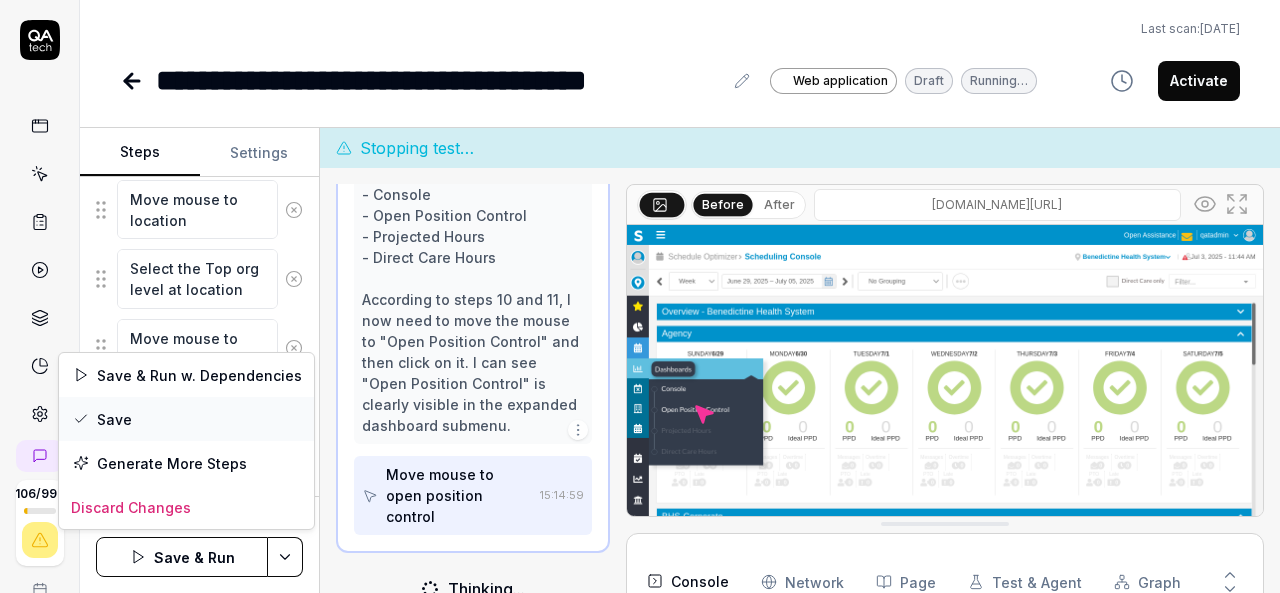 click on "Save" at bounding box center [186, 419] 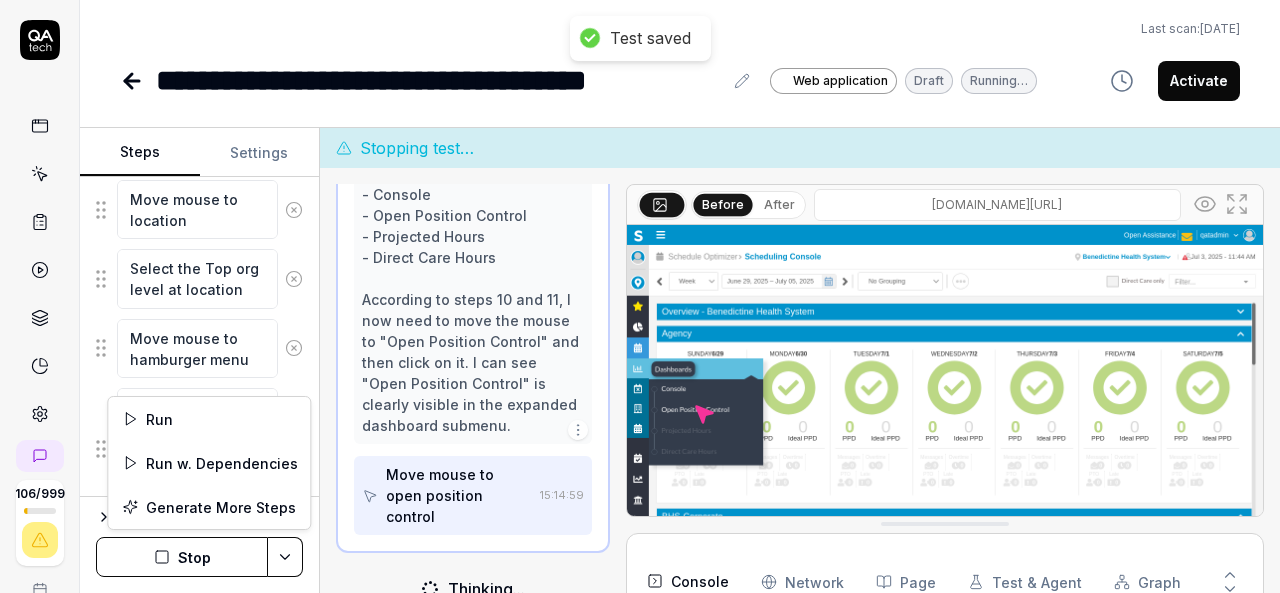 click on "**********" at bounding box center (640, 296) 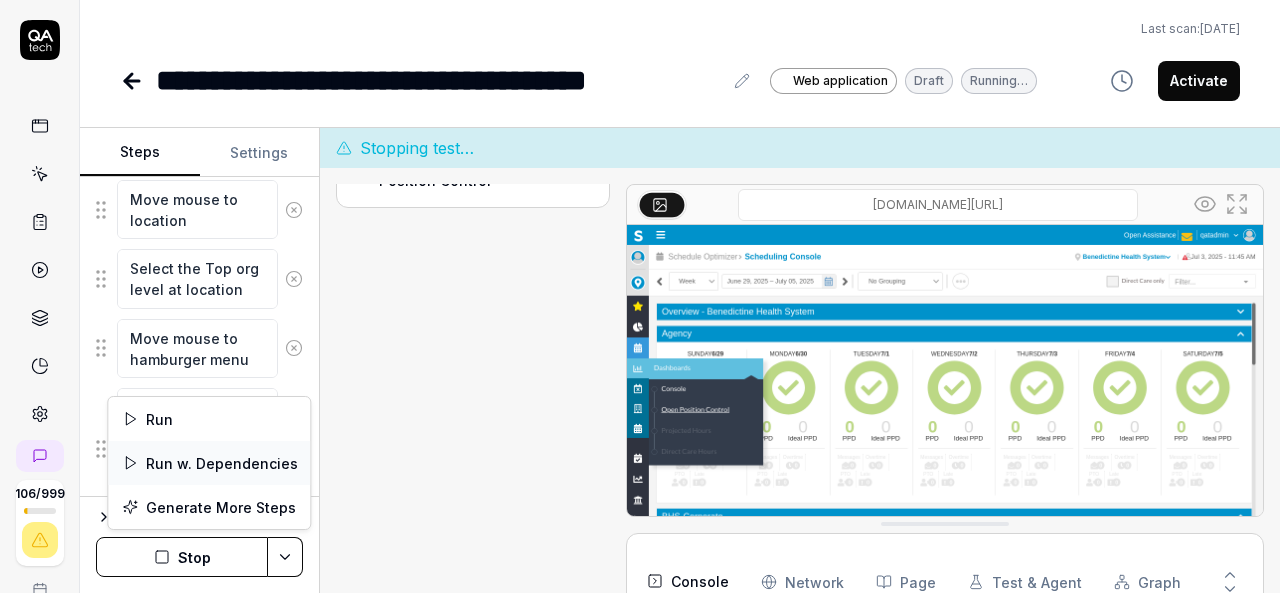 scroll, scrollTop: 1208, scrollLeft: 0, axis: vertical 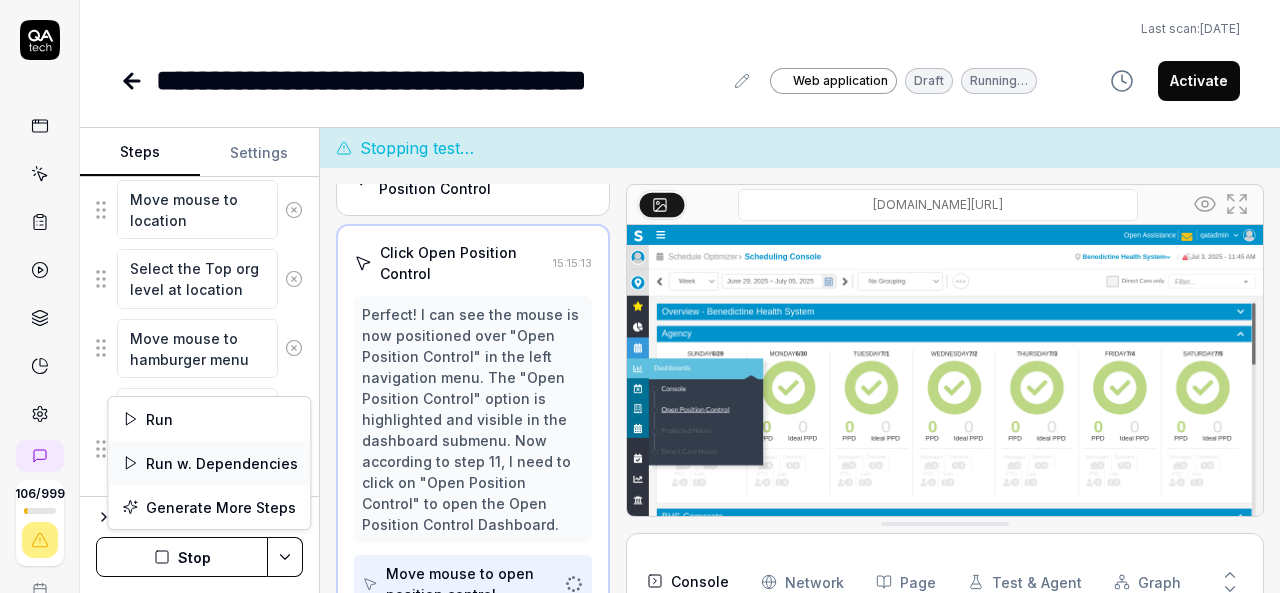 click on "Run w. Dependencies" at bounding box center [209, 463] 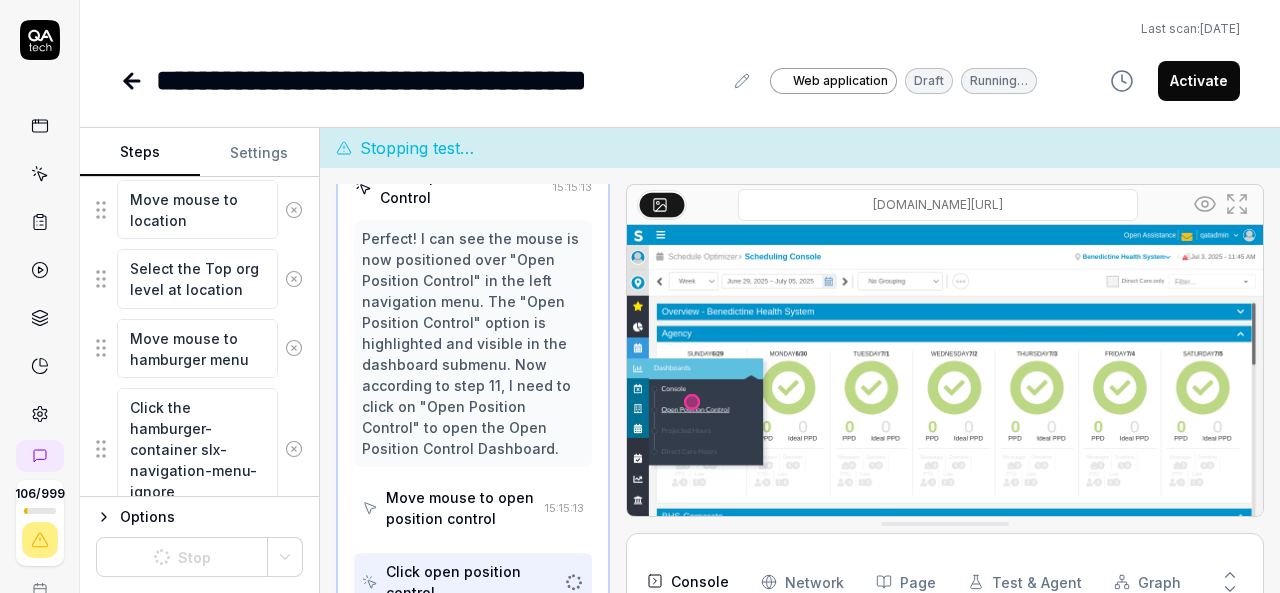 scroll, scrollTop: 1291, scrollLeft: 0, axis: vertical 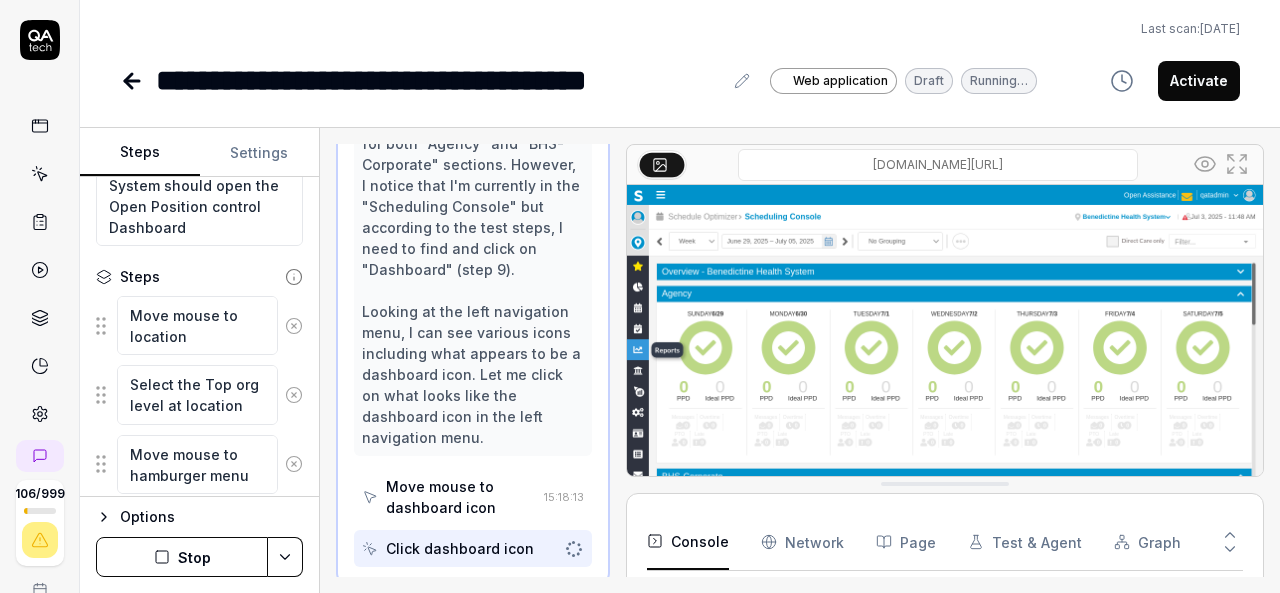 click on "Stop" at bounding box center (182, 557) 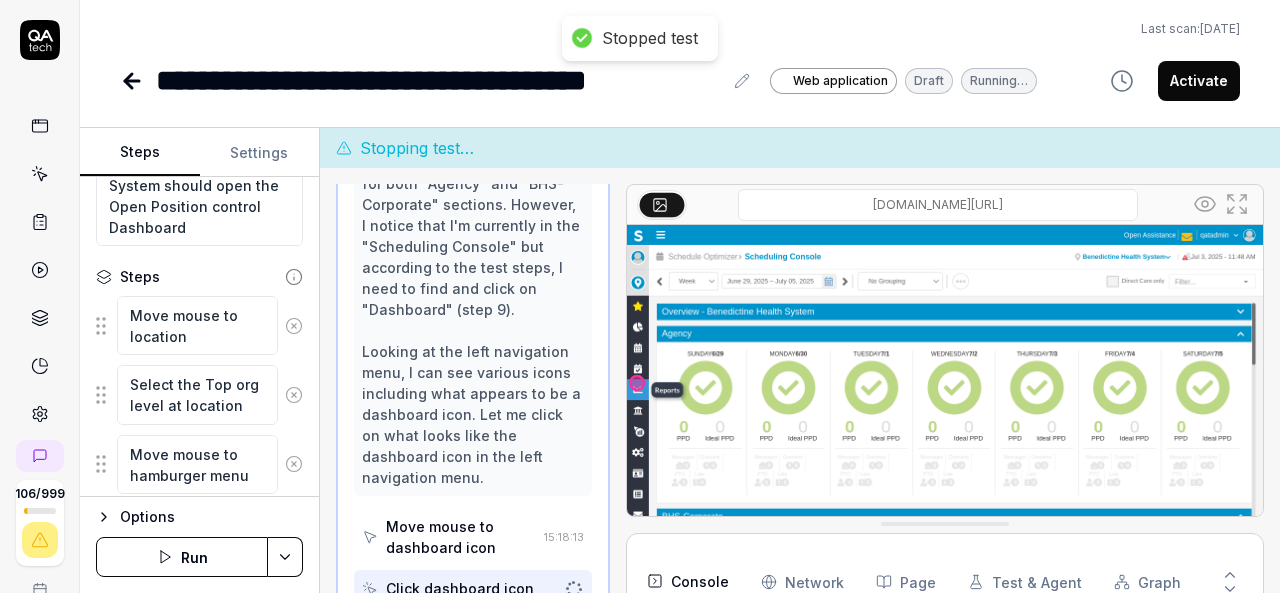 scroll, scrollTop: 1017, scrollLeft: 0, axis: vertical 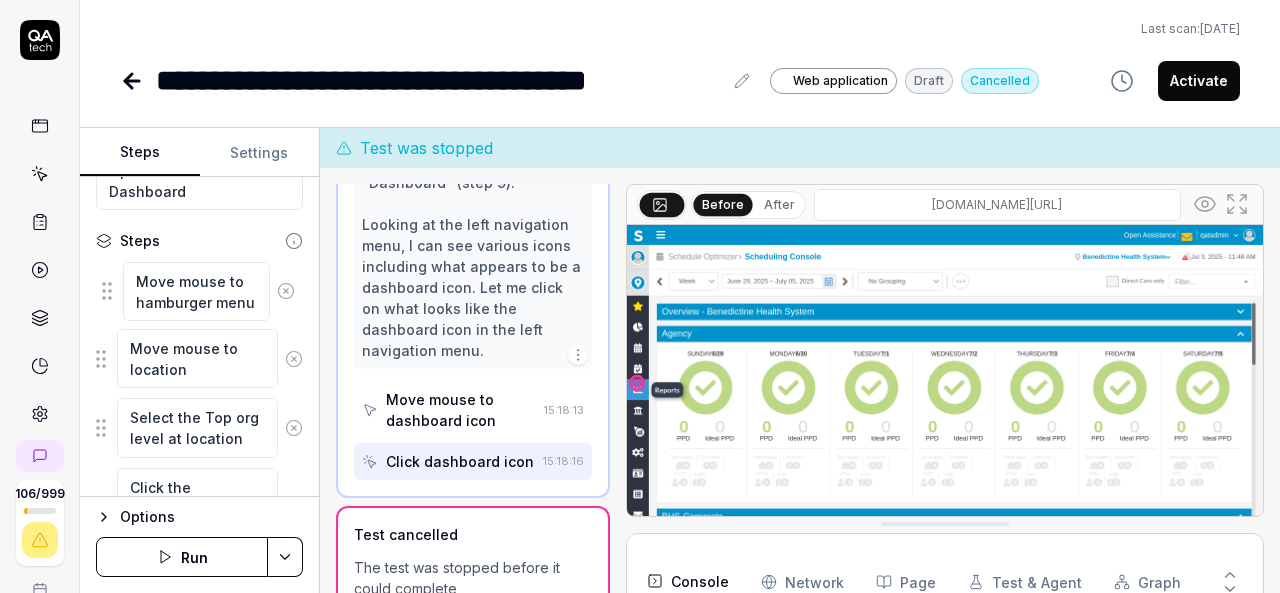 drag, startPoint x: 103, startPoint y: 426, endPoint x: 109, endPoint y: 291, distance: 135.13327 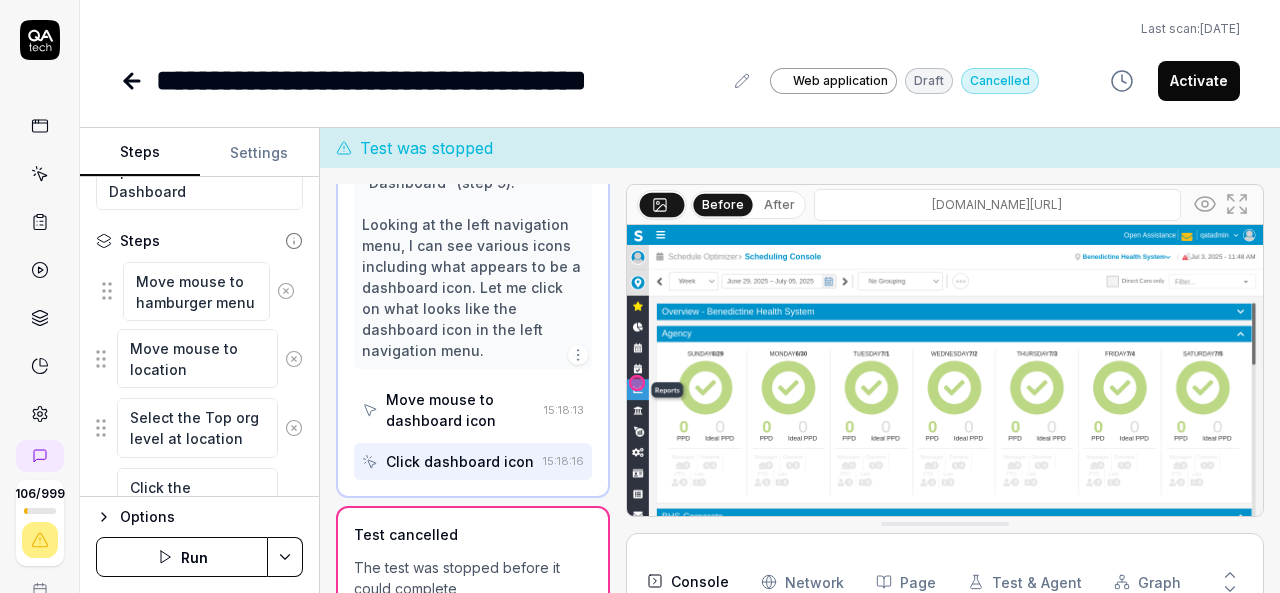 click on "Move mouse to location Select the Top org level at location Move mouse to hamburger menu Click the  hamburger-container slx-navigation-menu-ignore Move mouse to hamburger menu Move mouse to Schedule Optimizer Click on Schedule Optimizer Move mouse to Dashboard Click Dashboard Mouse move to Open Position Control Click Open Position Control Wait until load the page Move mouse to hamburger menu
To pick up a draggable item, press the space bar.
While dragging, use the arrow keys to move the item.
Press space again to drop the item in its new position, or press escape to cancel.
Draggable item 52a73e92-b8d9-4f82-a2af-0fe32124618c was moved over droppable area 93ba7a3f-9676-4e1d-8a5e-9a425edeb30a." at bounding box center [199, 714] 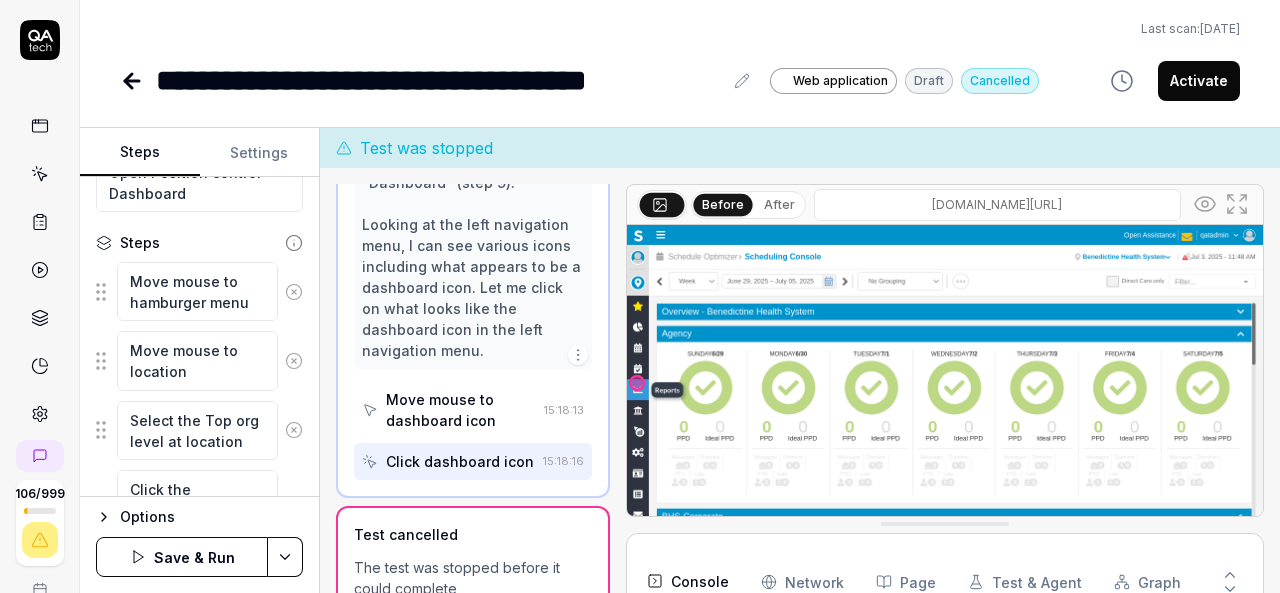 scroll, scrollTop: 218, scrollLeft: 0, axis: vertical 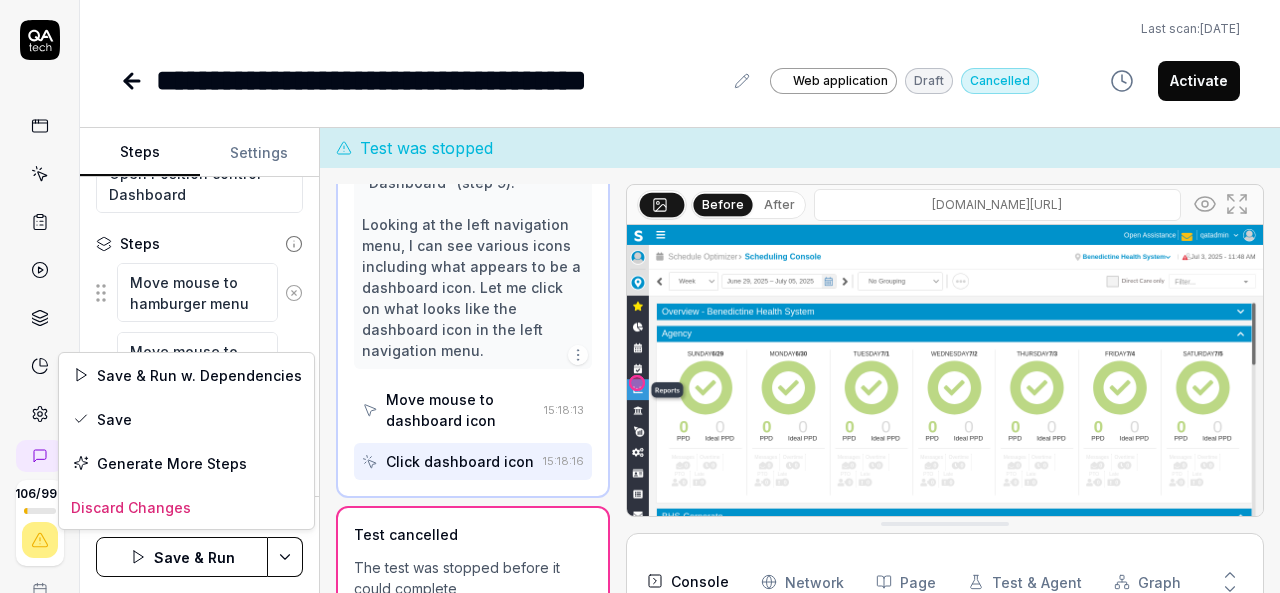 click on "**********" at bounding box center [640, 296] 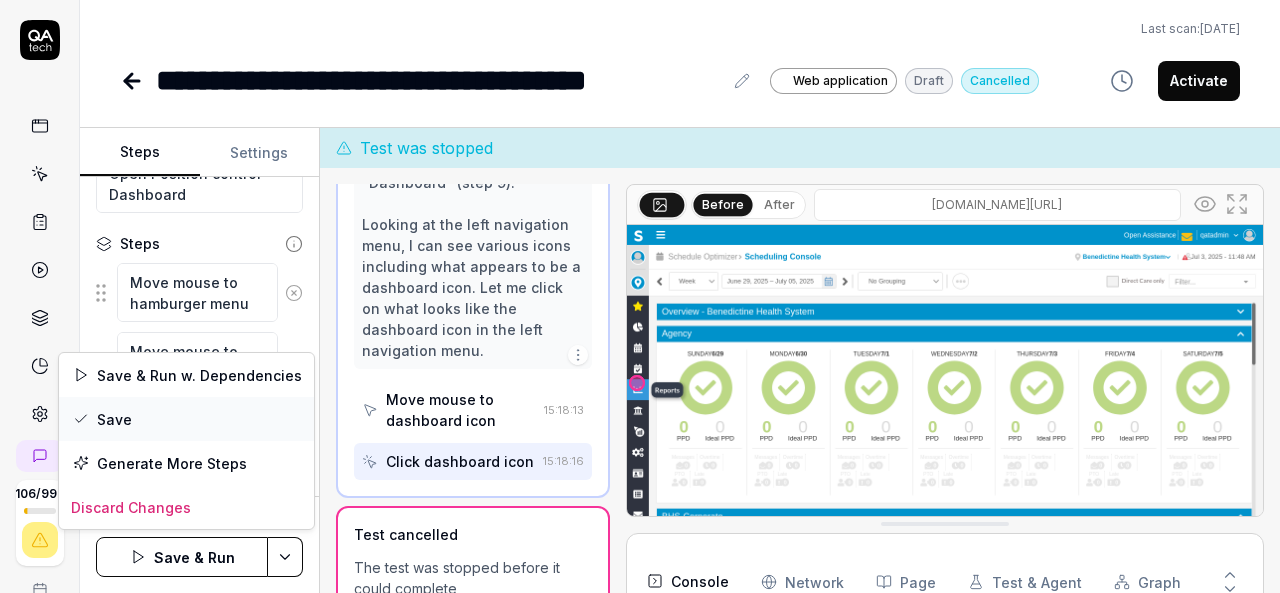 click on "Save" at bounding box center (186, 419) 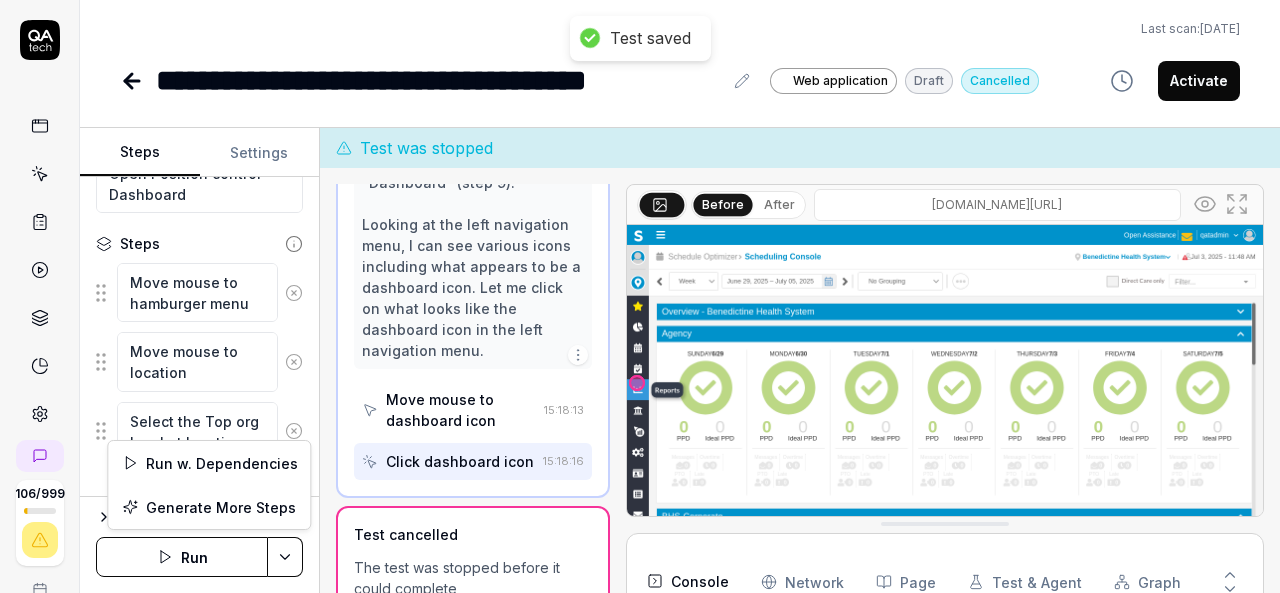 click on "**********" at bounding box center (640, 296) 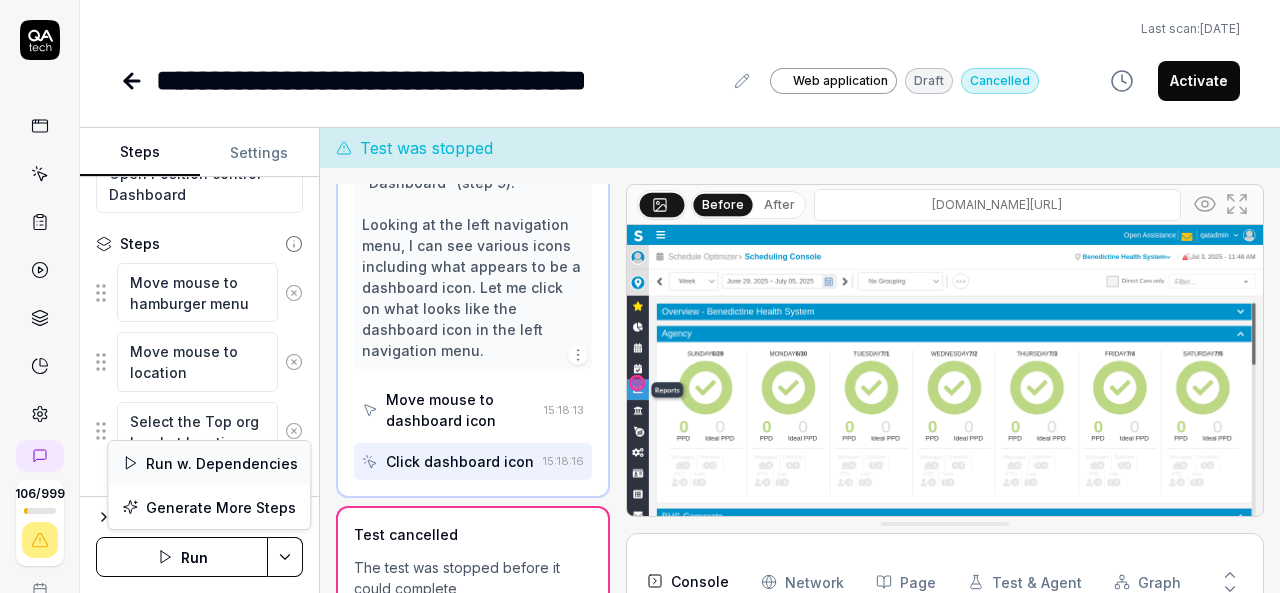 click on "Run w. Dependencies" at bounding box center (209, 463) 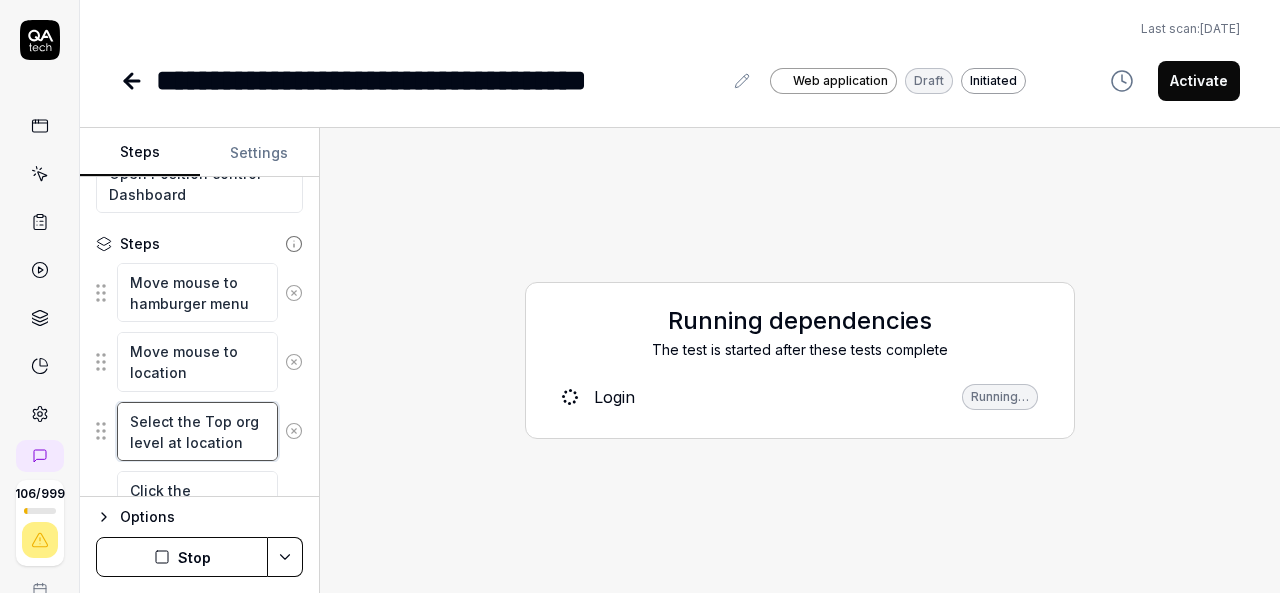 click on "Select the Top org level at location" at bounding box center [197, 431] 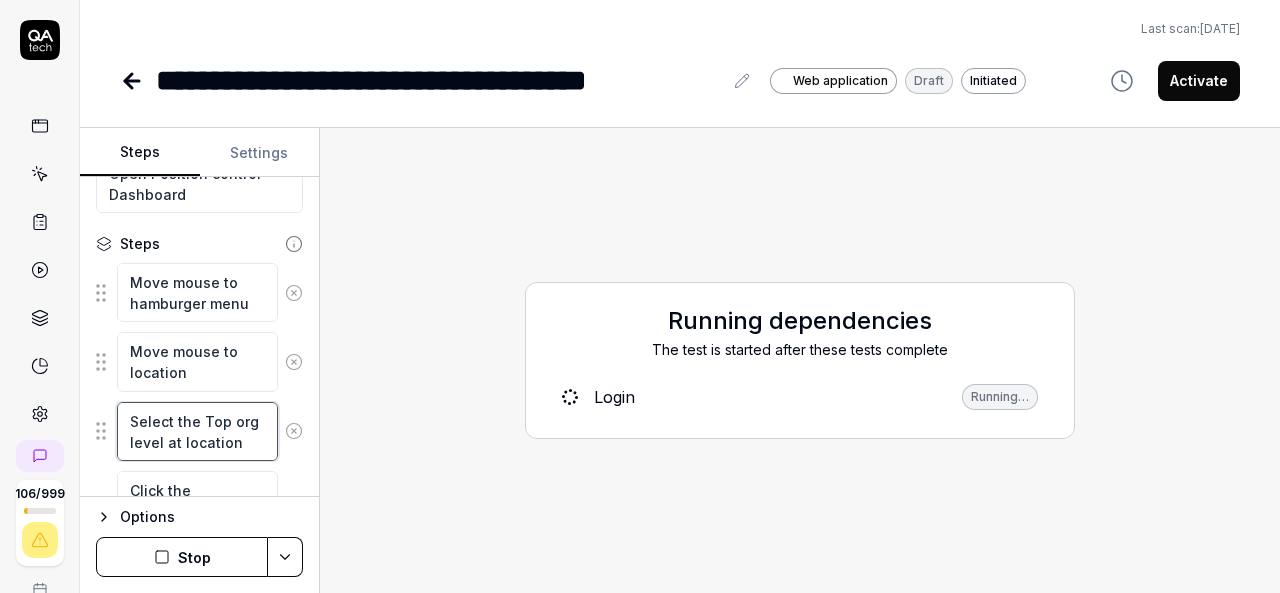 type on "*" 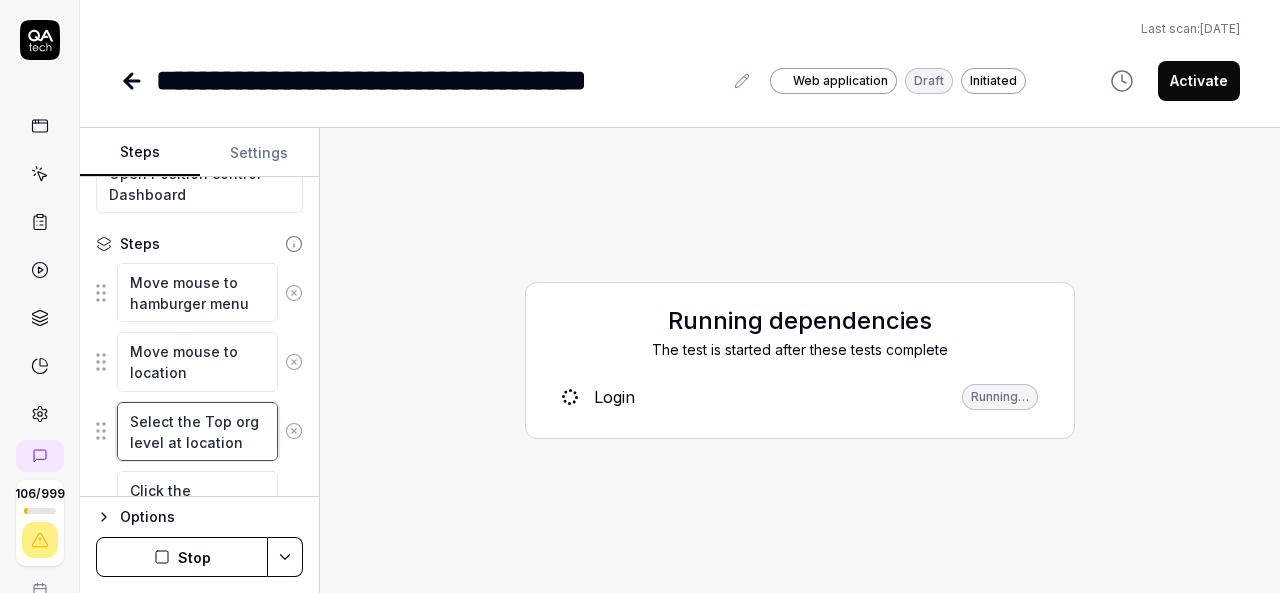 type on "Select the Top org level at location i" 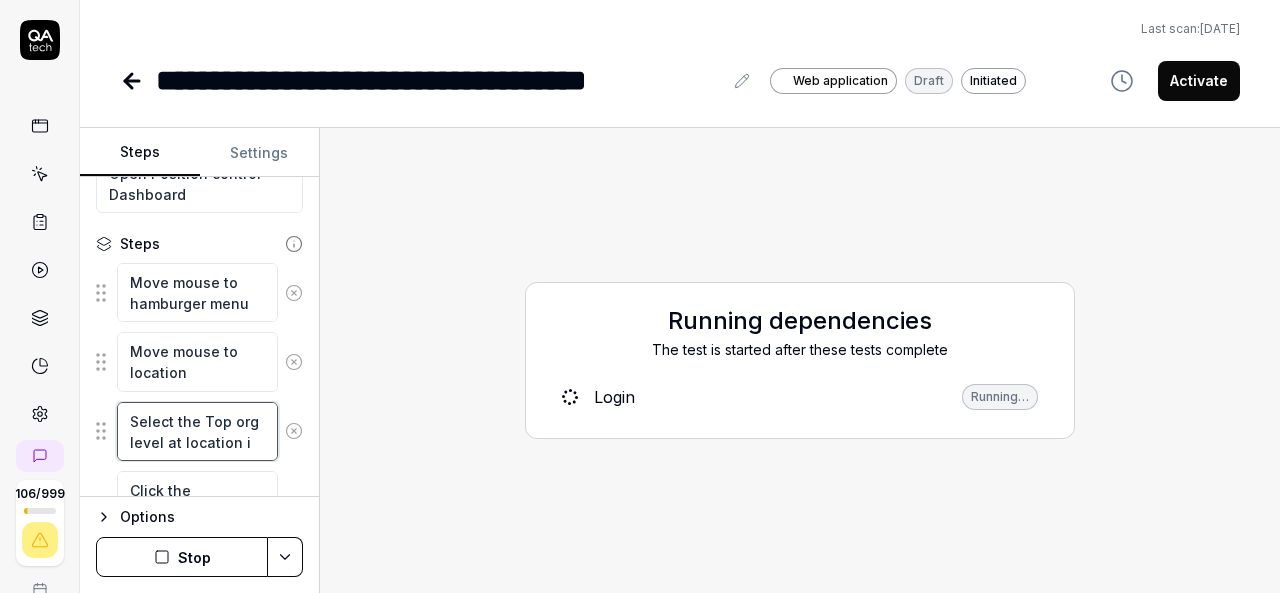 type on "*" 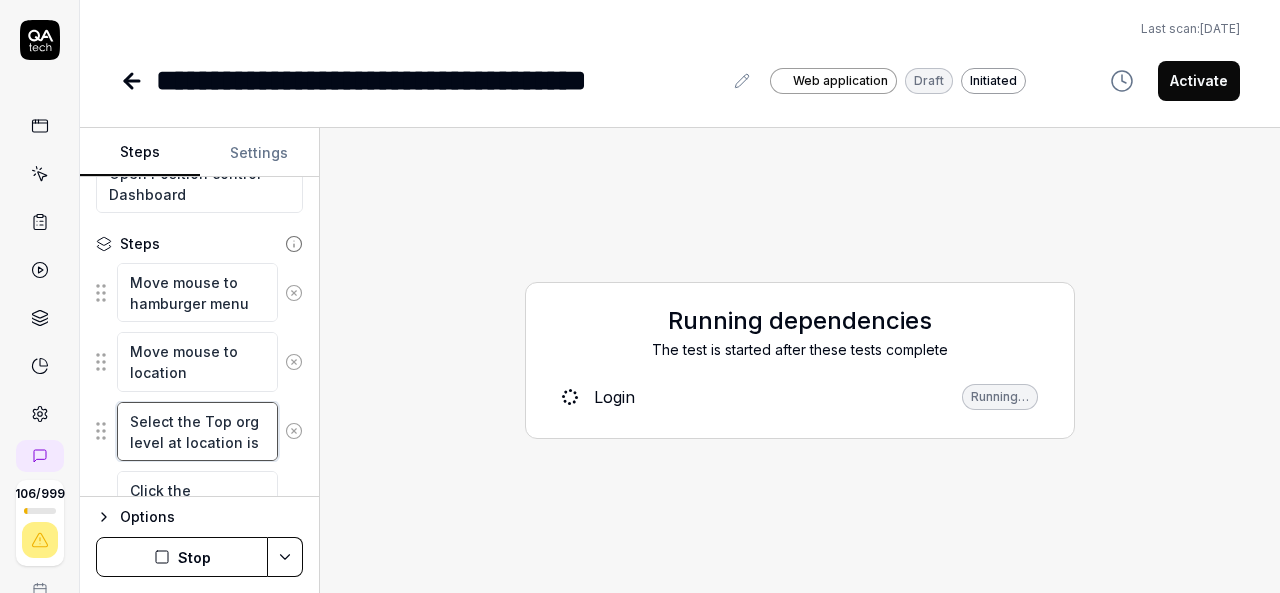 type on "*" 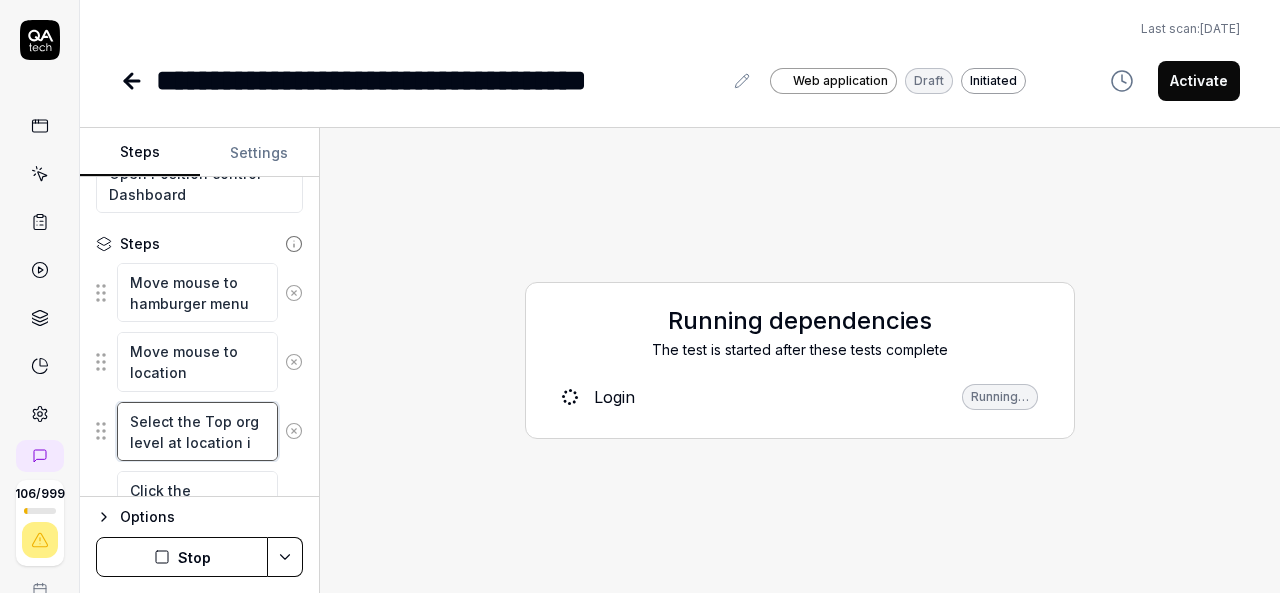type on "*" 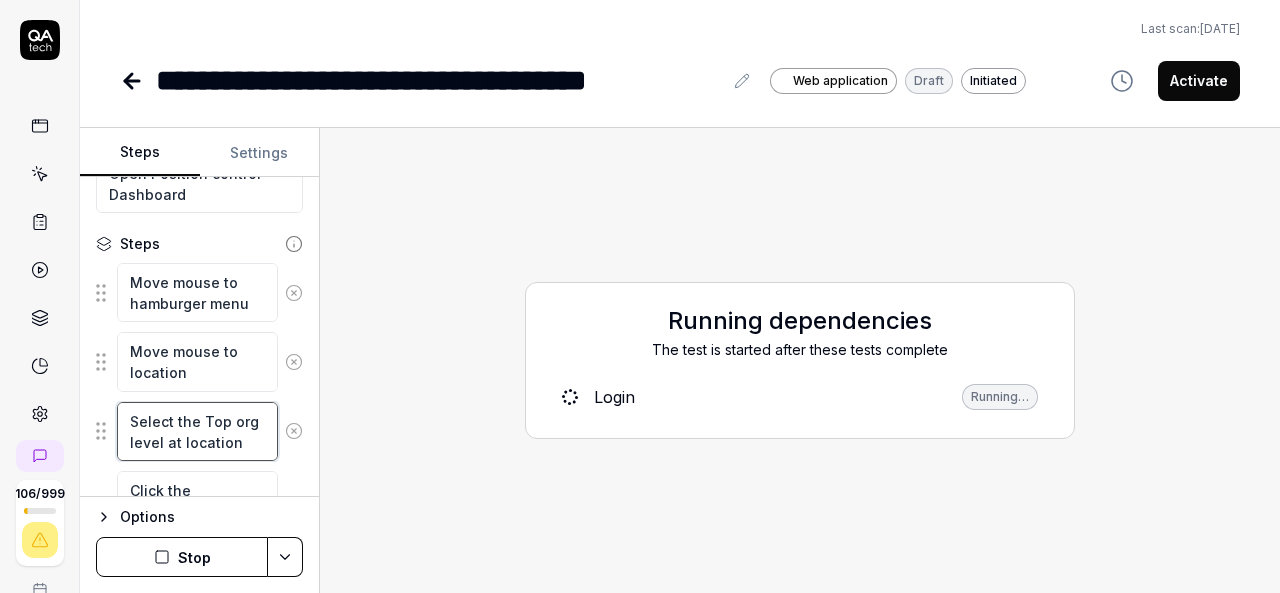 type on "*" 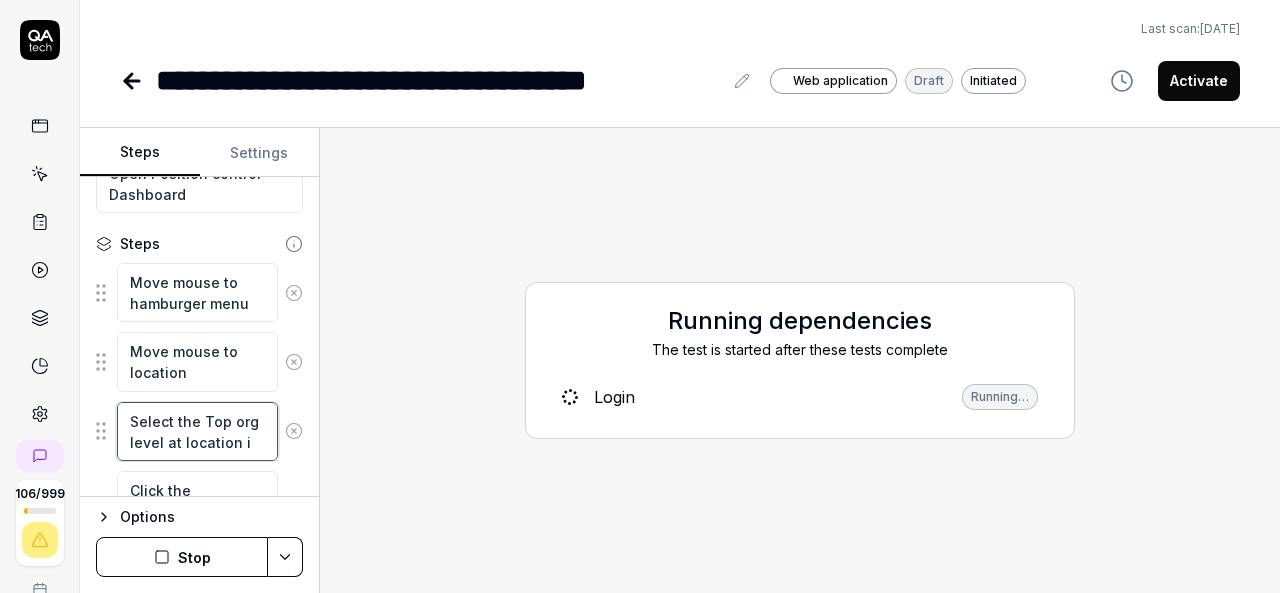 type on "*" 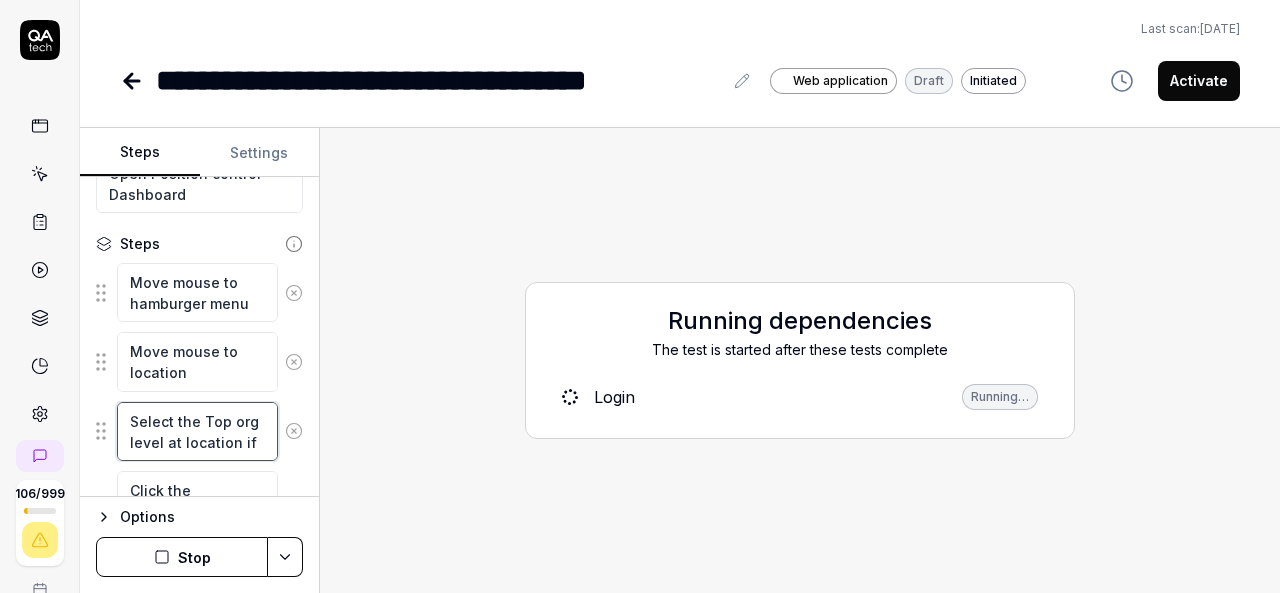 type on "*" 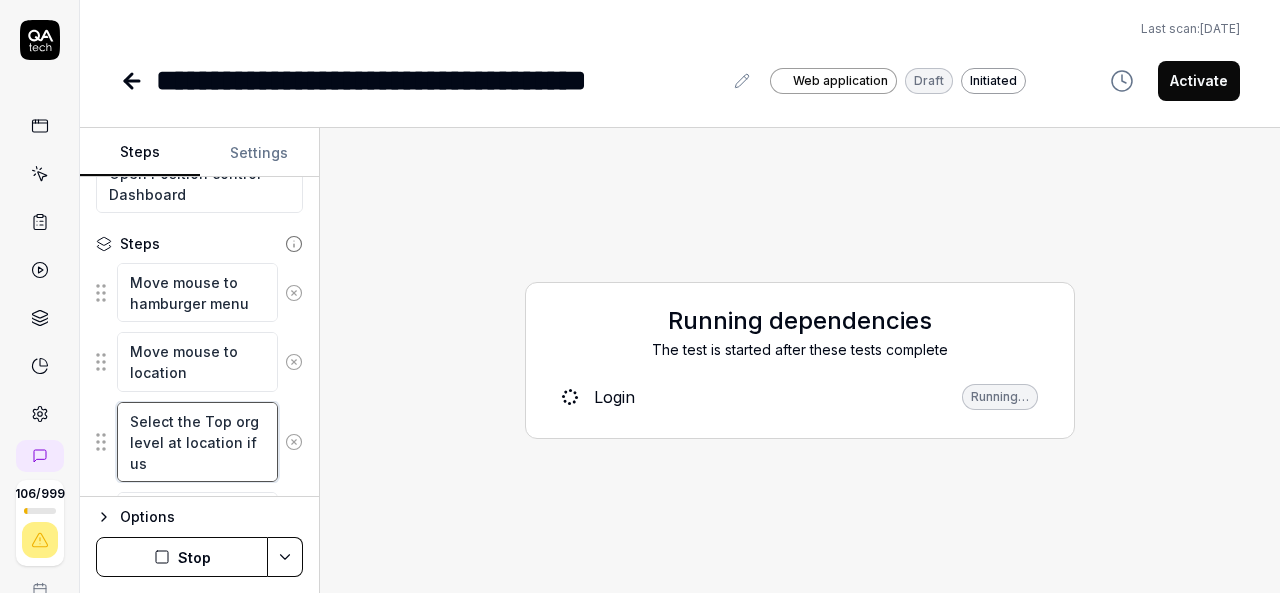 type on "*" 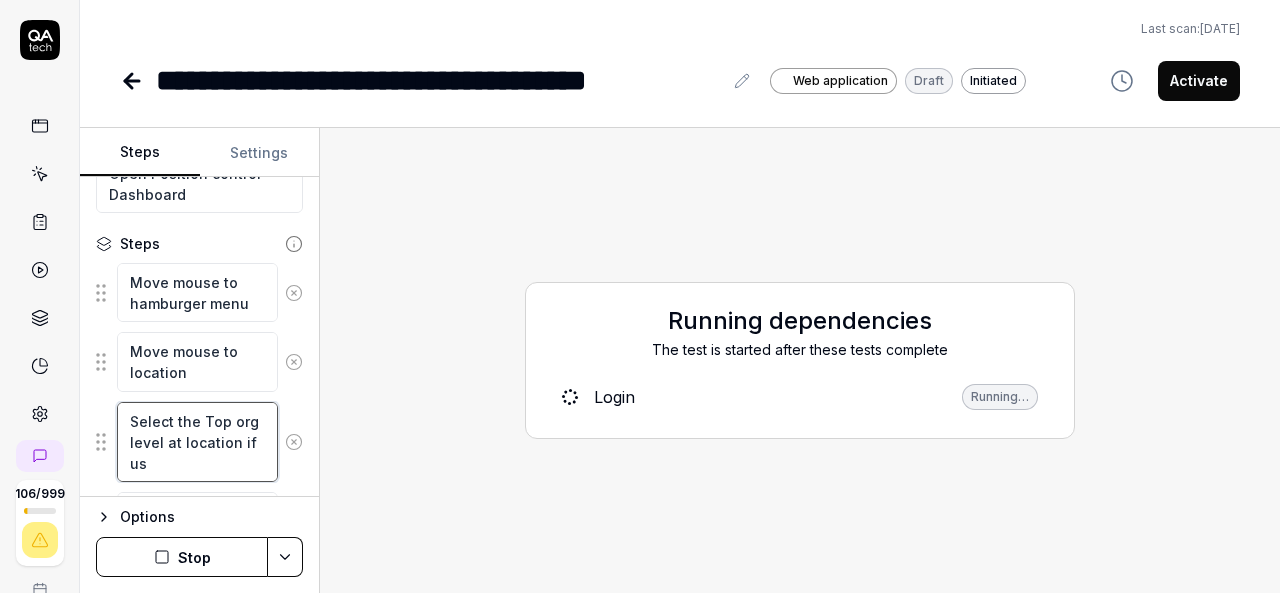type on "Select the Top org level at location if use" 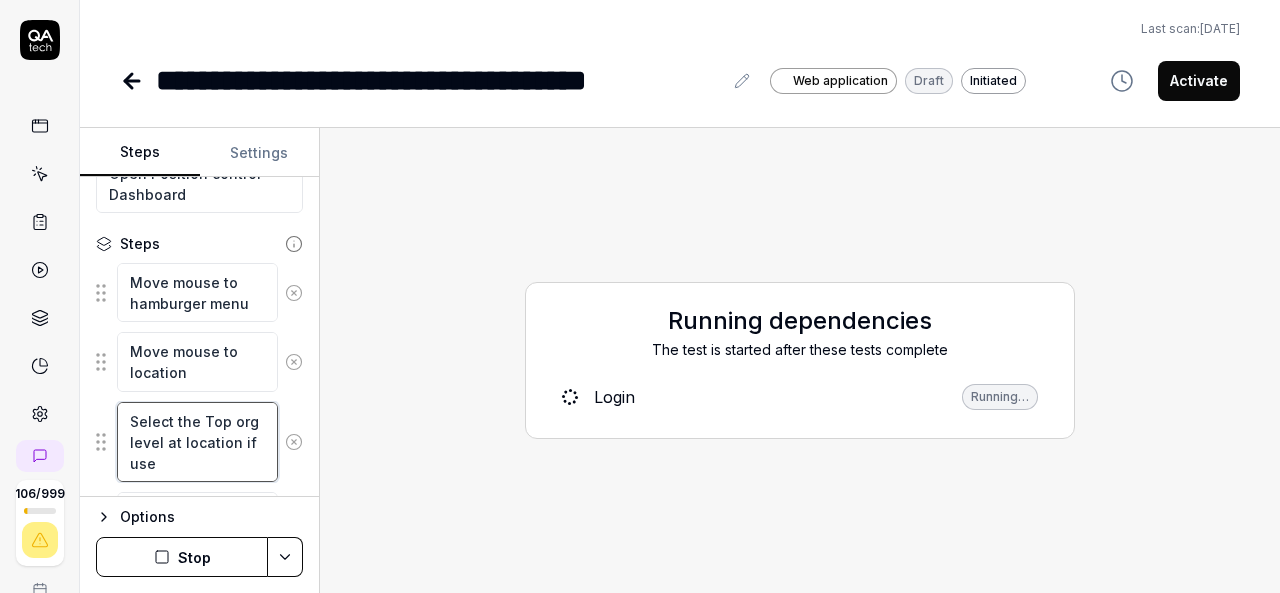 type on "*" 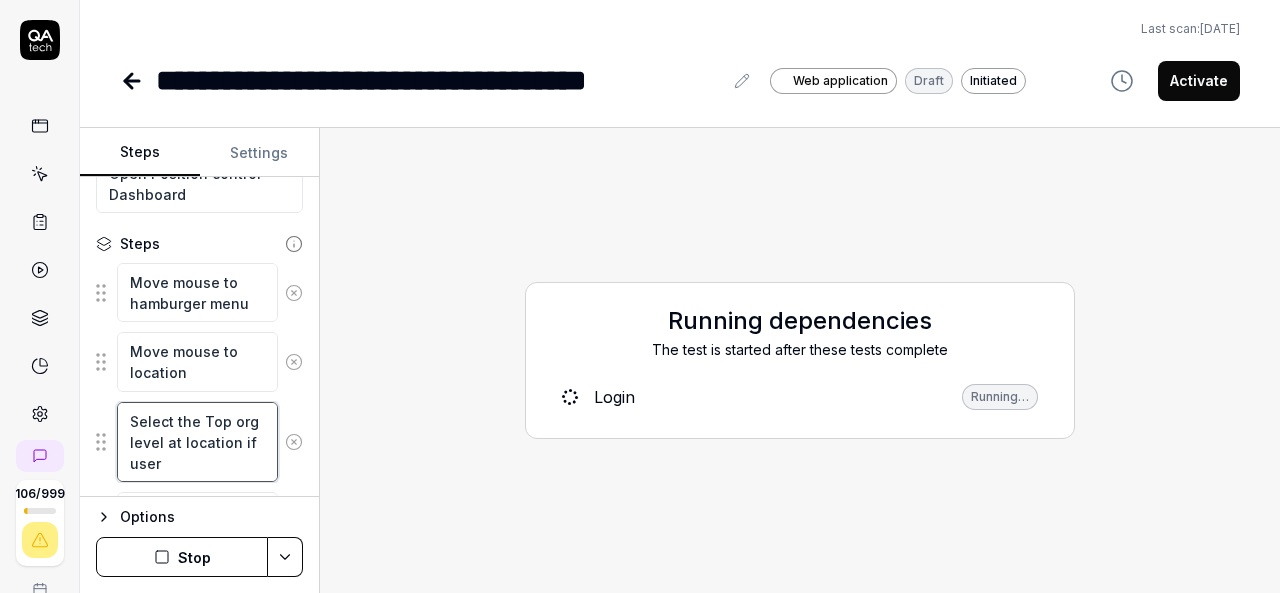 type on "*" 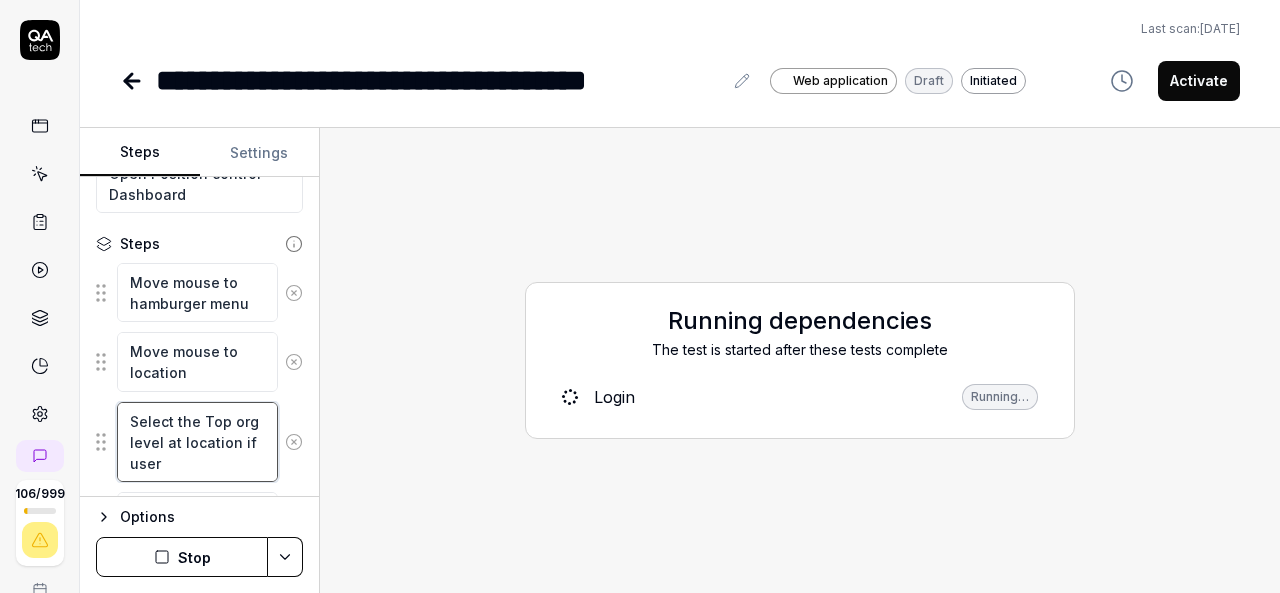 type on "*" 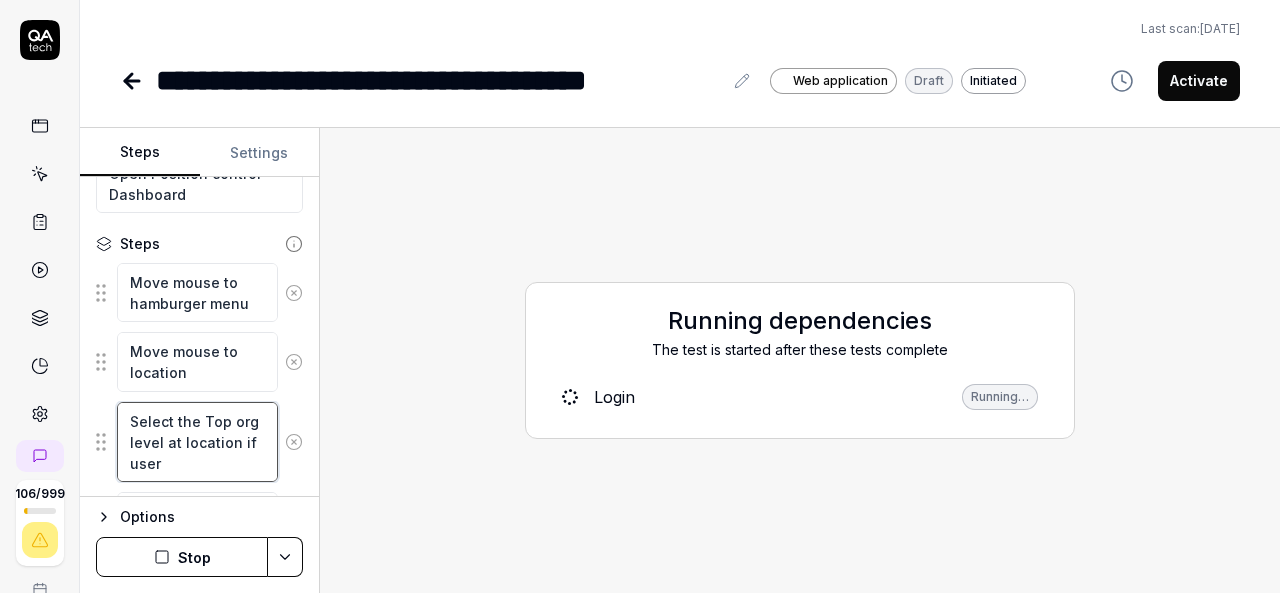 type on "Select the Top org level at location if user i" 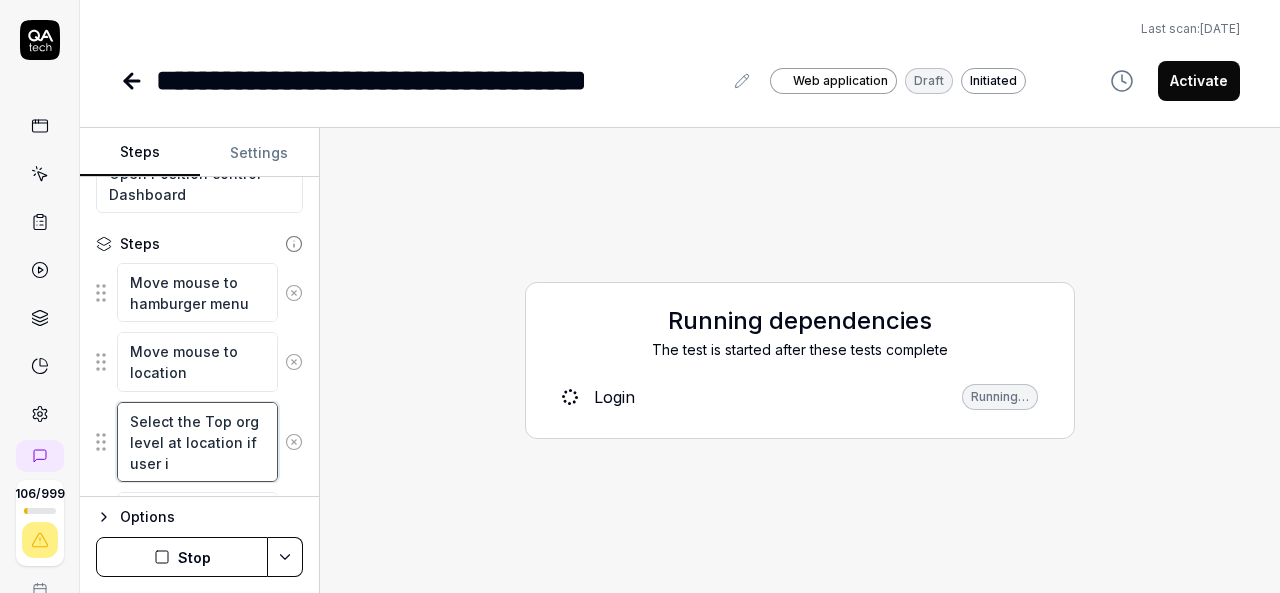 type on "*" 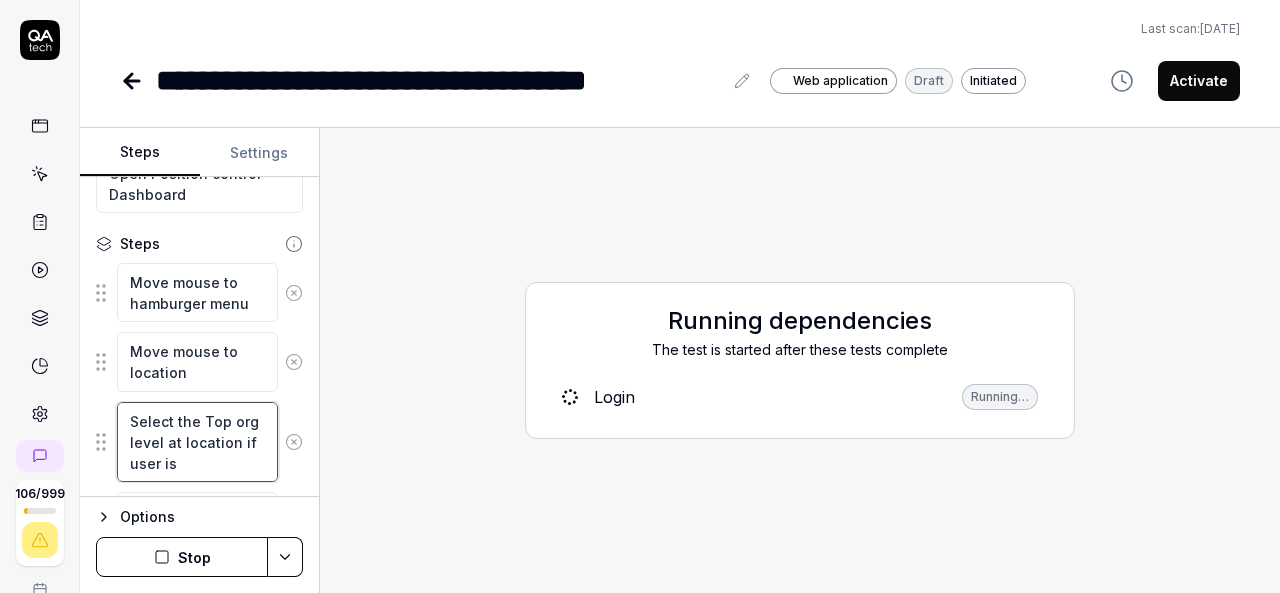 type on "*" 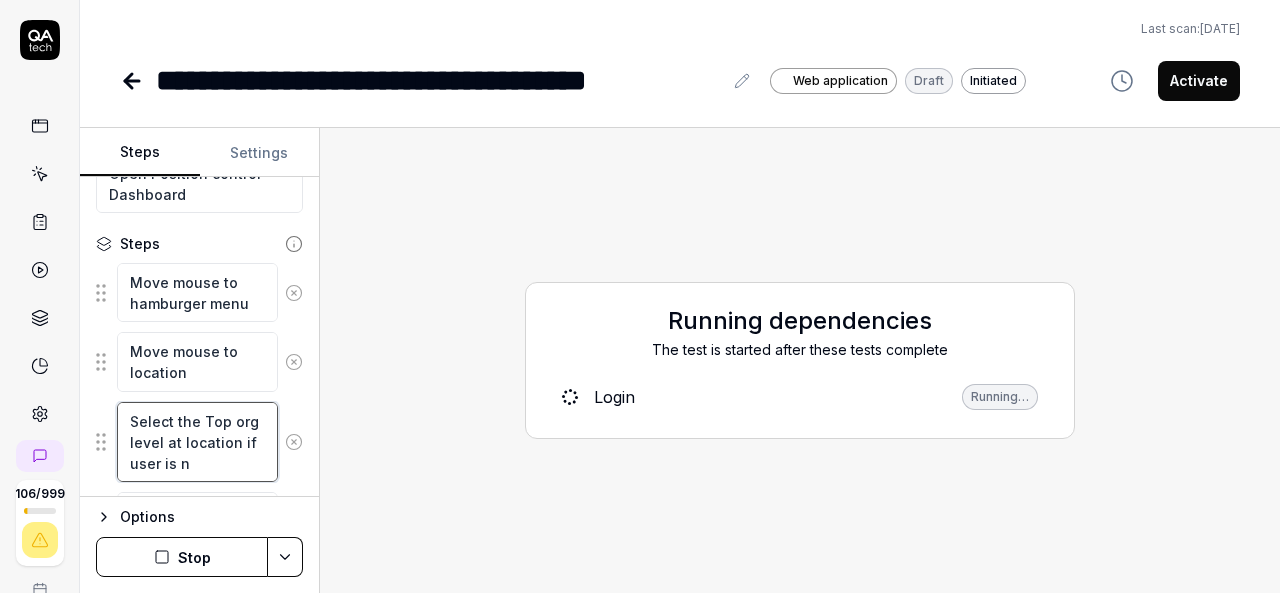 type on "*" 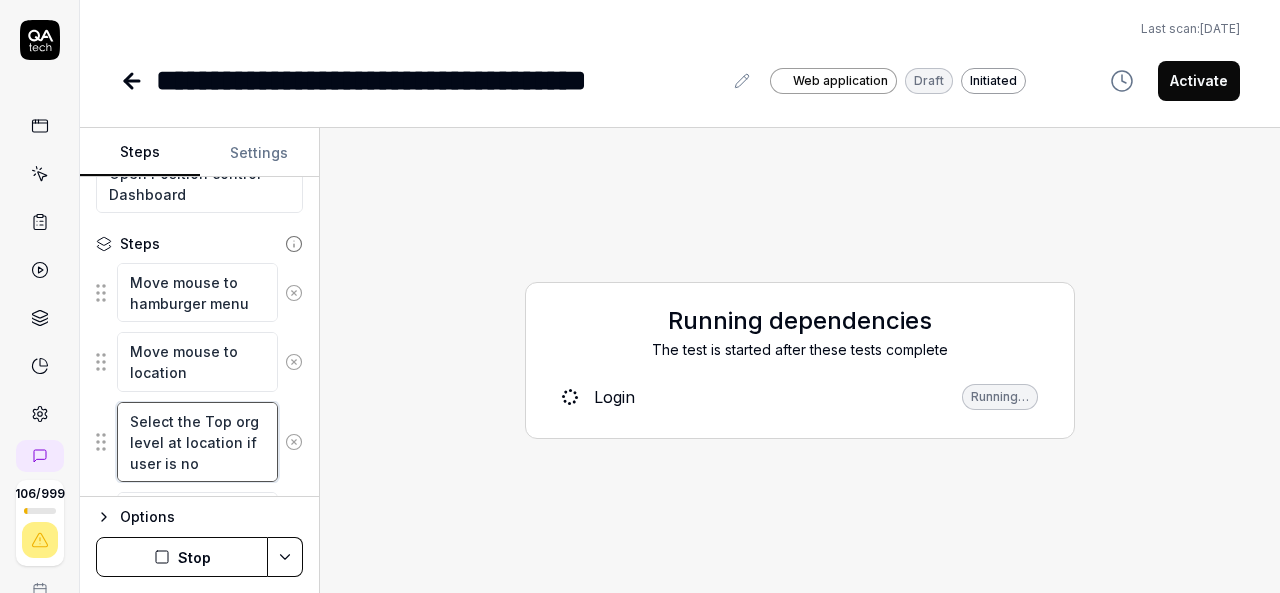 type on "*" 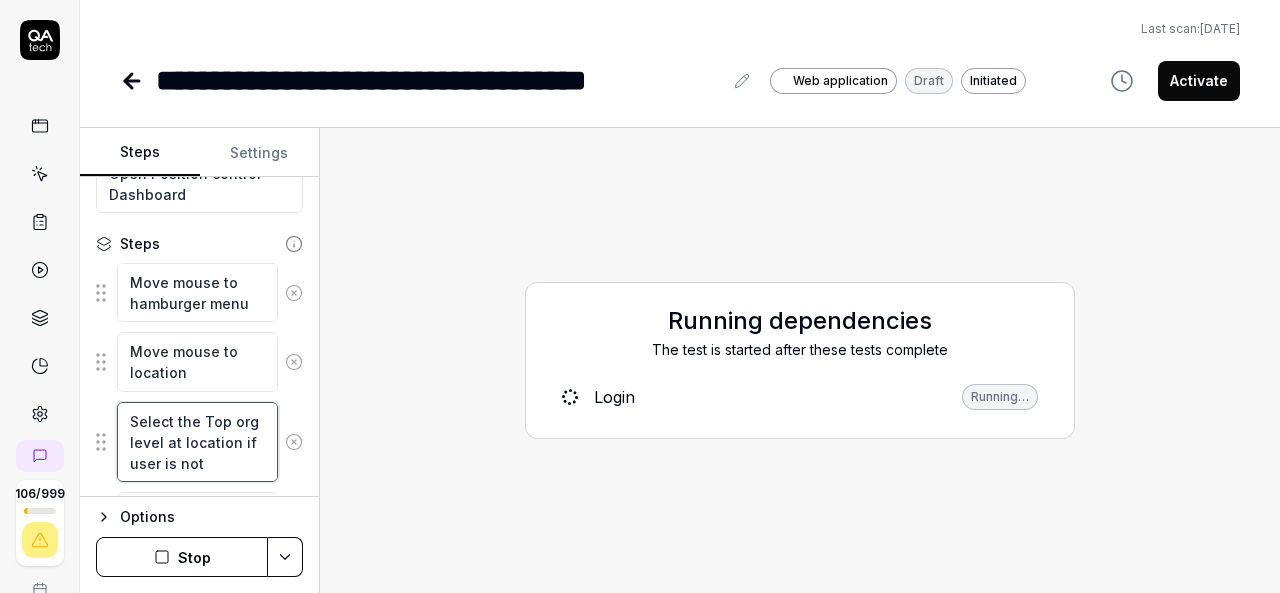 type on "*" 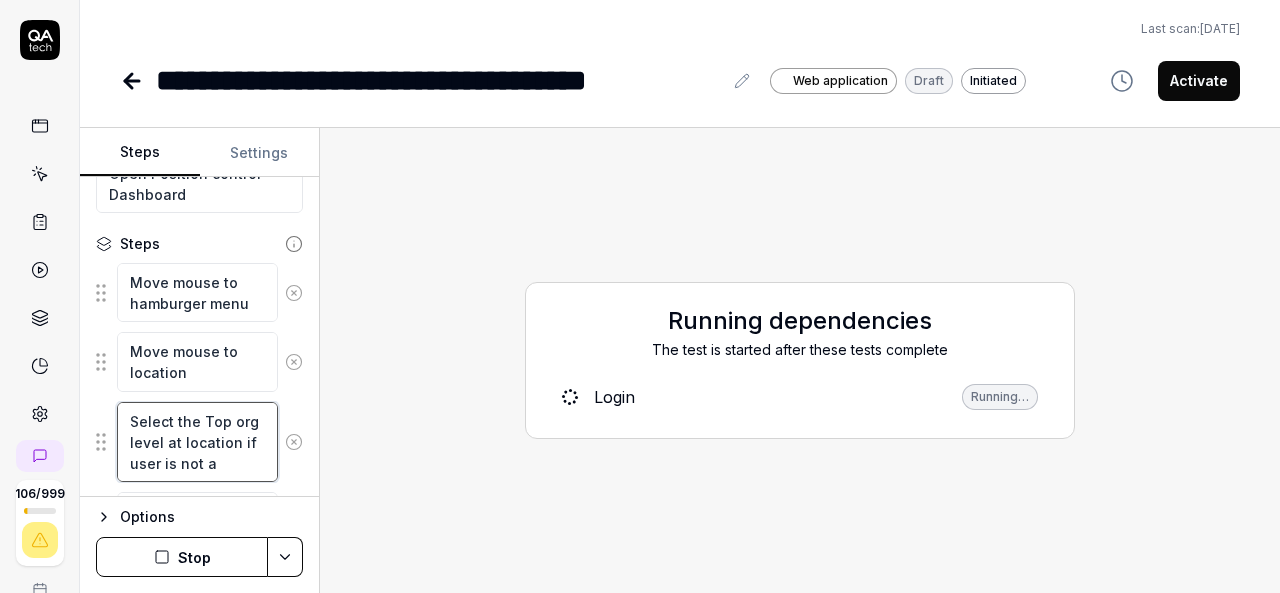 type on "*" 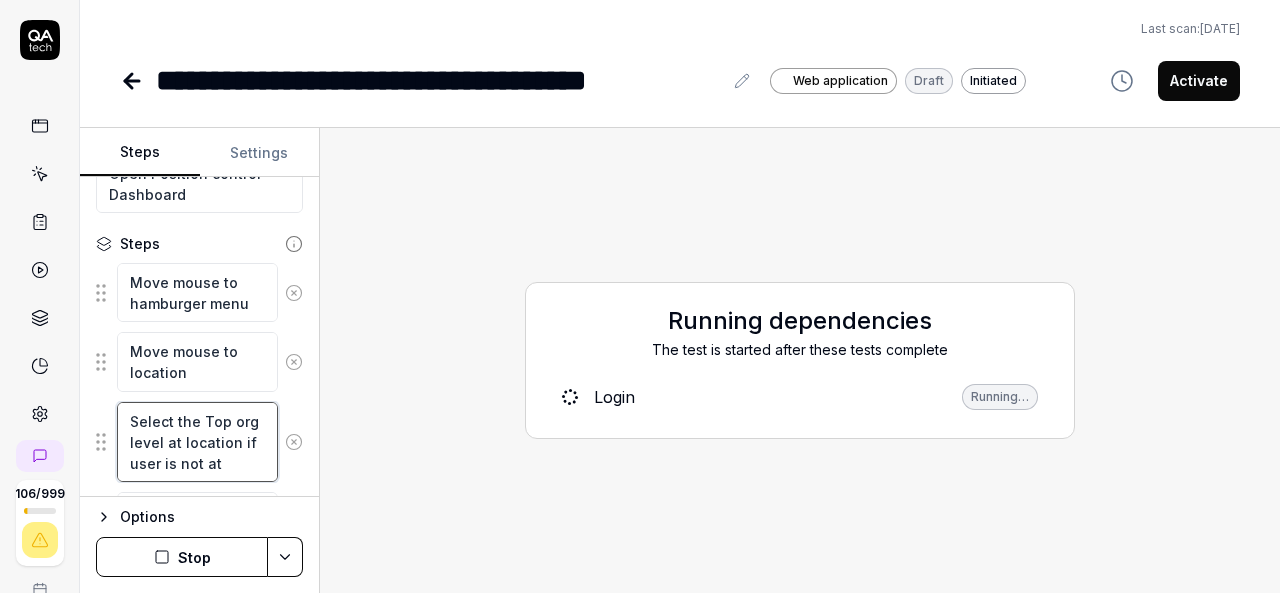 type on "*" 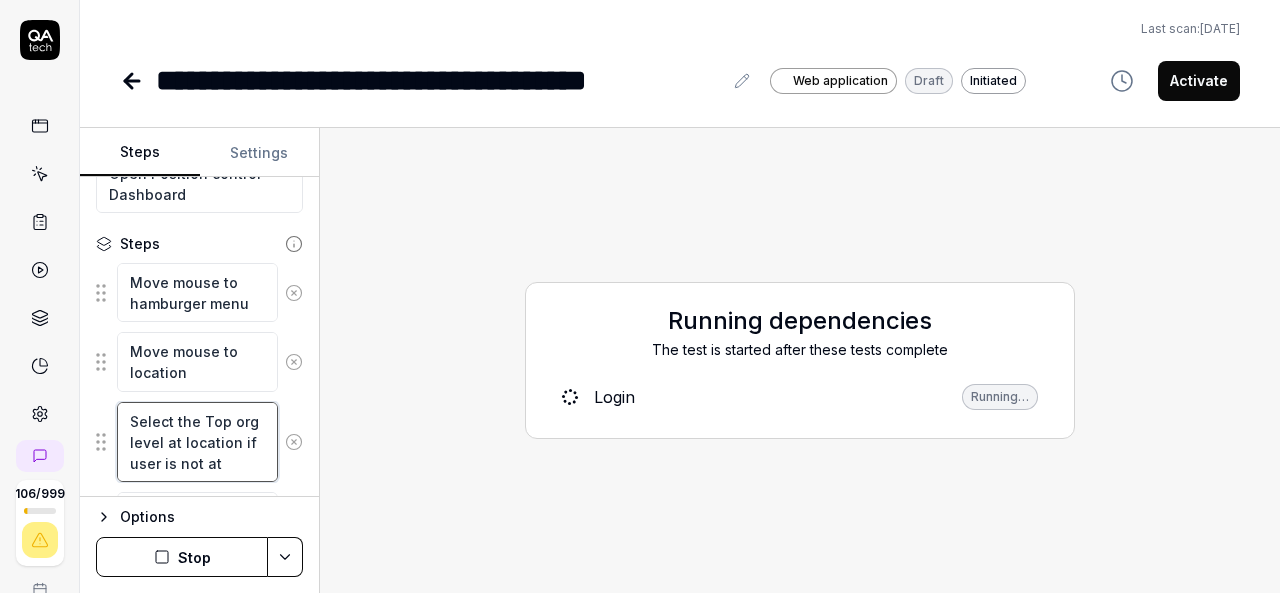 type on "*" 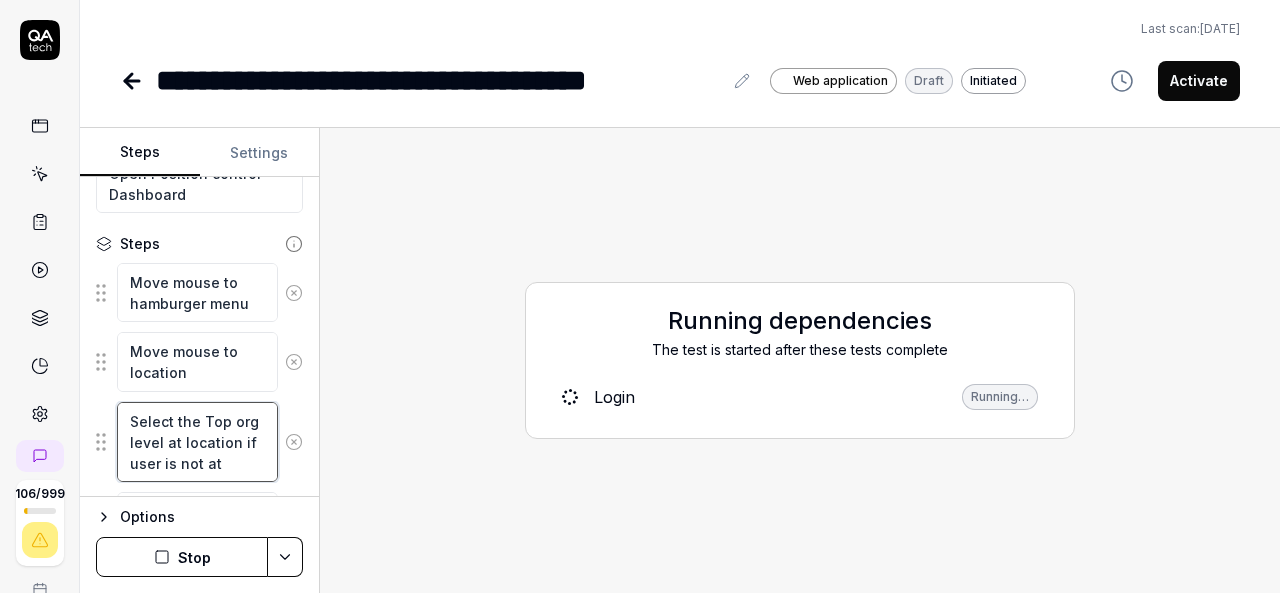 type on "Select the Top org level at location if user is not at t" 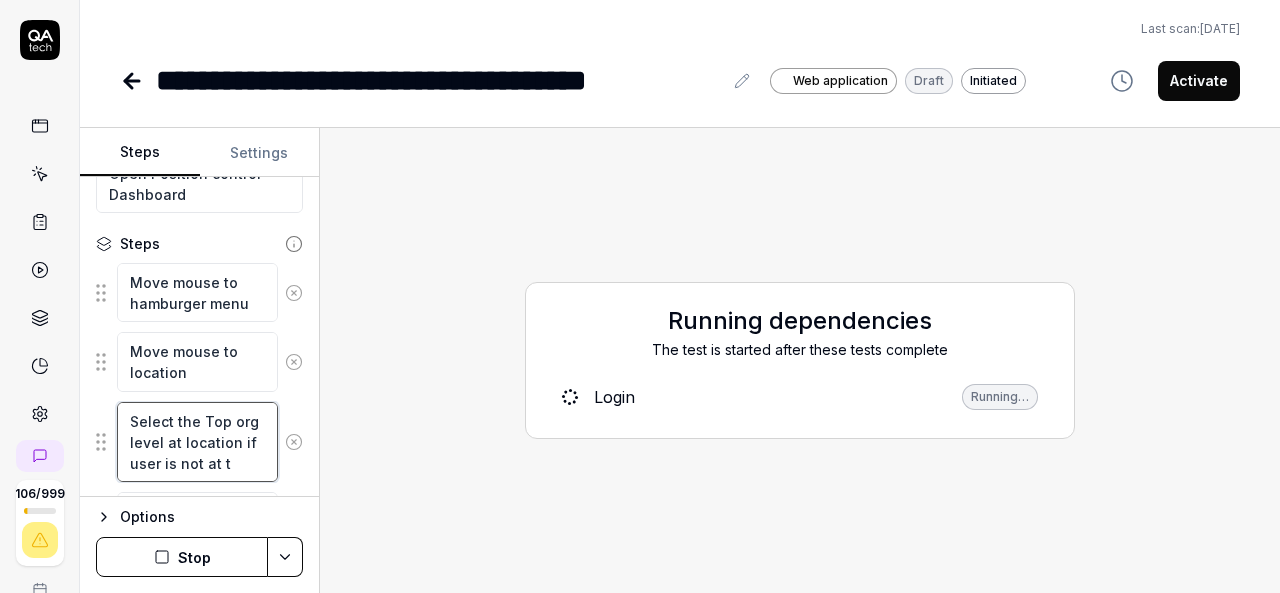 type on "*" 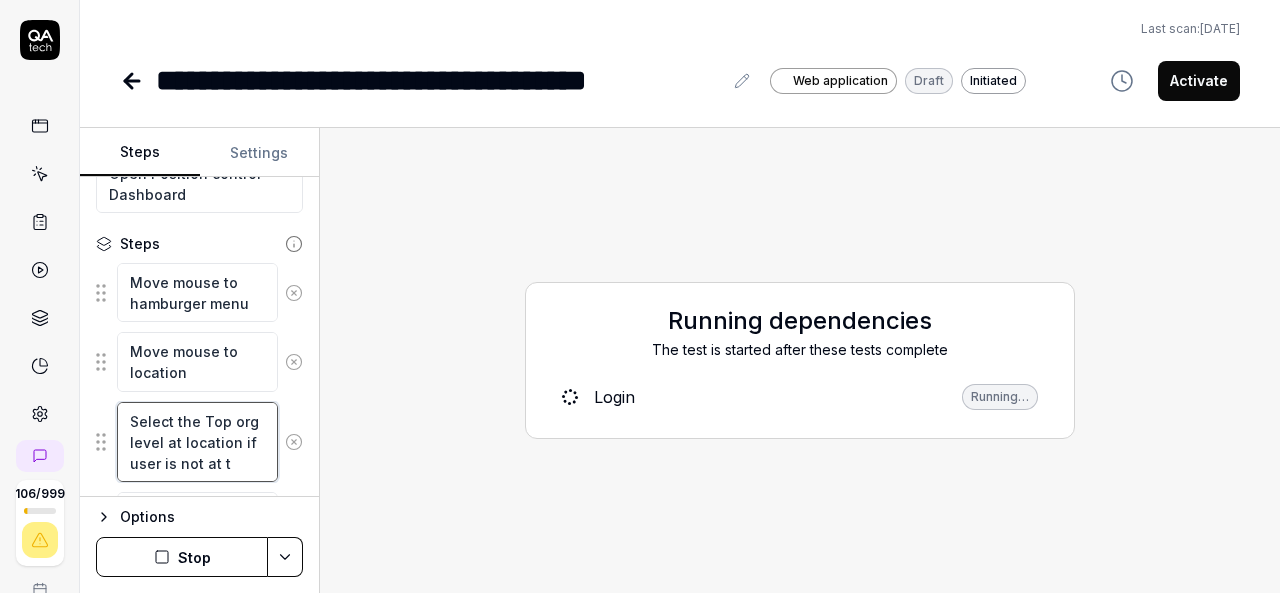 type on "Select the Top org level at location if user is not at to" 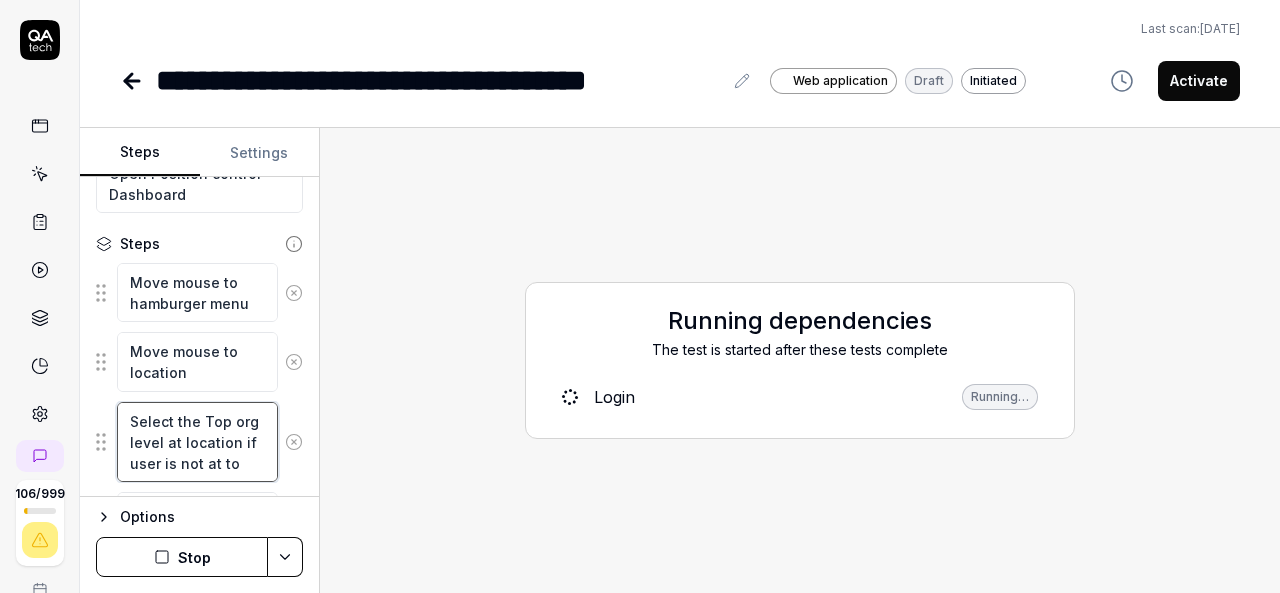 type on "*" 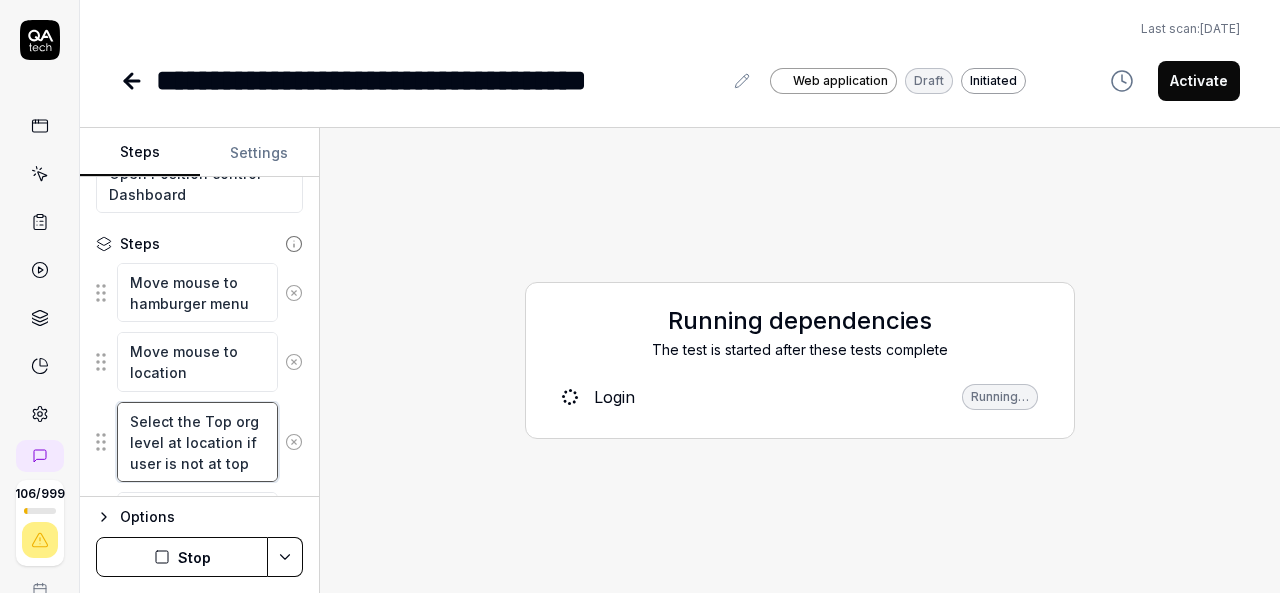 type on "*" 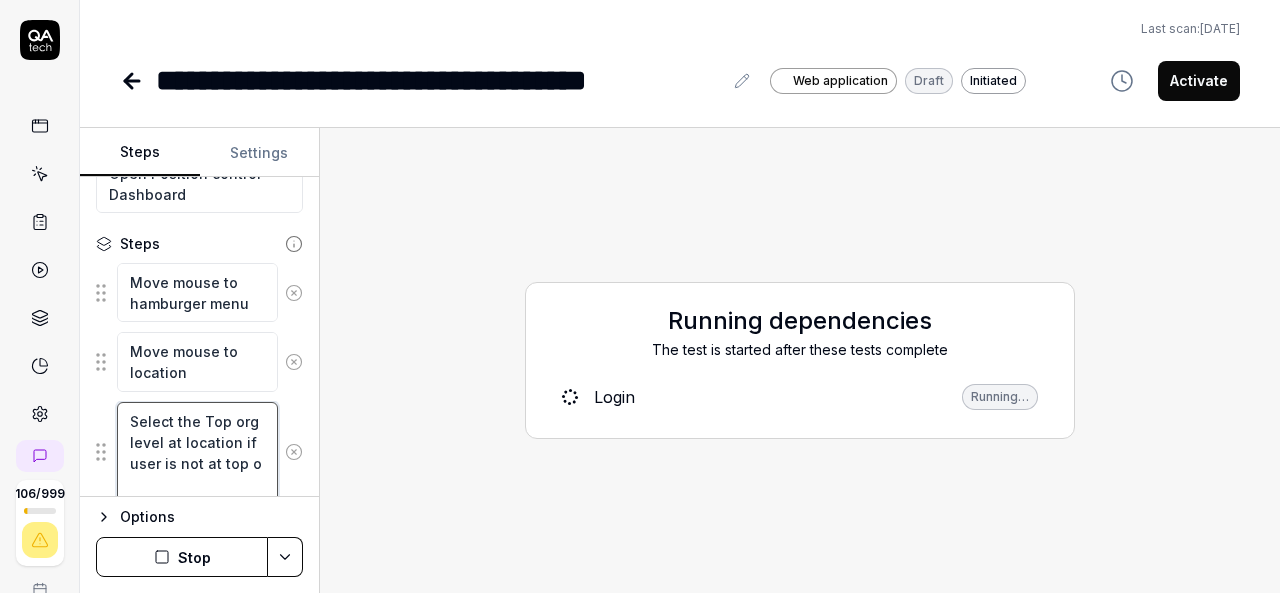 type on "*" 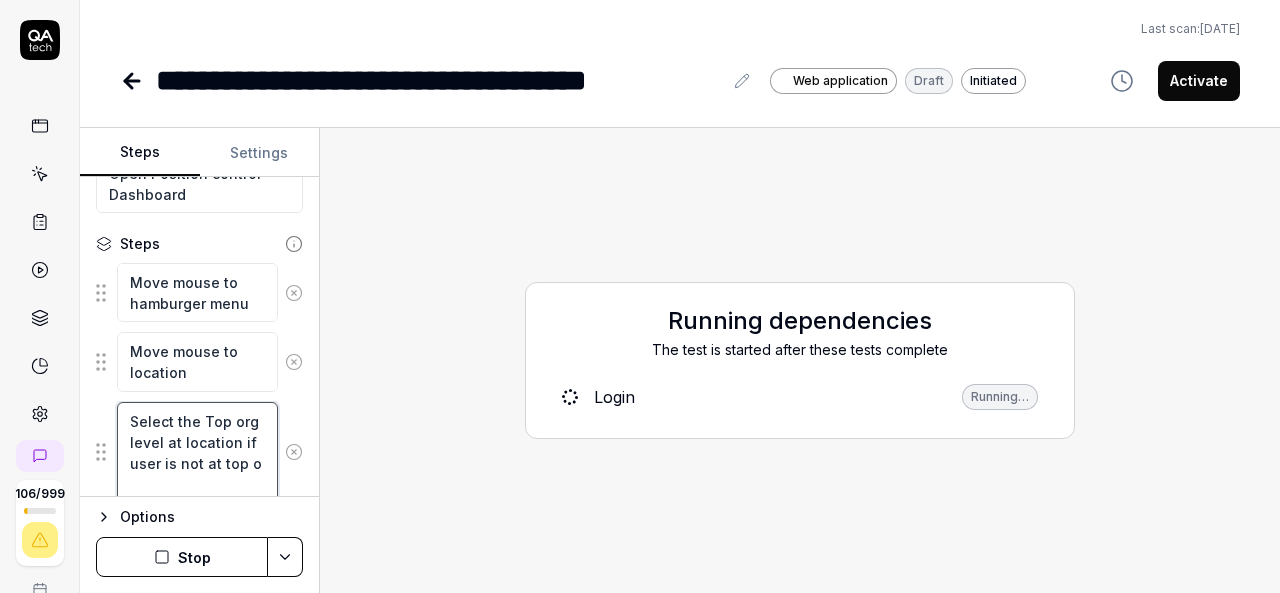 type on "Select the Top org level at location if user is not at top or" 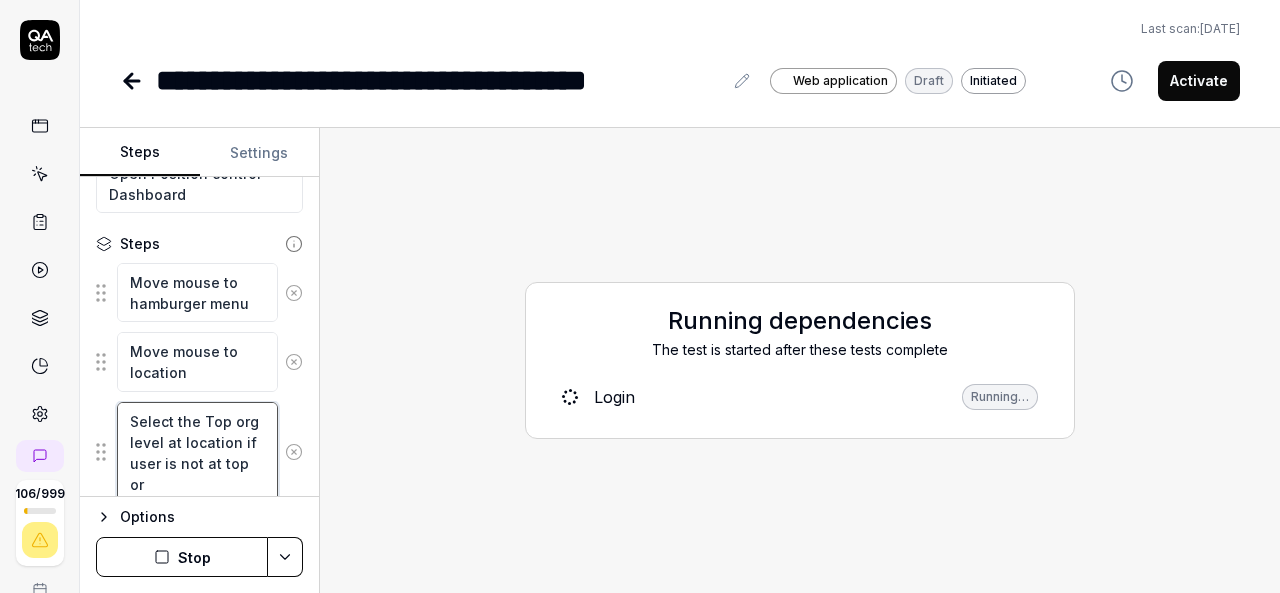 type on "*" 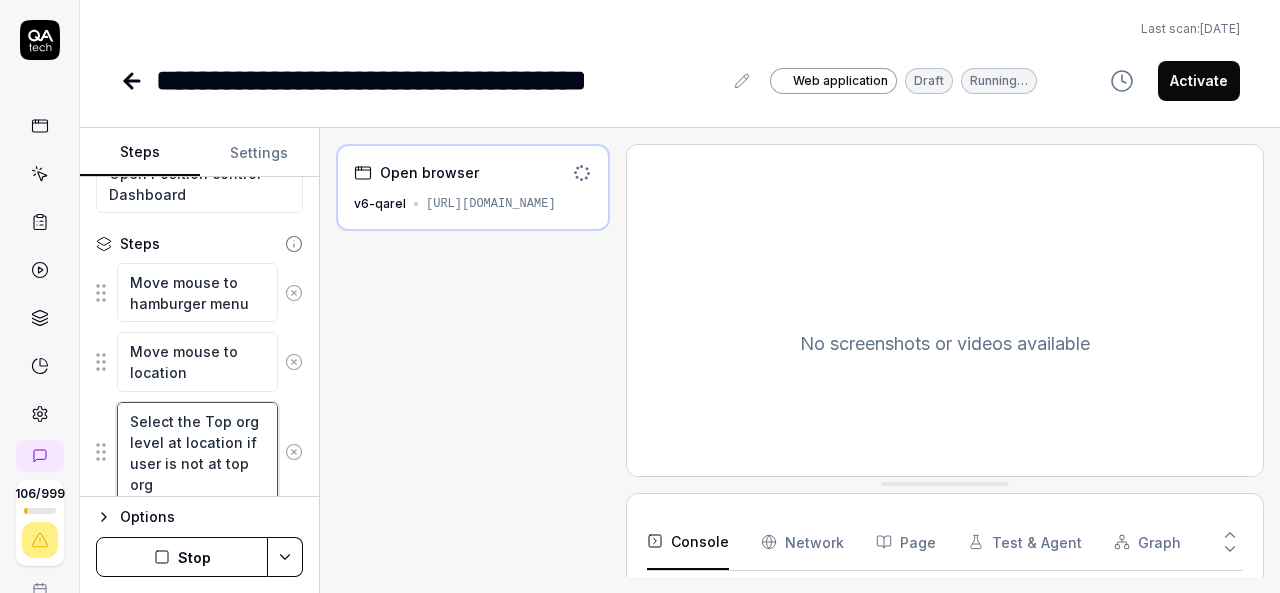 click on "Select the Top org level at location if user is not at top org" at bounding box center (197, 452) 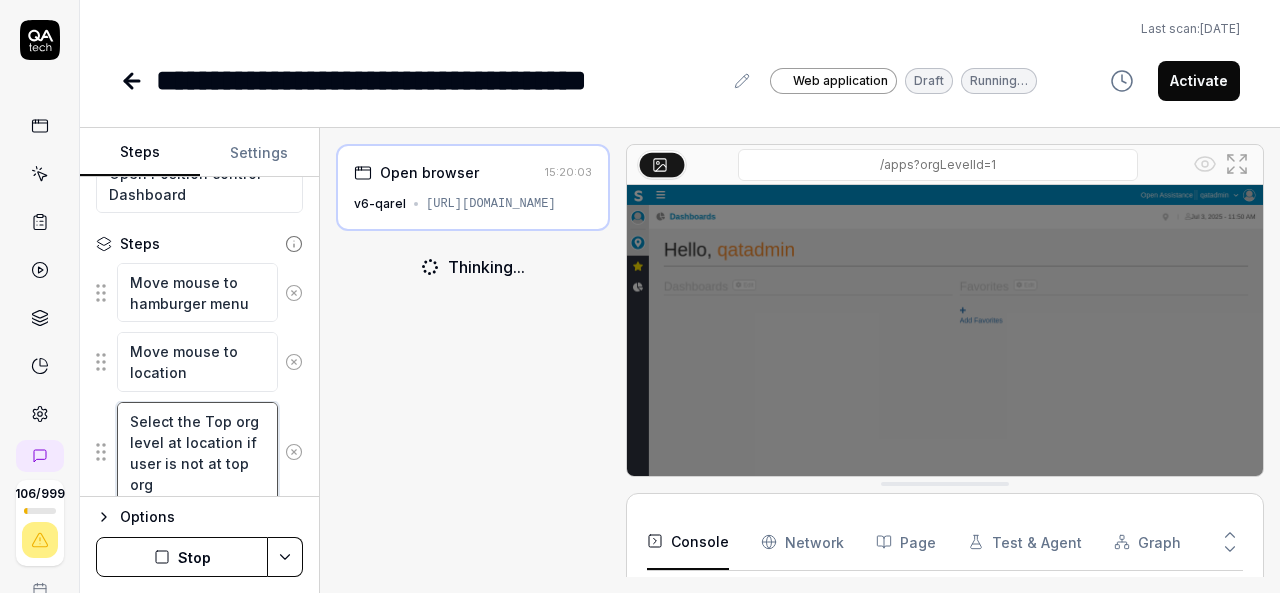 type on "*" 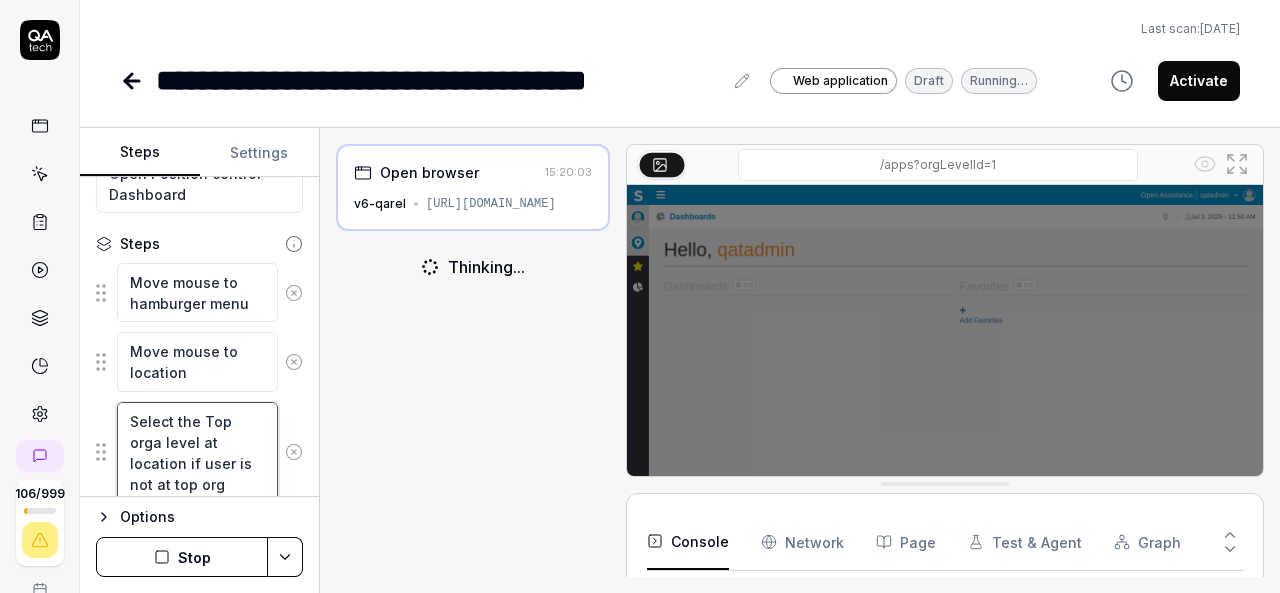 type on "*" 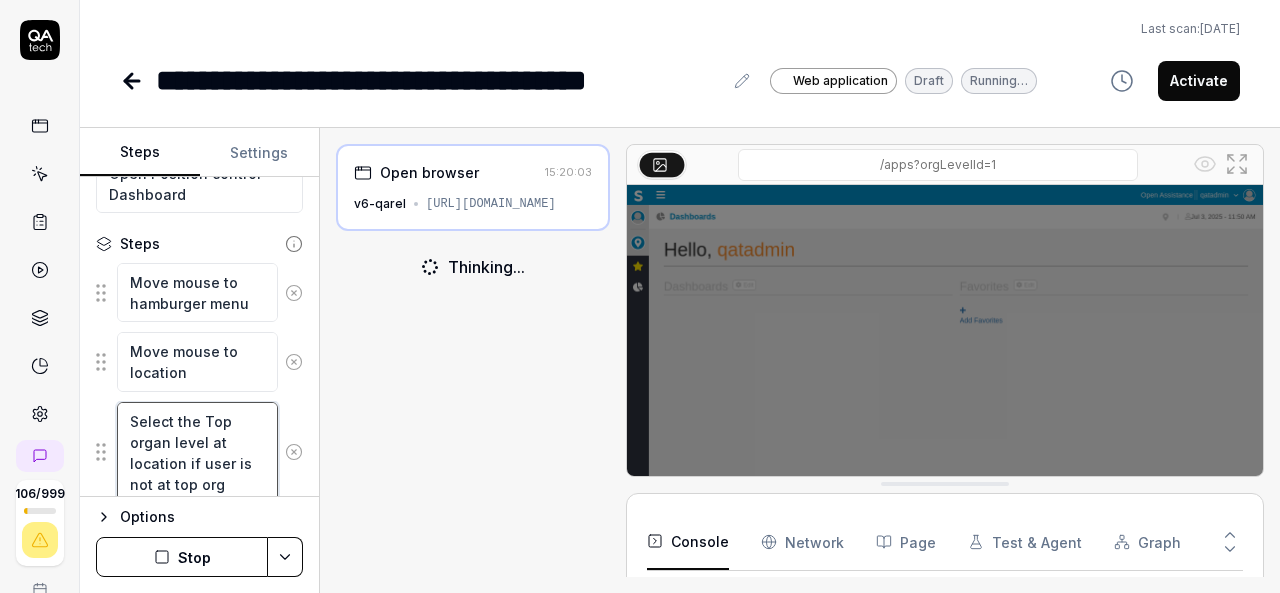 type on "*" 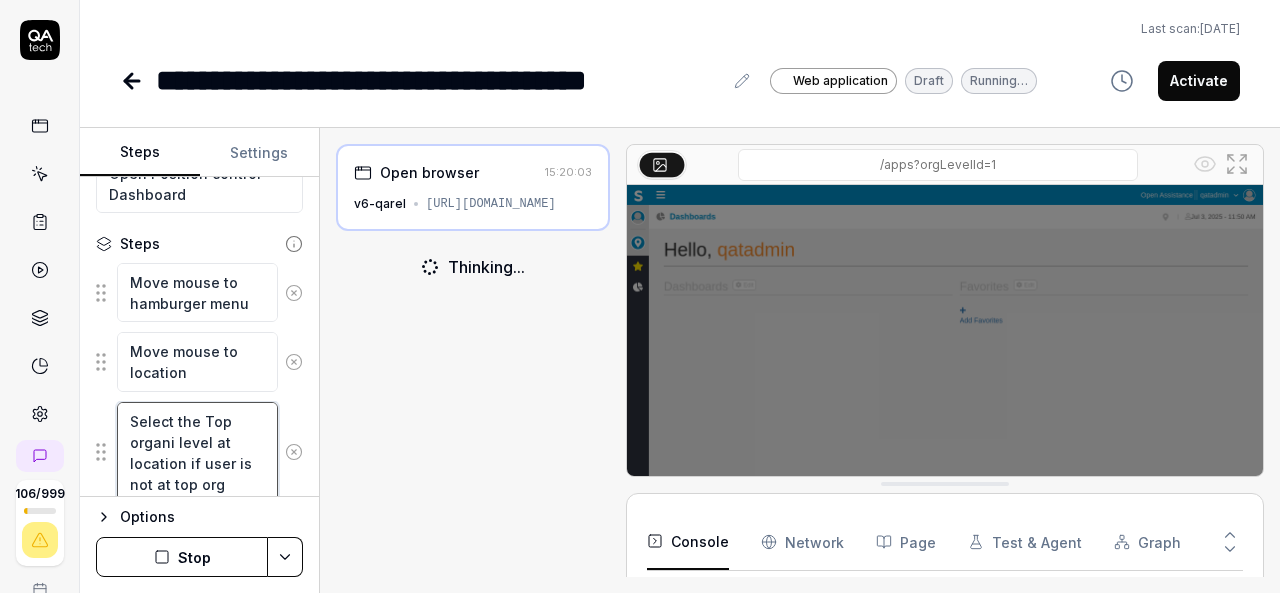 type on "*" 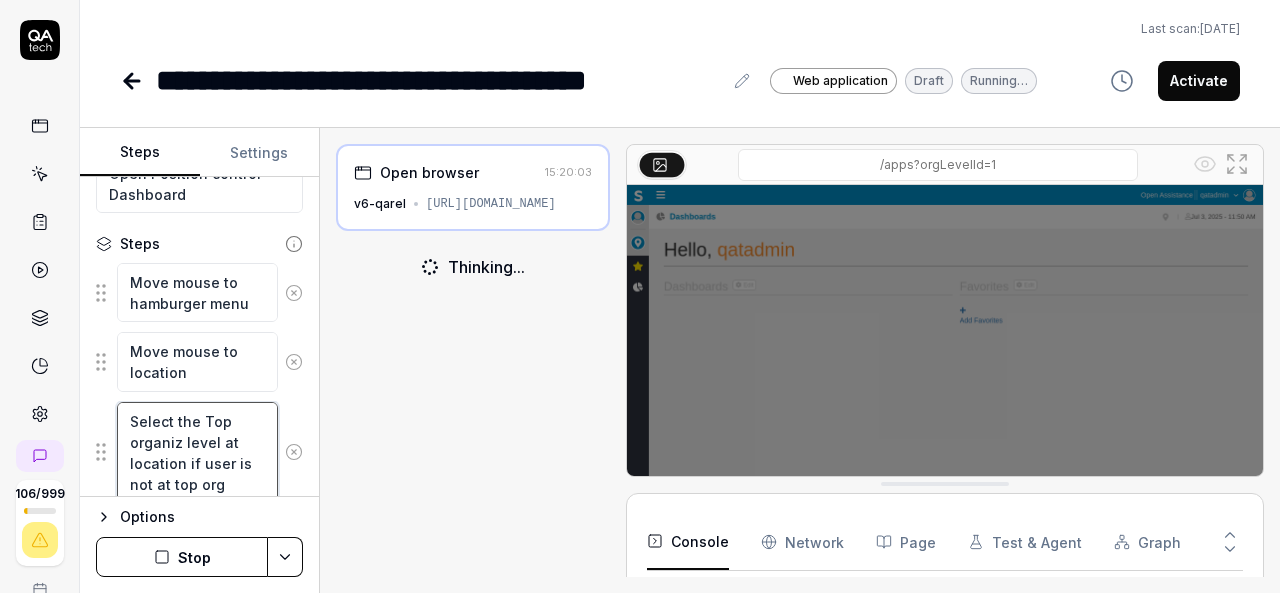 scroll, scrollTop: 32, scrollLeft: 0, axis: vertical 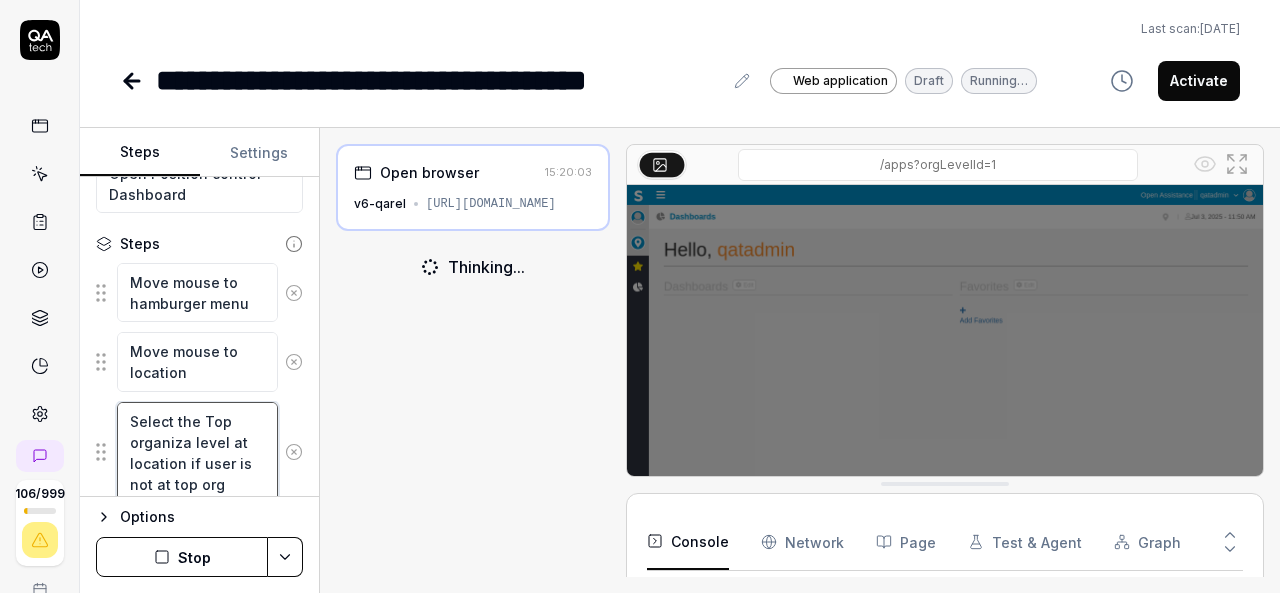 type on "*" 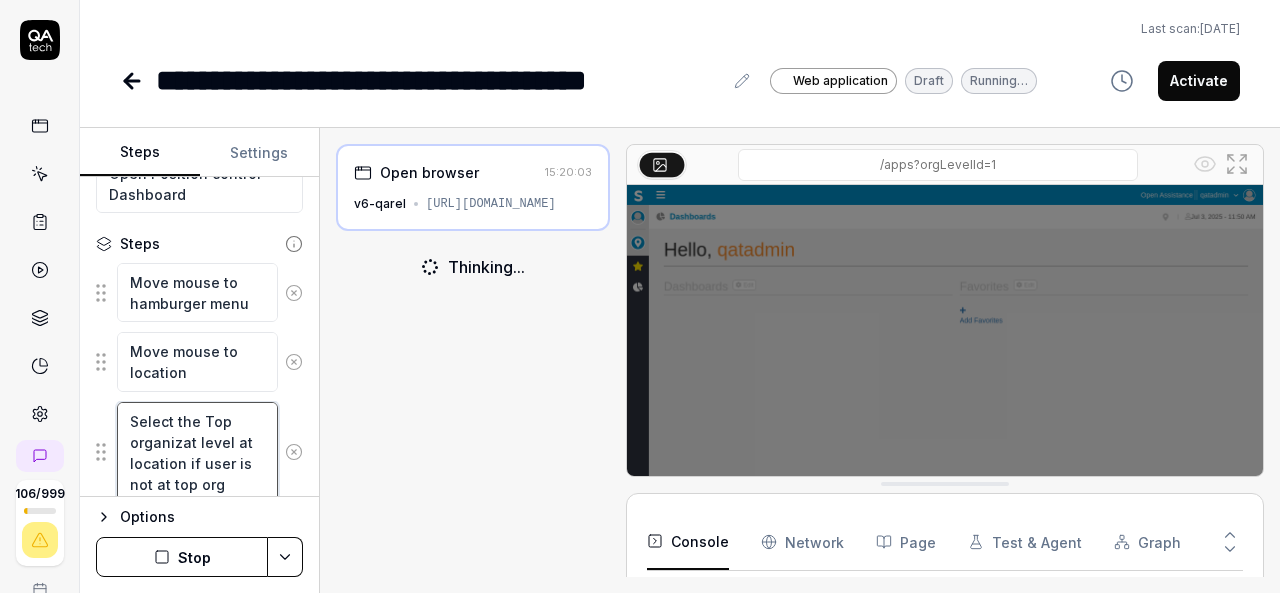 type on "*" 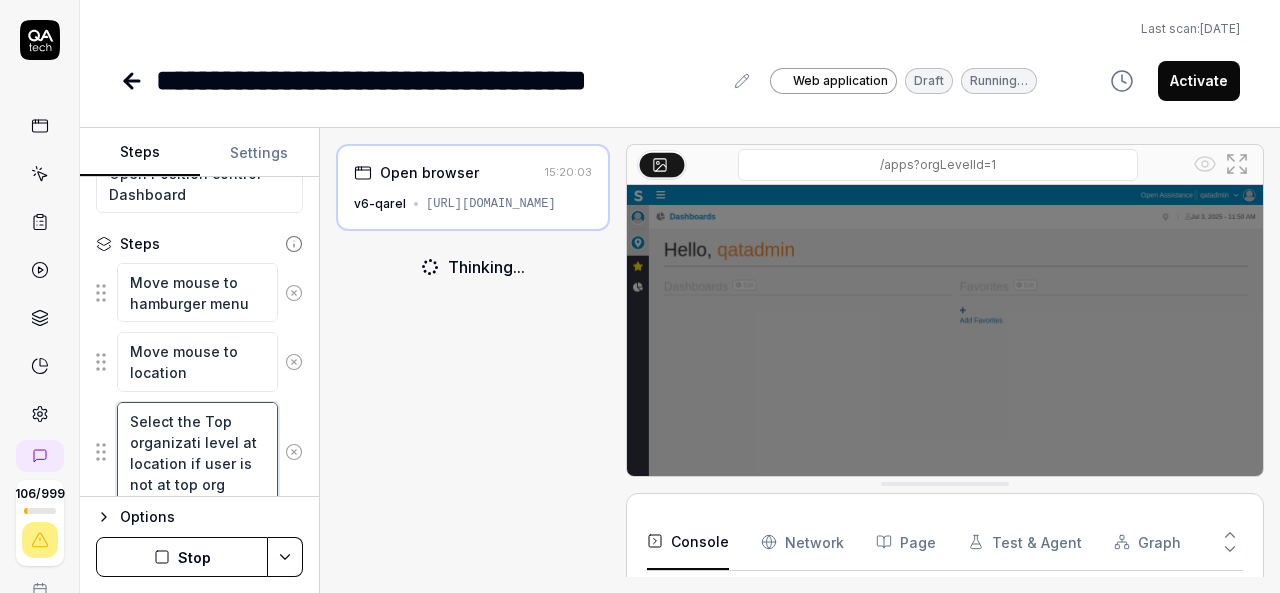 type on "*" 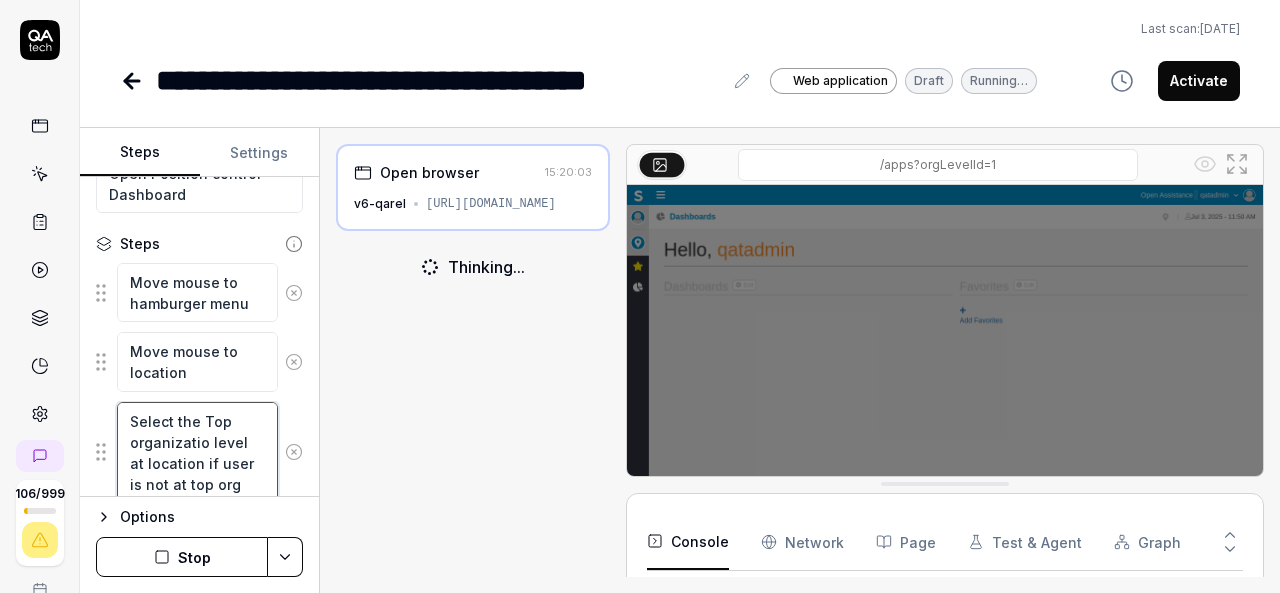type on "*" 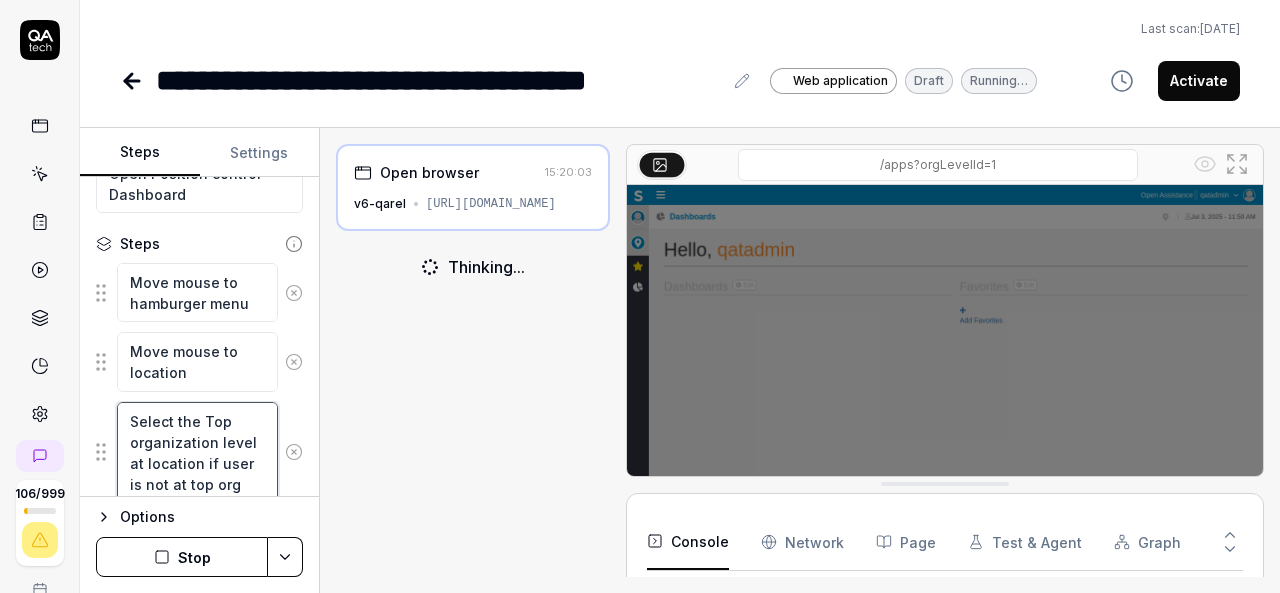 click on "Select the Top organization level at location if user is not at top org" at bounding box center [197, 452] 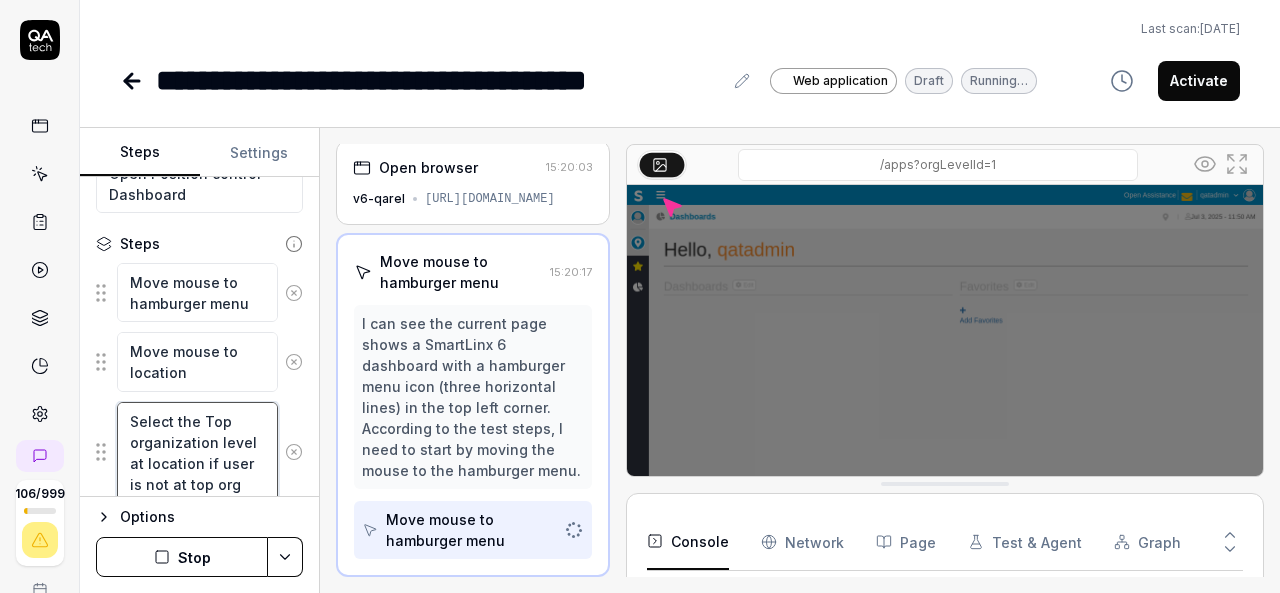 click on "Select the Top organization level at location if user is not at top org" at bounding box center (197, 452) 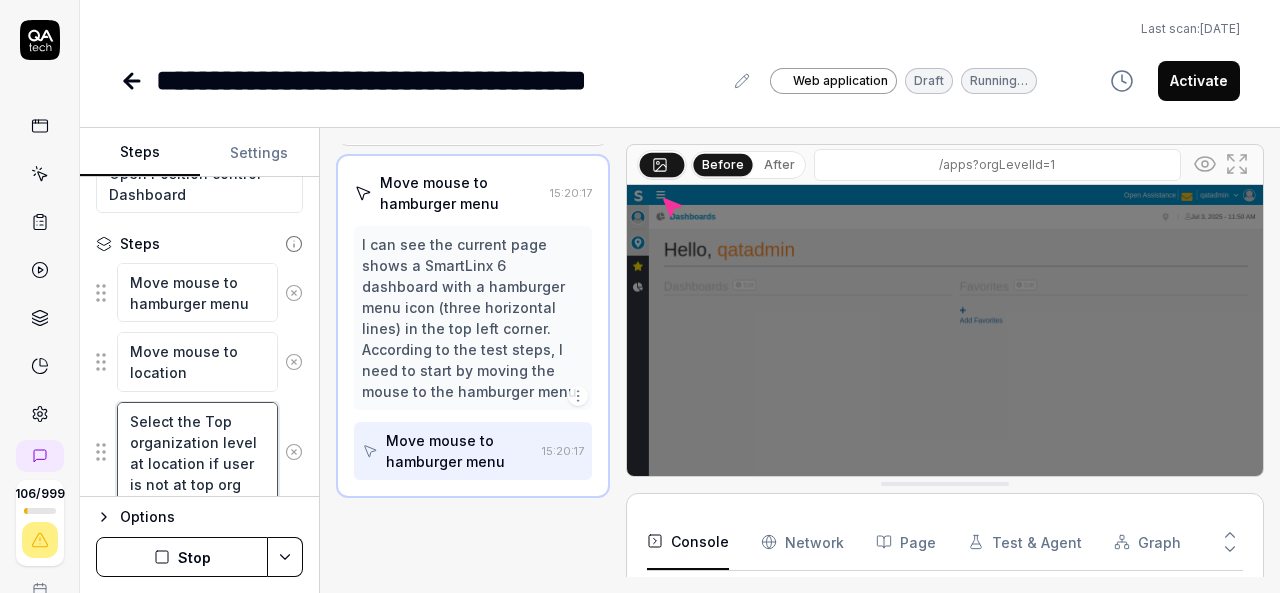 click on "Select the Top organization level at location if user is not at top org" at bounding box center (197, 452) 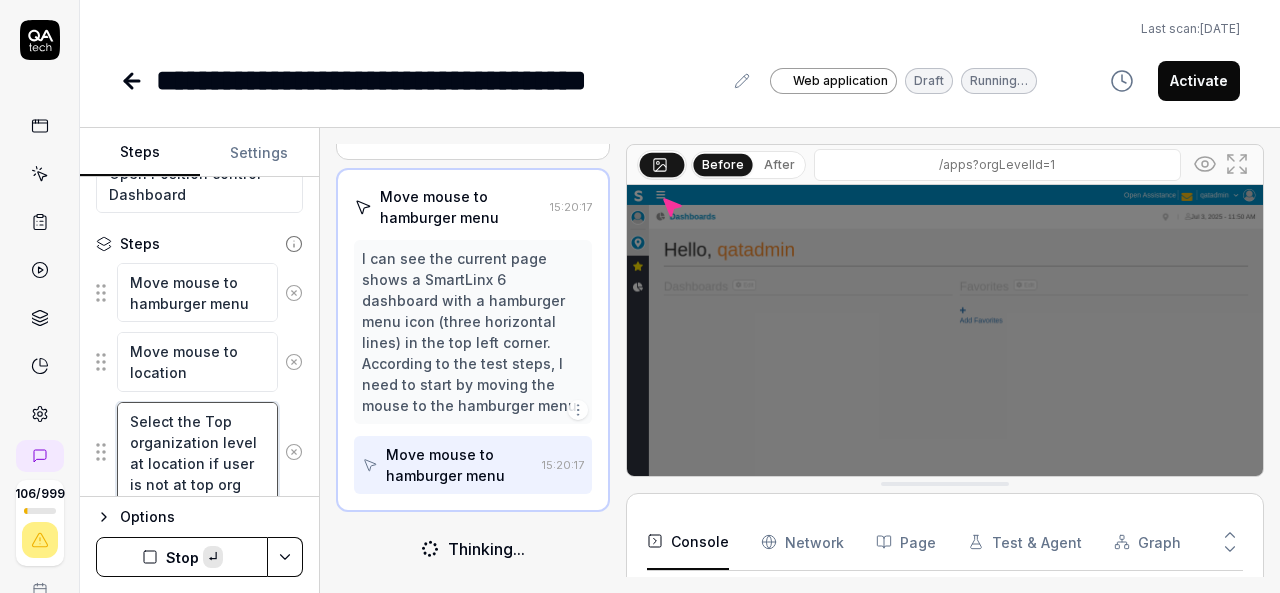 scroll, scrollTop: 105, scrollLeft: 0, axis: vertical 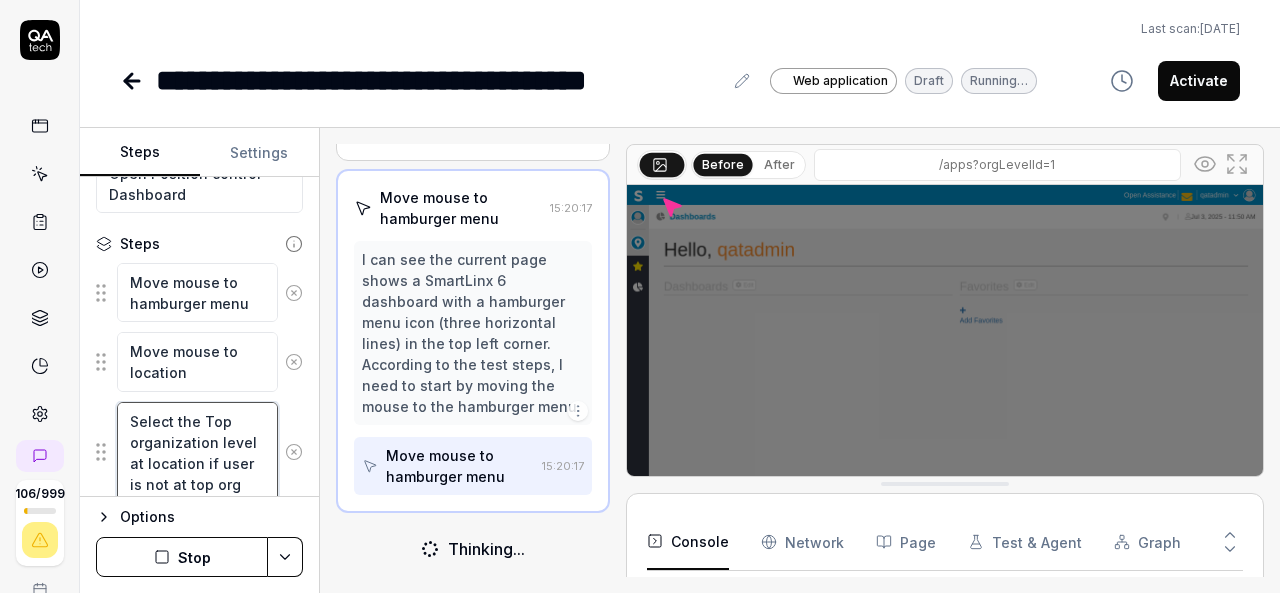 click on "Select the Top organization level at location if user is not at top org" at bounding box center [197, 452] 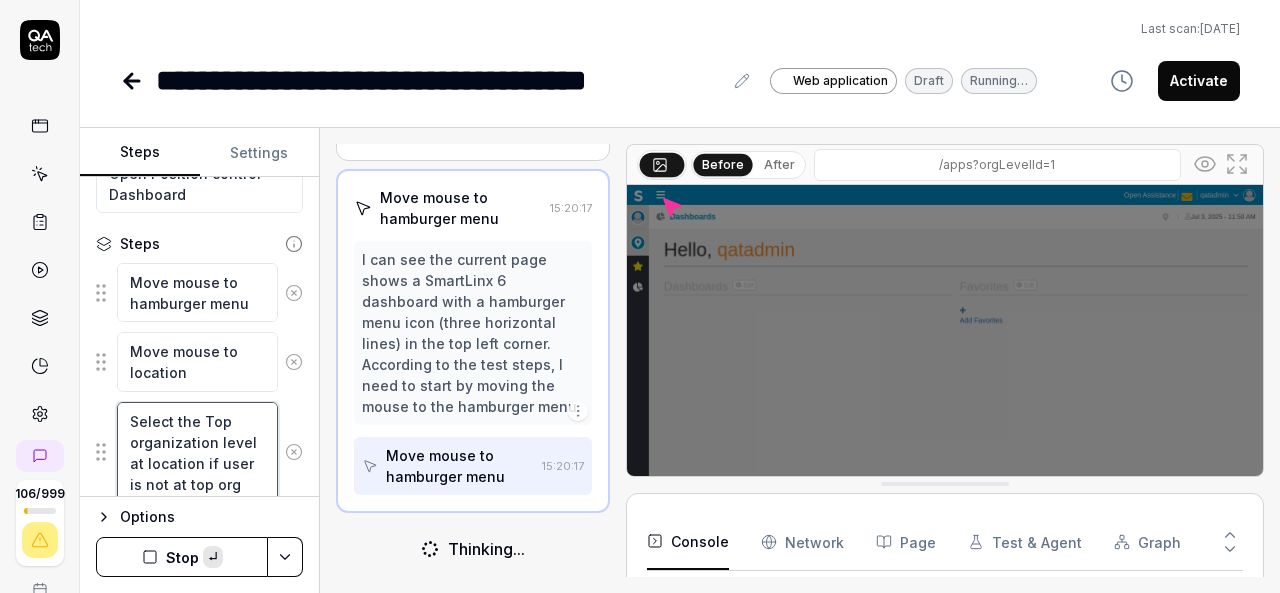 paste on "organization" 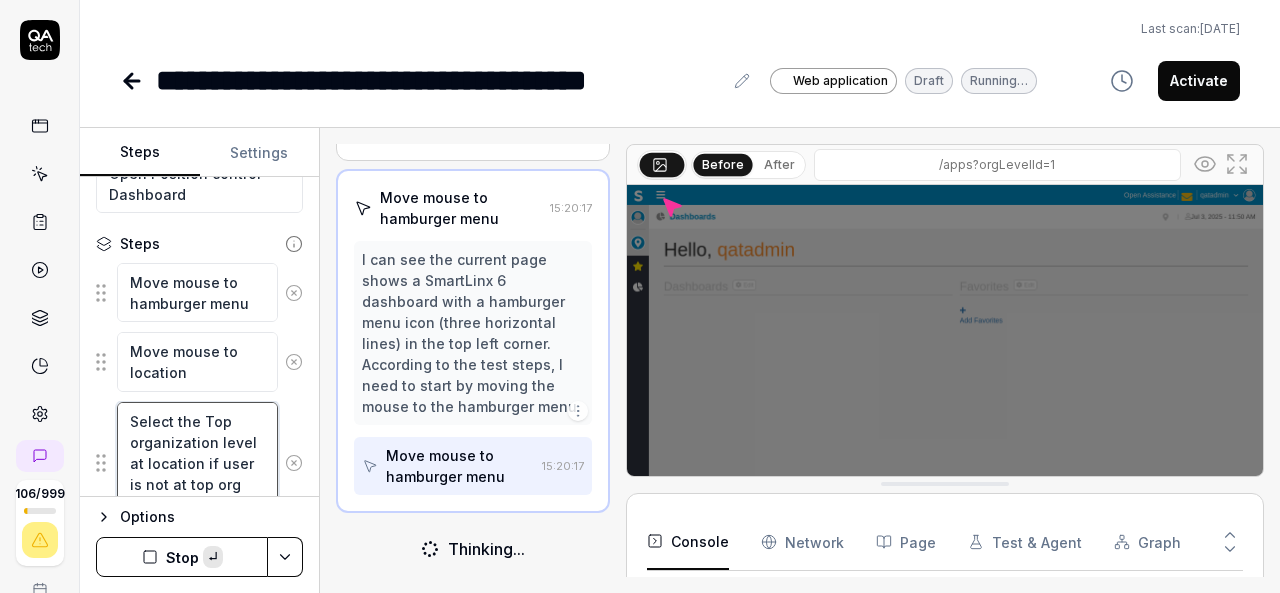scroll, scrollTop: 10, scrollLeft: 0, axis: vertical 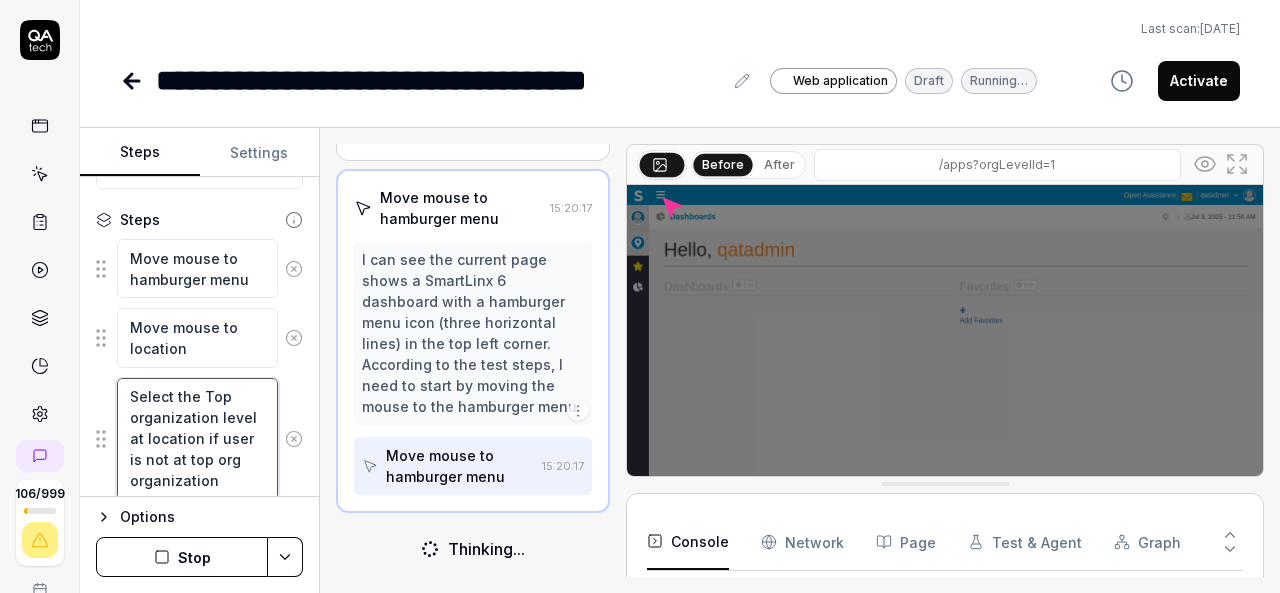 click on "Select the Top organization level at location if user is not at top org organization" at bounding box center (197, 439) 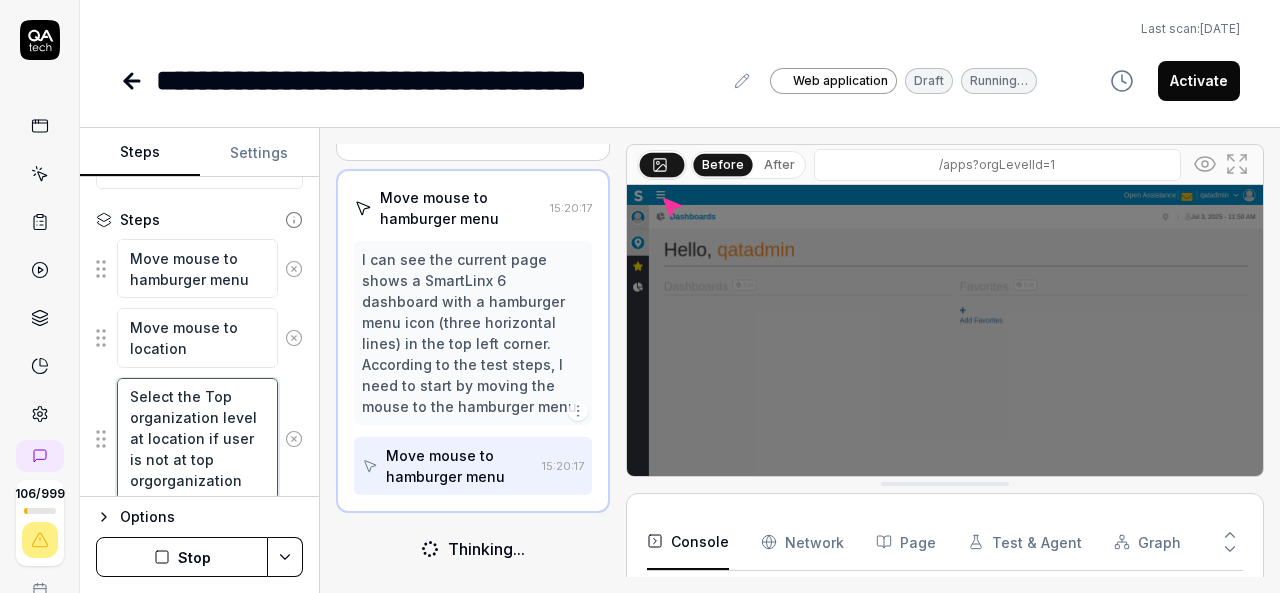 type on "*" 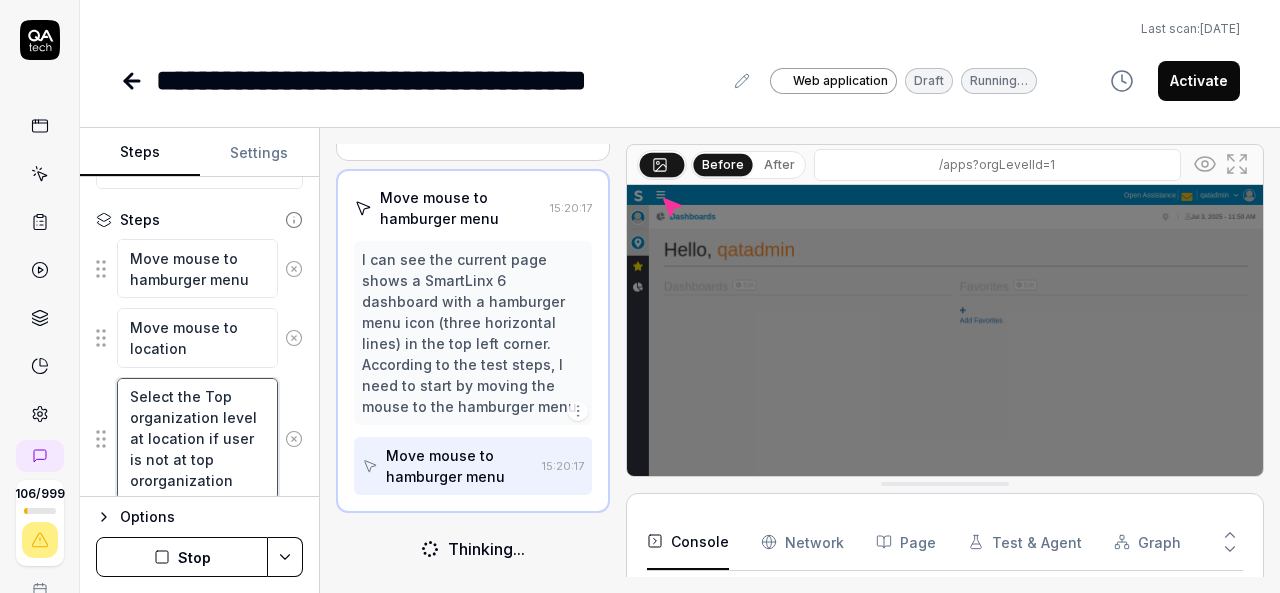 type on "*" 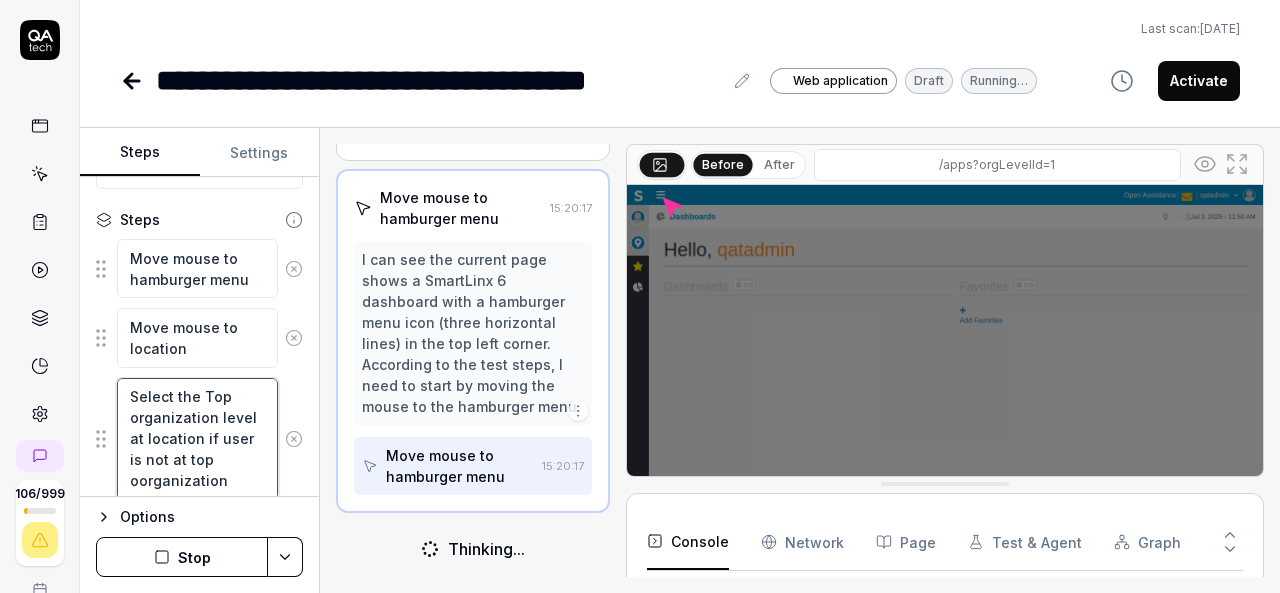 type on "*" 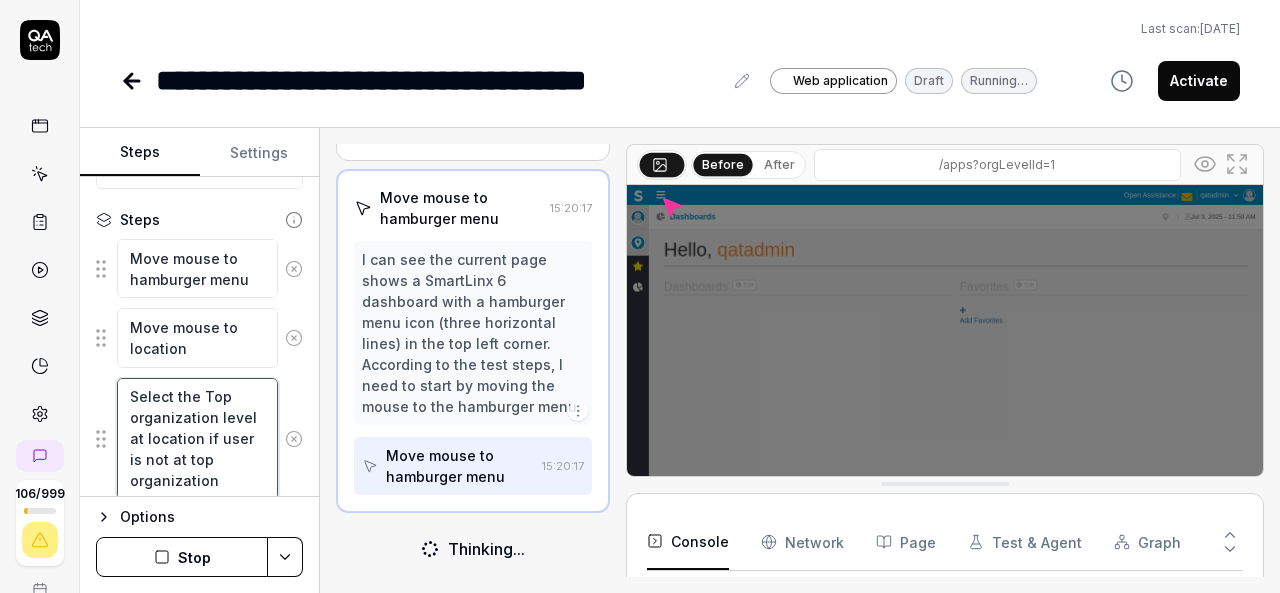 type on "*" 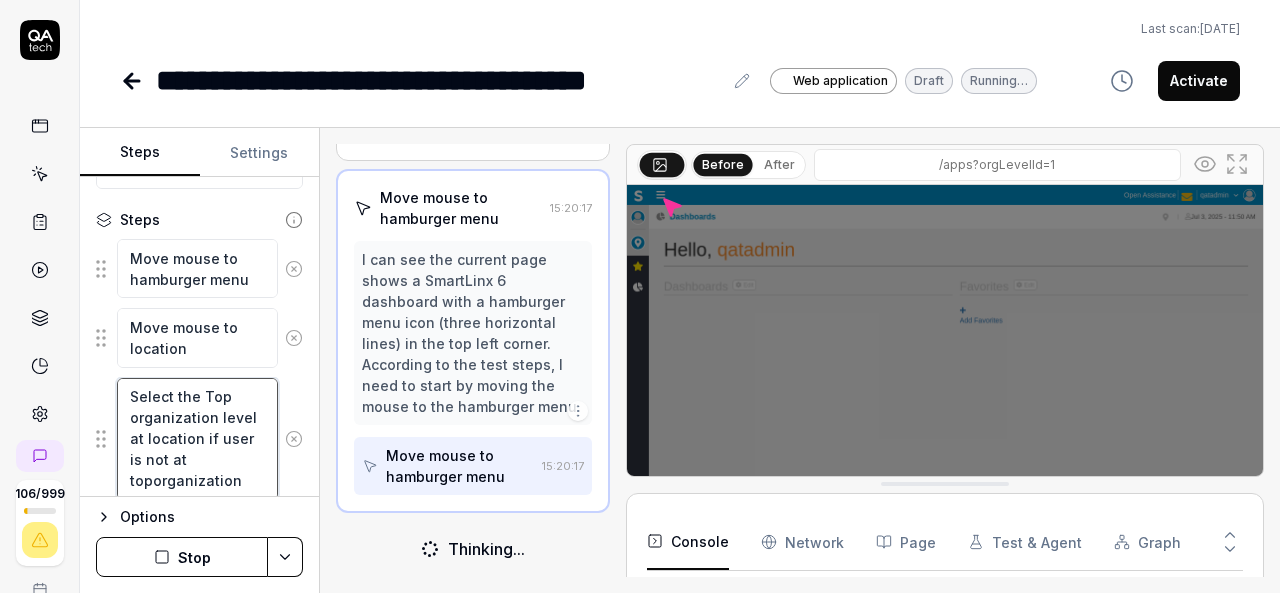 scroll, scrollTop: 0, scrollLeft: 0, axis: both 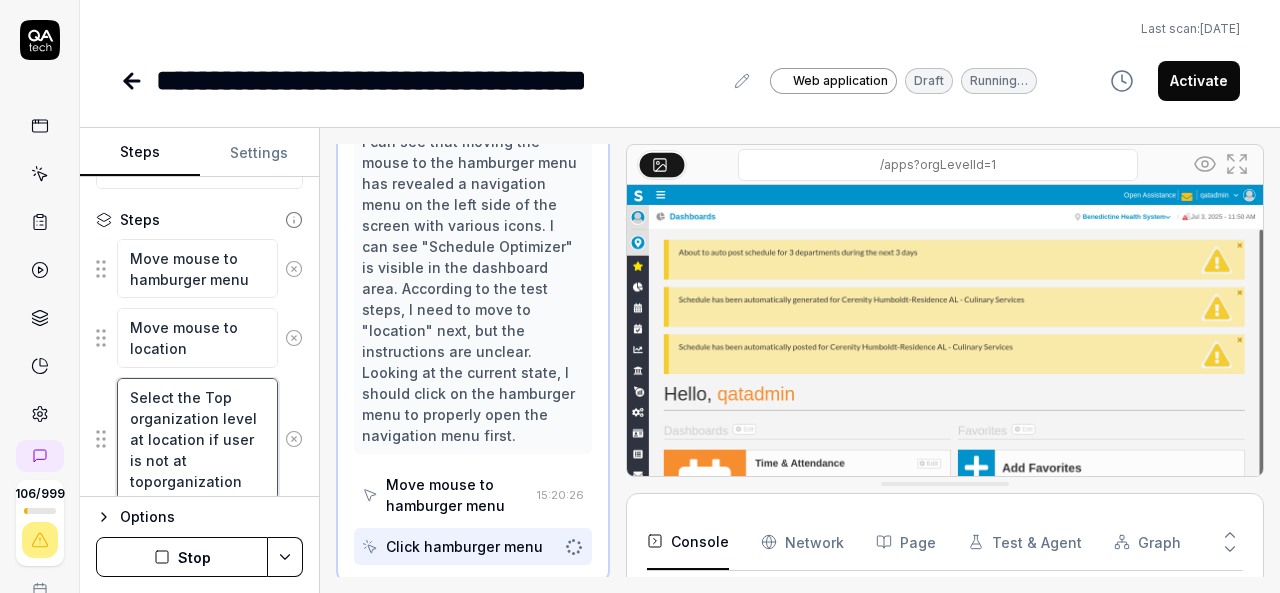 type on "Select the Top organization level at location if user is not at toporganization" 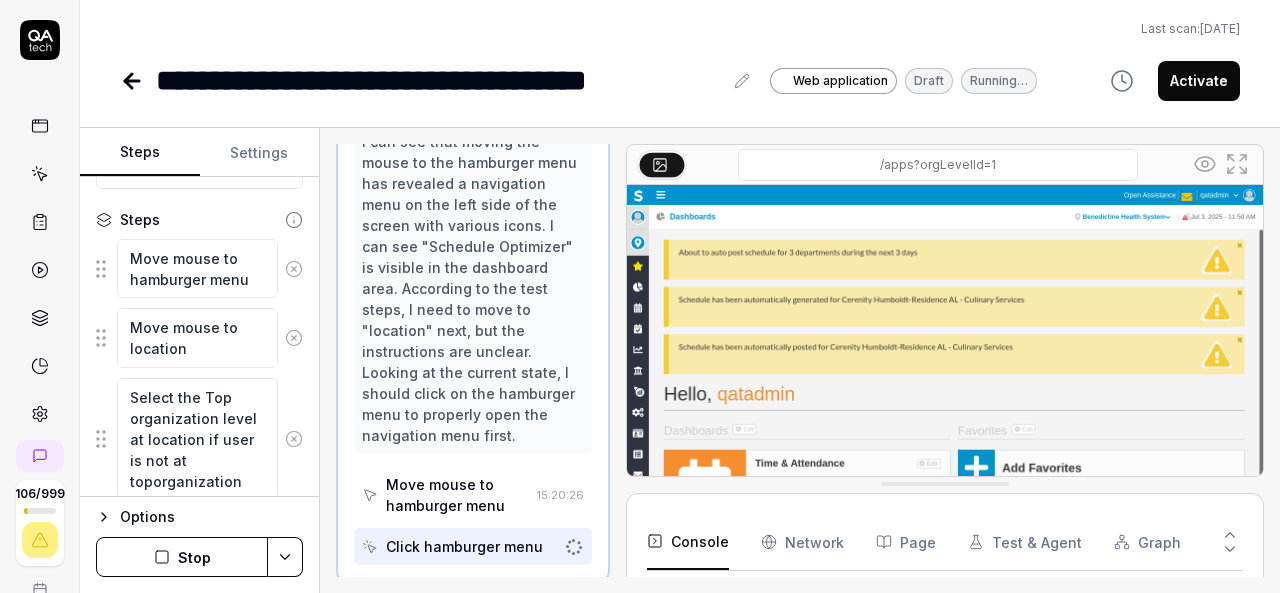 click on "Stop" at bounding box center [182, 557] 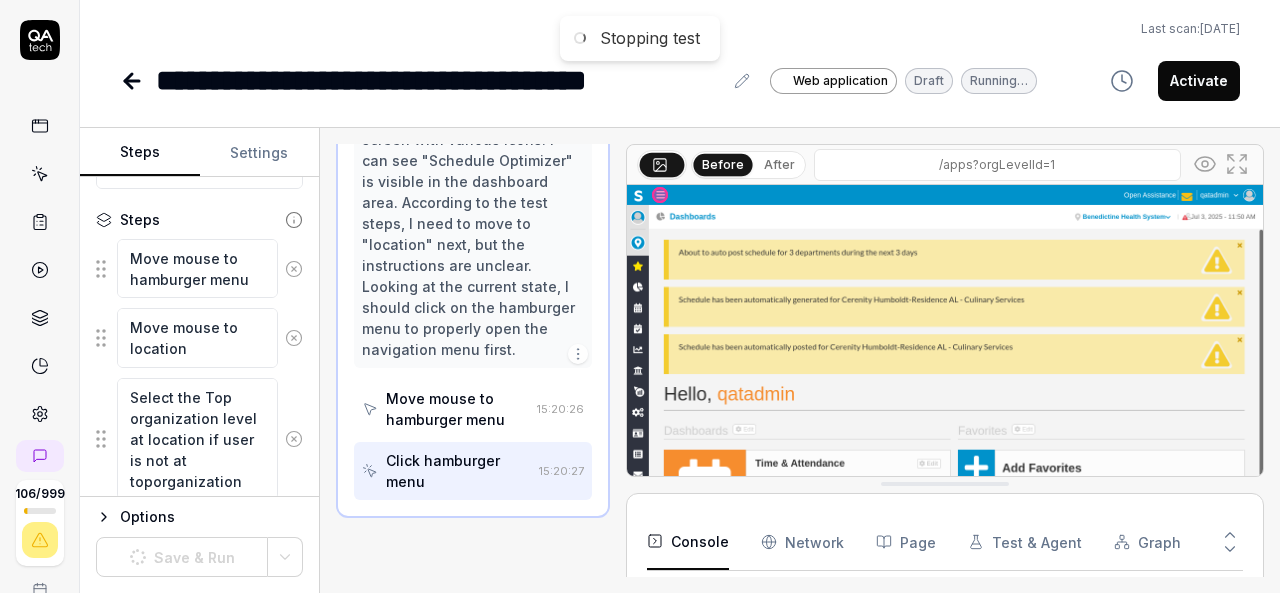 scroll, scrollTop: 419, scrollLeft: 0, axis: vertical 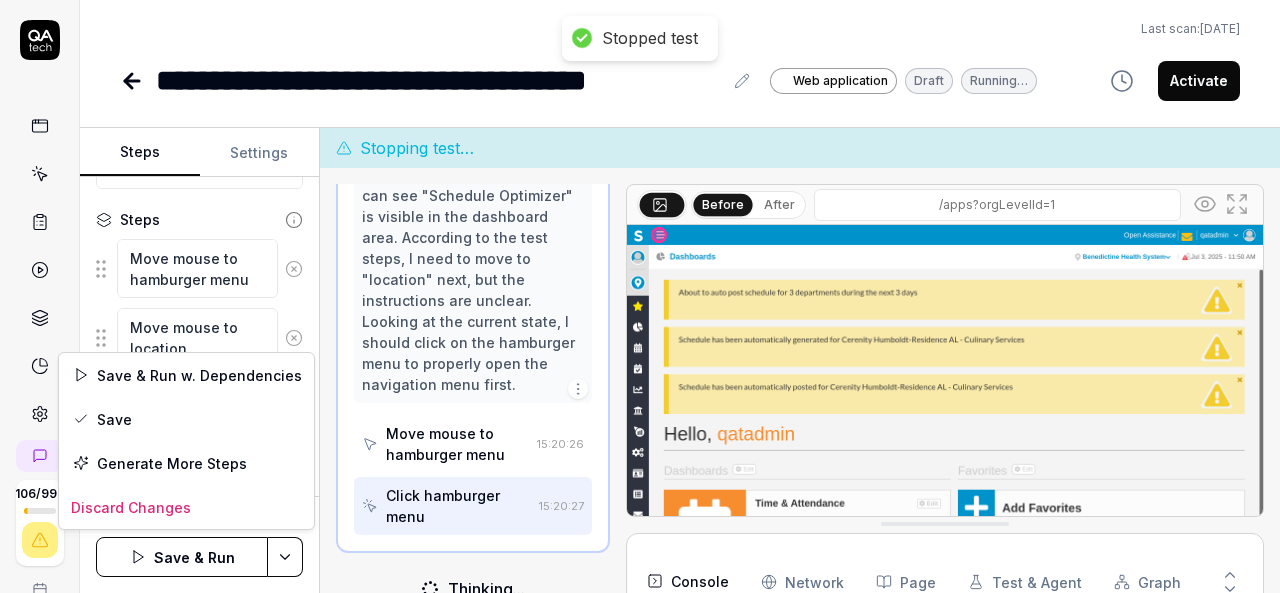 click on "**********" at bounding box center [640, 296] 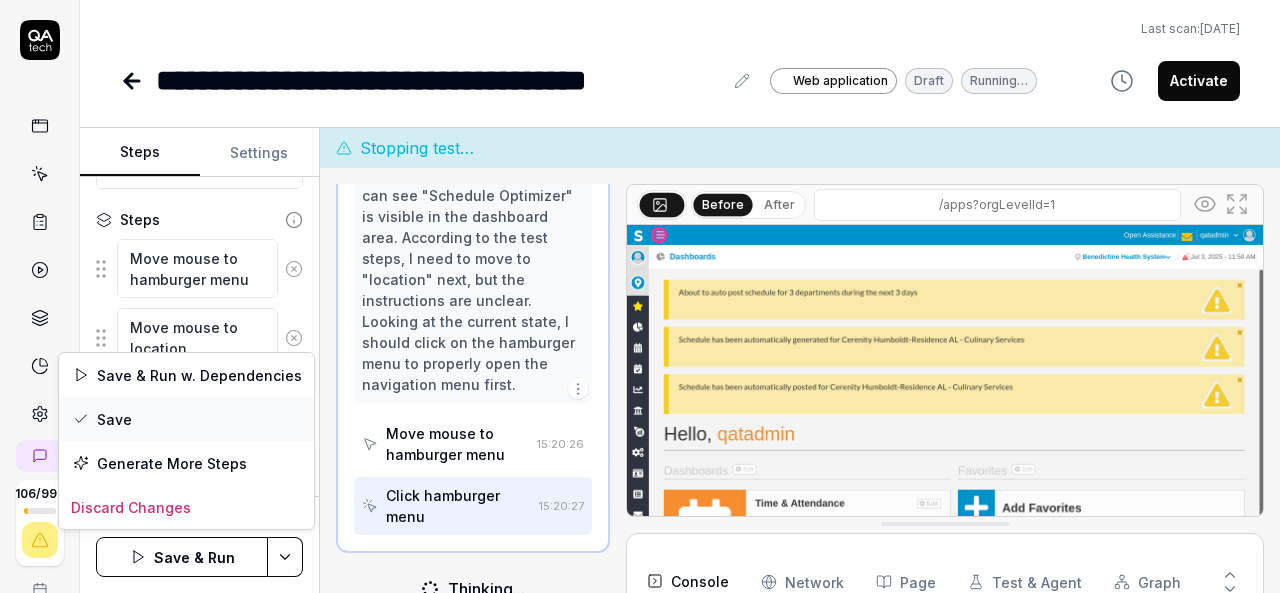 click on "Save" at bounding box center [186, 419] 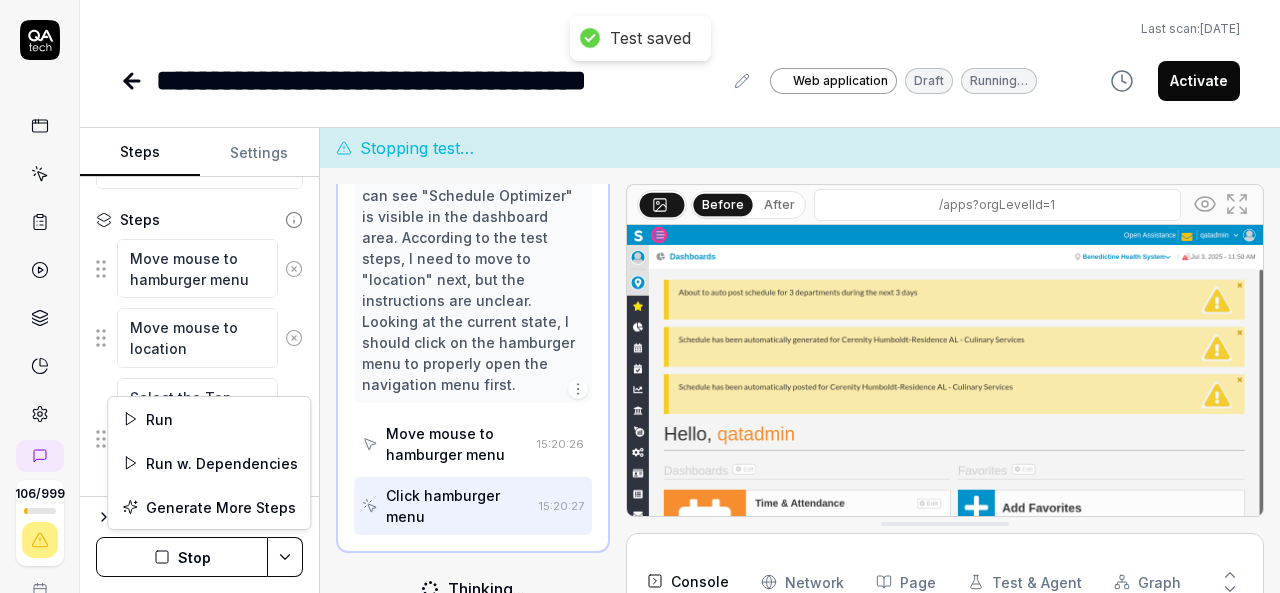 click on "**********" at bounding box center (640, 296) 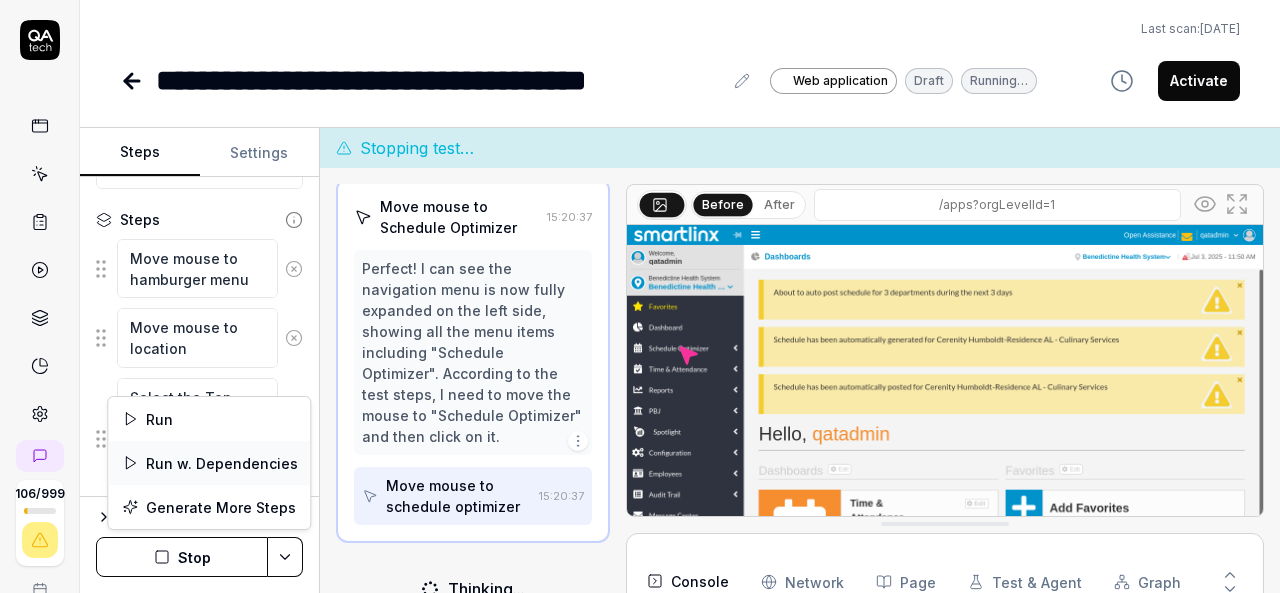 scroll, scrollTop: 335, scrollLeft: 0, axis: vertical 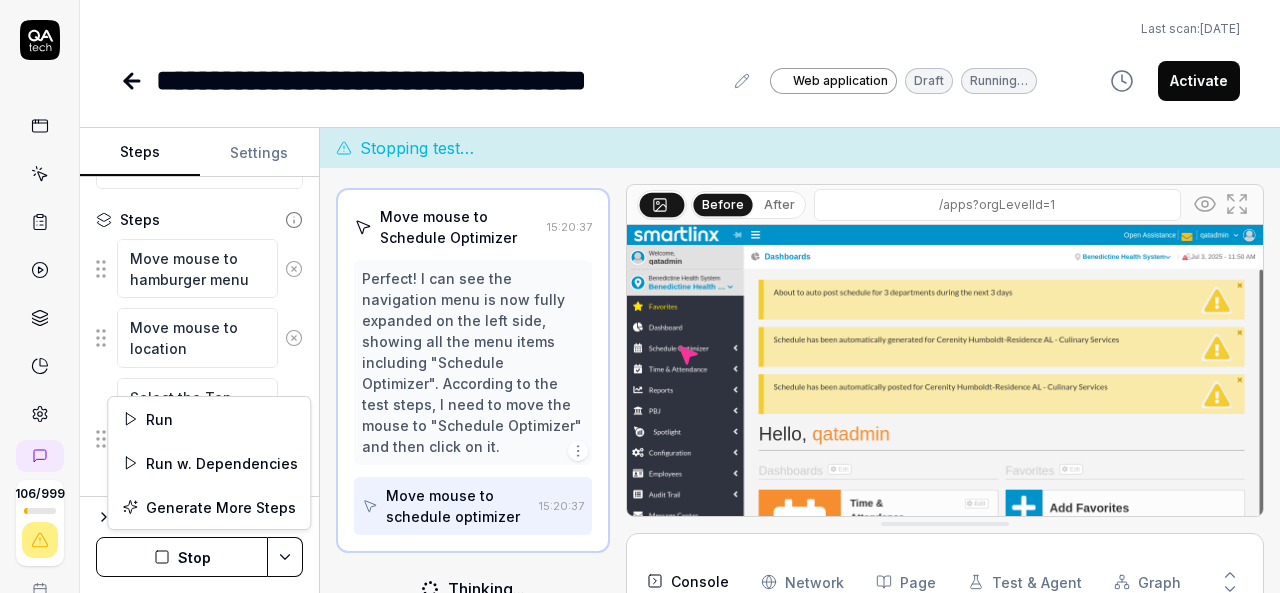click on "**********" at bounding box center (640, 296) 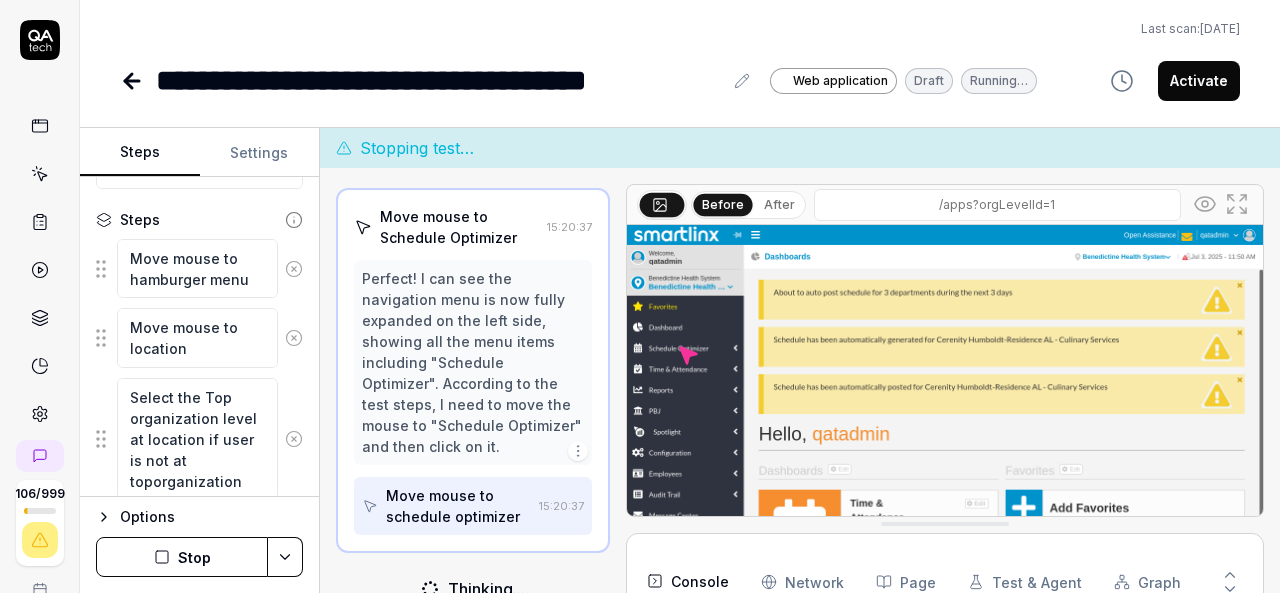 click on "Stop" at bounding box center [182, 557] 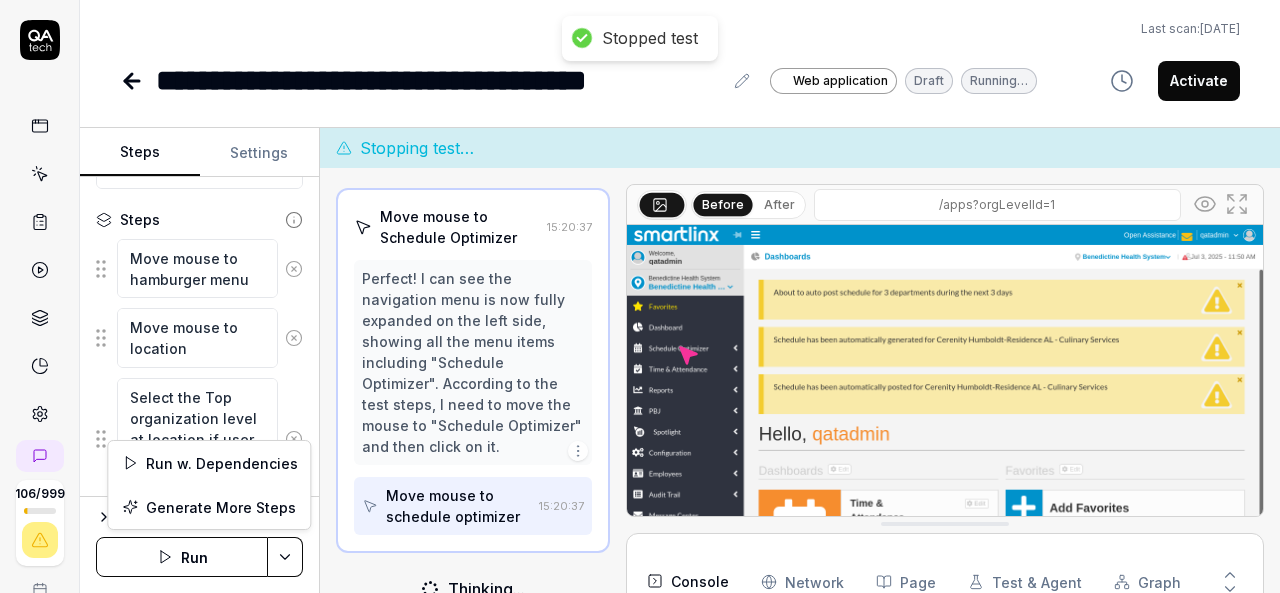 click on "**********" at bounding box center [640, 296] 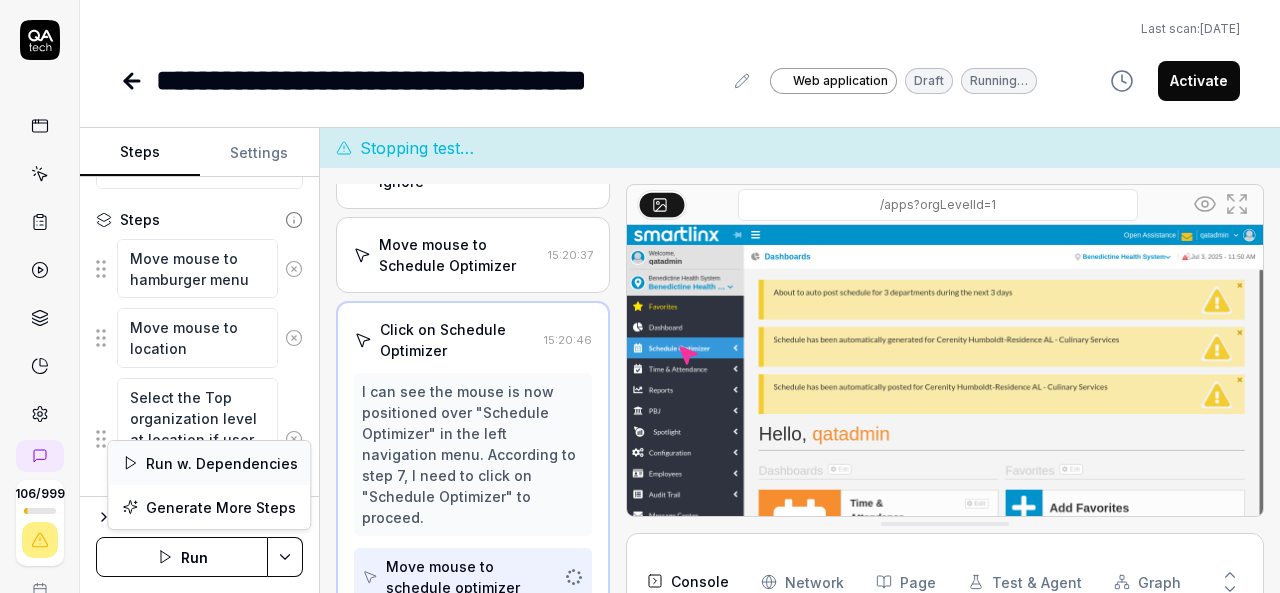 click on "Run w. Dependencies" at bounding box center (209, 463) 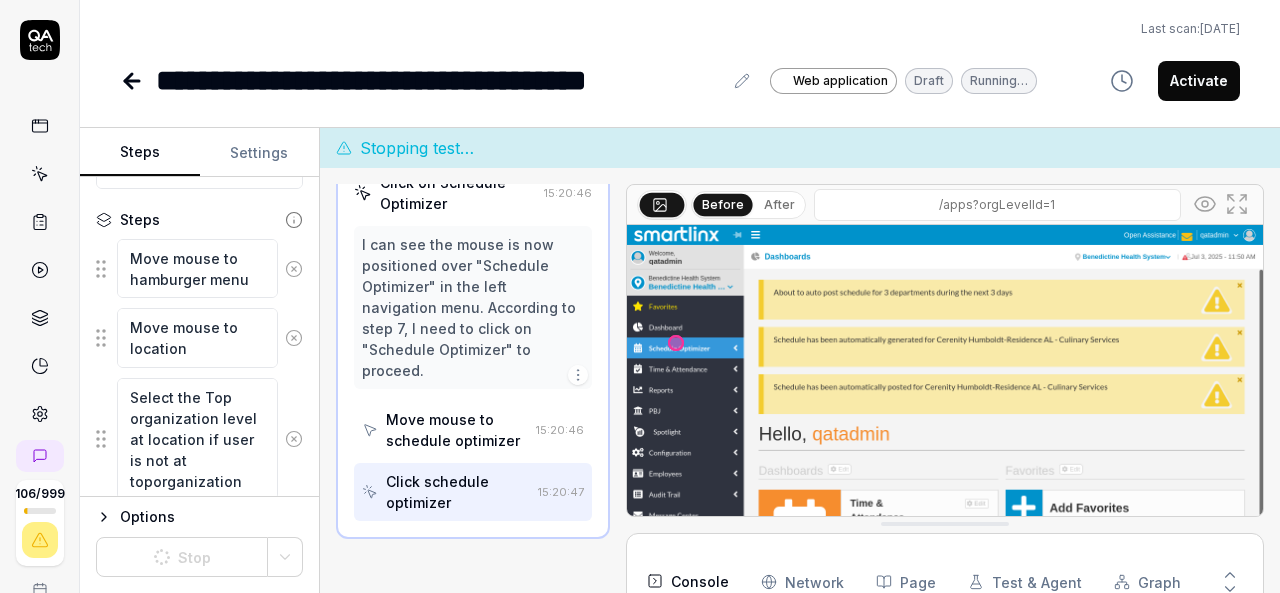 scroll, scrollTop: 425, scrollLeft: 0, axis: vertical 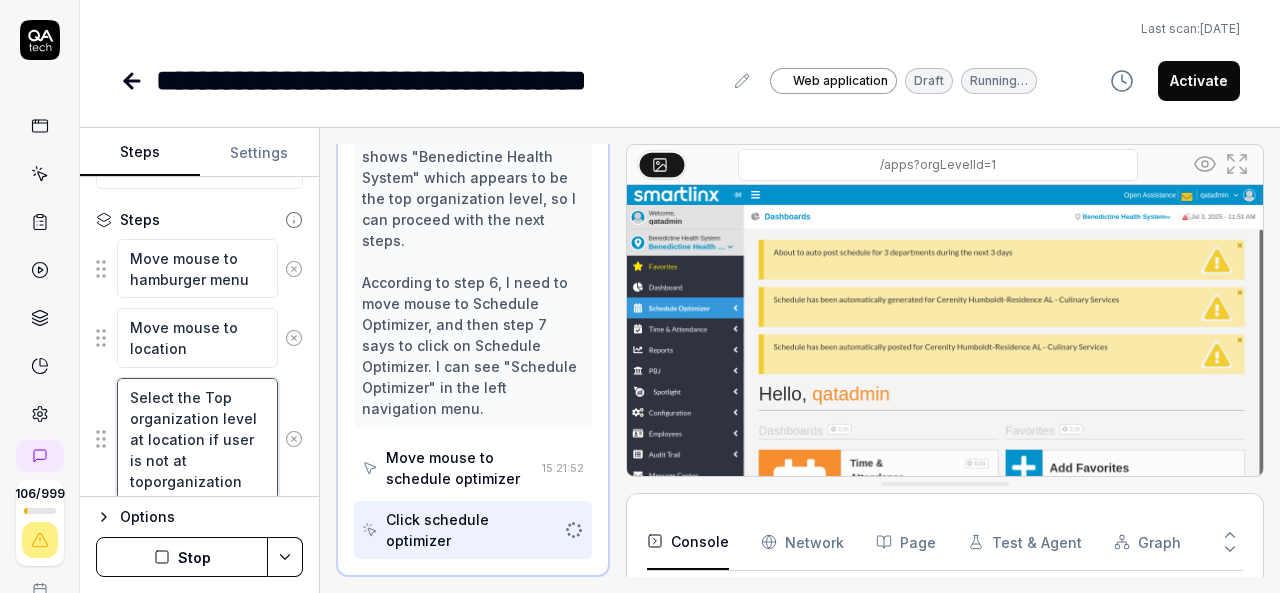 click on "Select the Top organization level at location if user is not at toporganization" at bounding box center [197, 439] 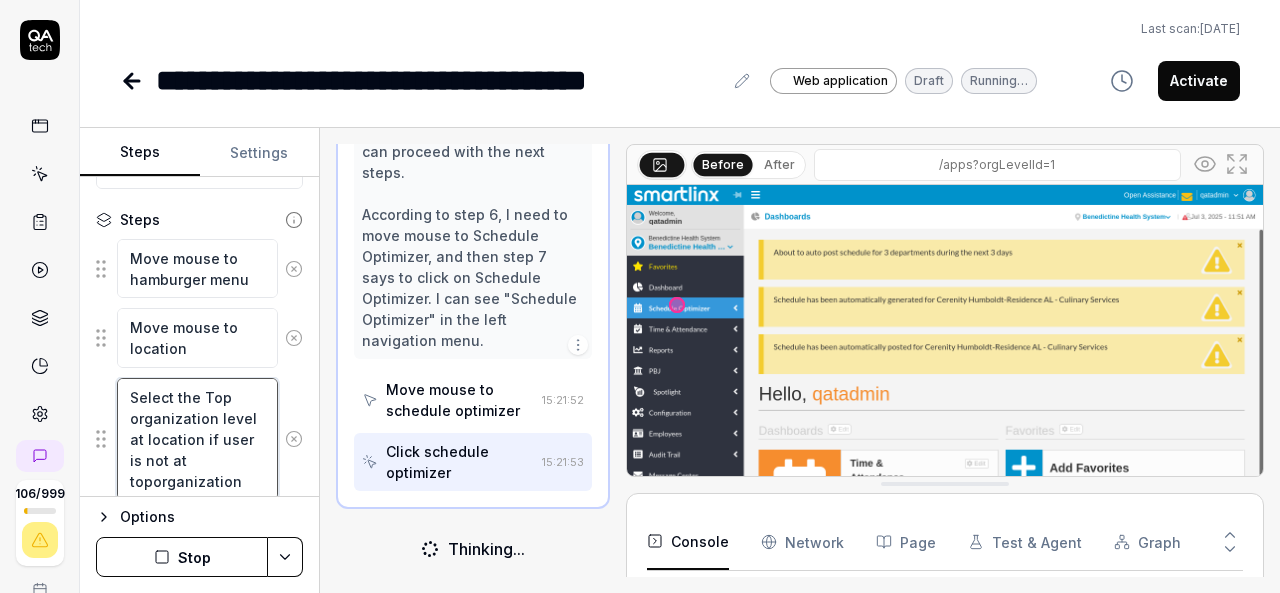type on "*" 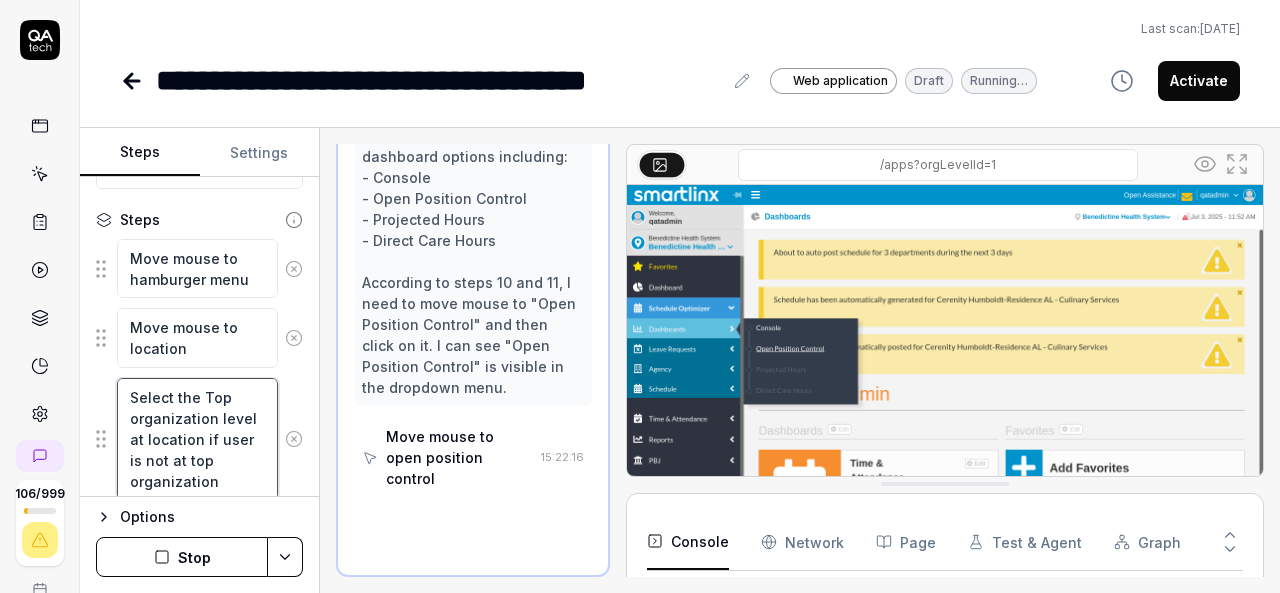 scroll, scrollTop: 479, scrollLeft: 0, axis: vertical 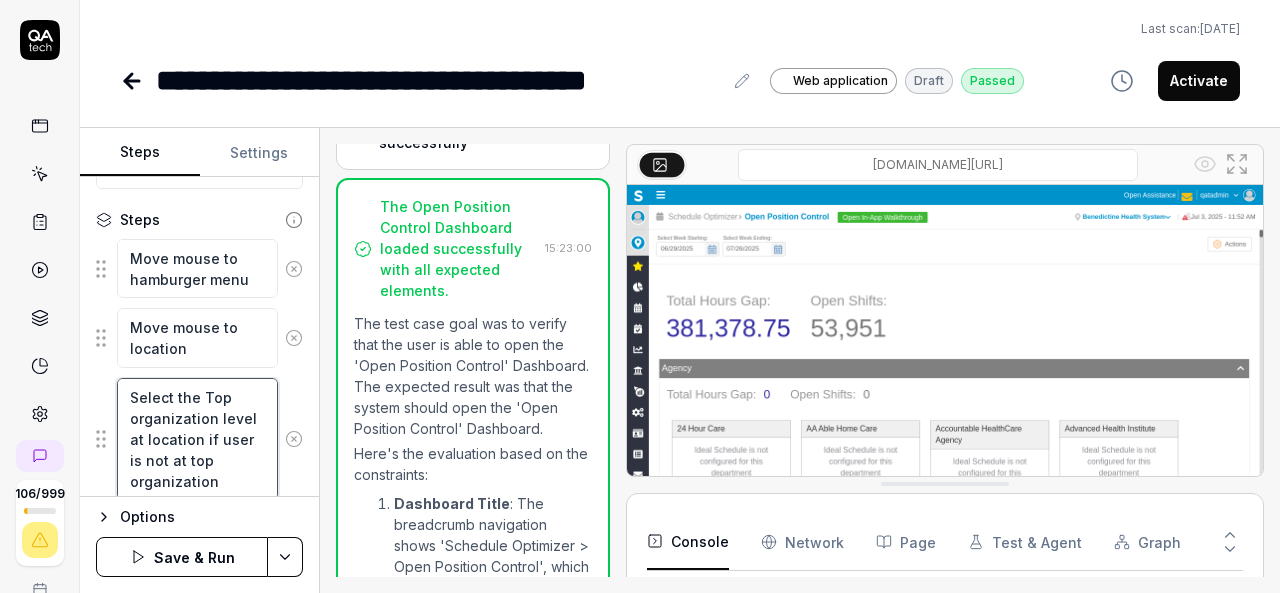 type on "*" 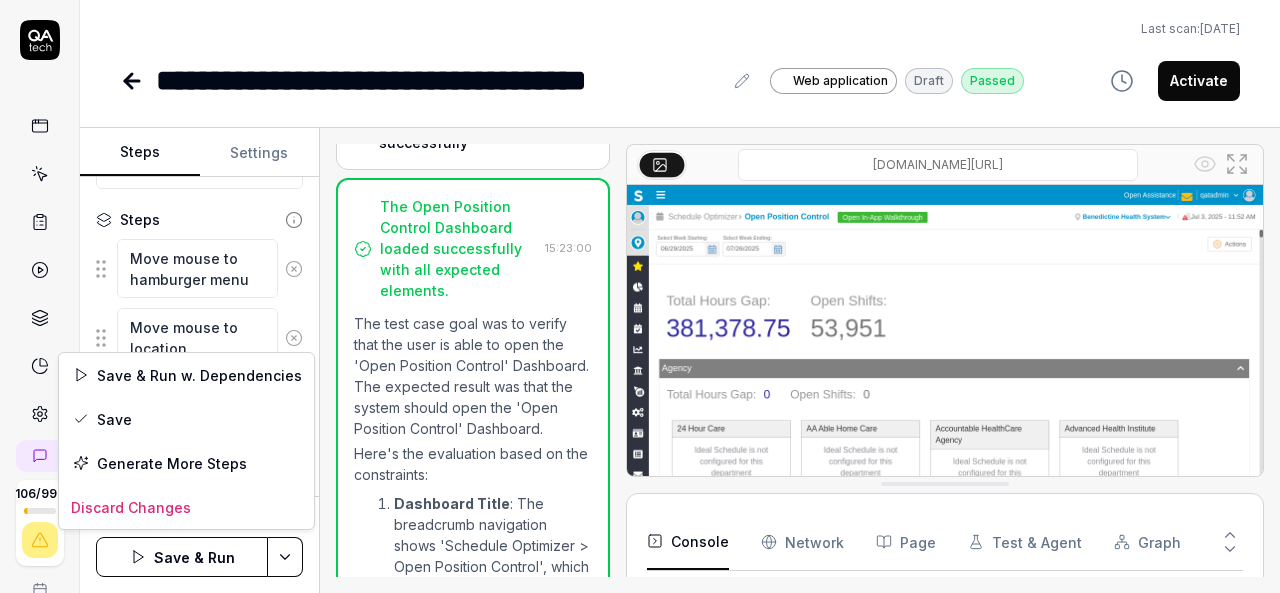 click on "**********" at bounding box center (640, 296) 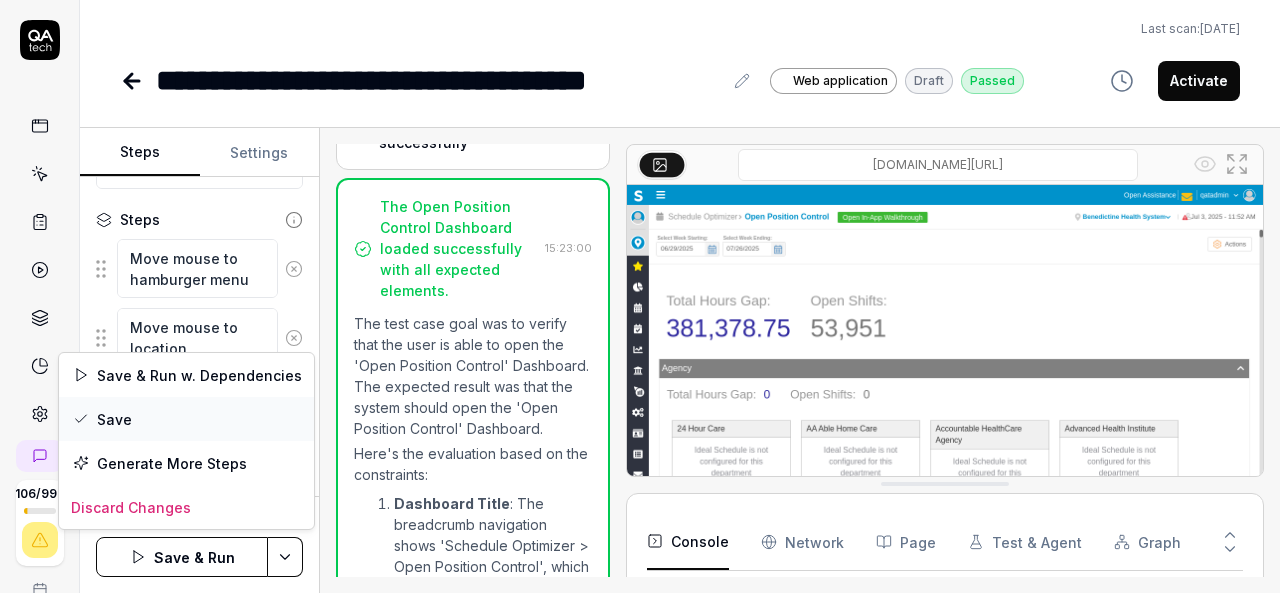 click on "Save" at bounding box center (186, 419) 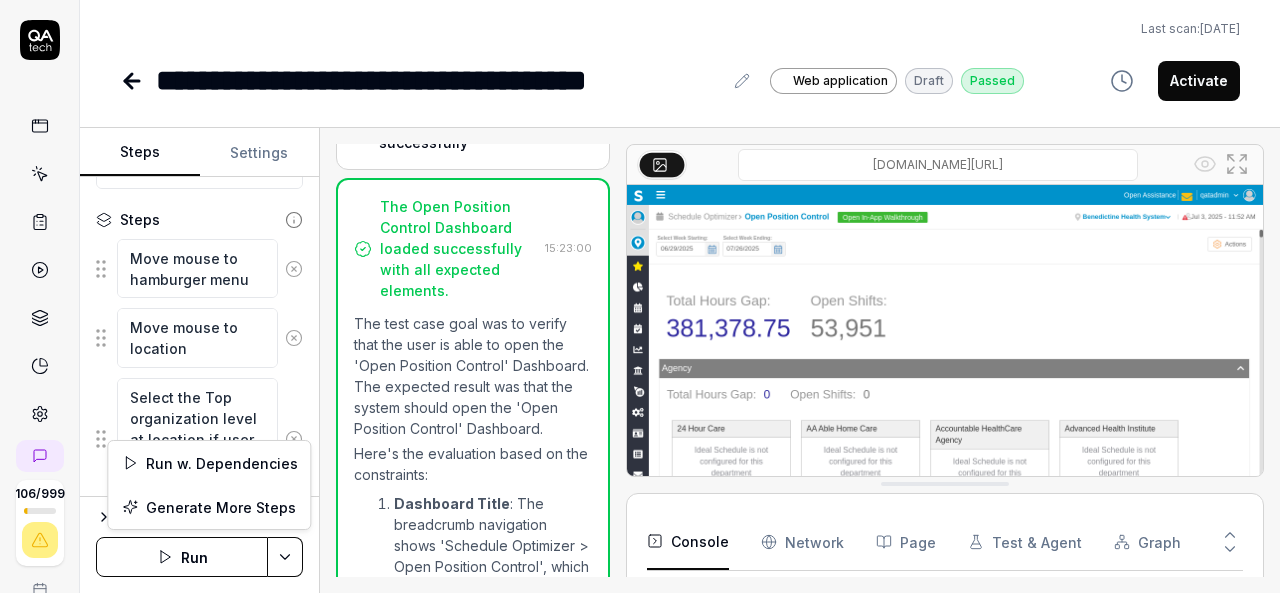 click on "**********" at bounding box center [640, 296] 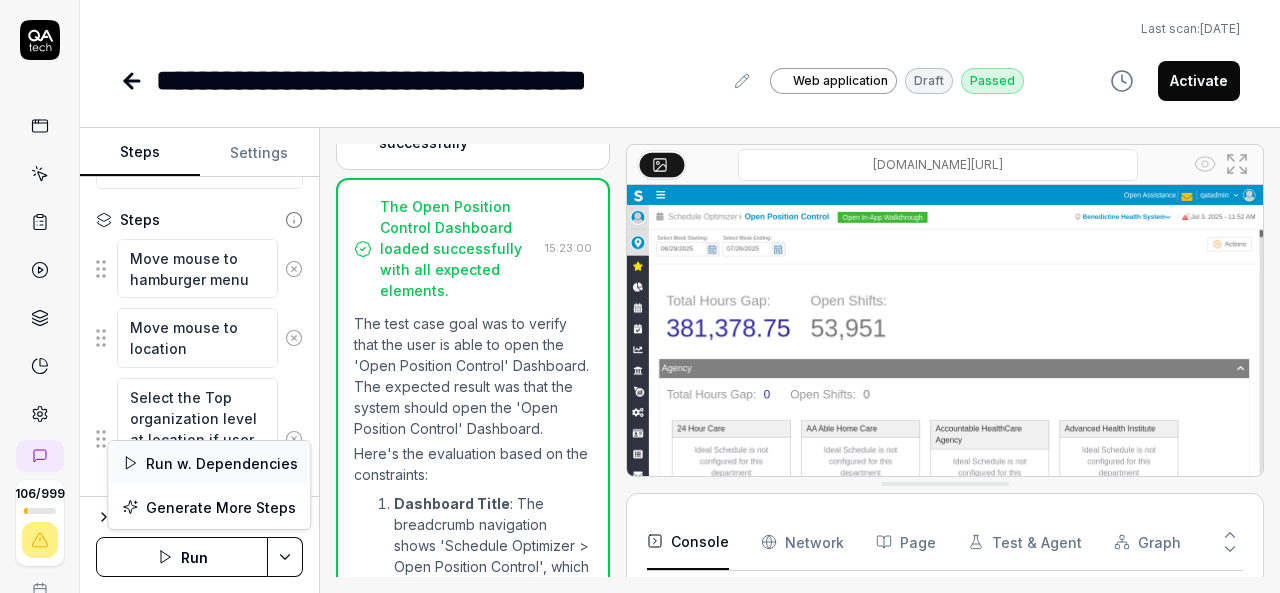 click on "Run w. Dependencies" at bounding box center [209, 463] 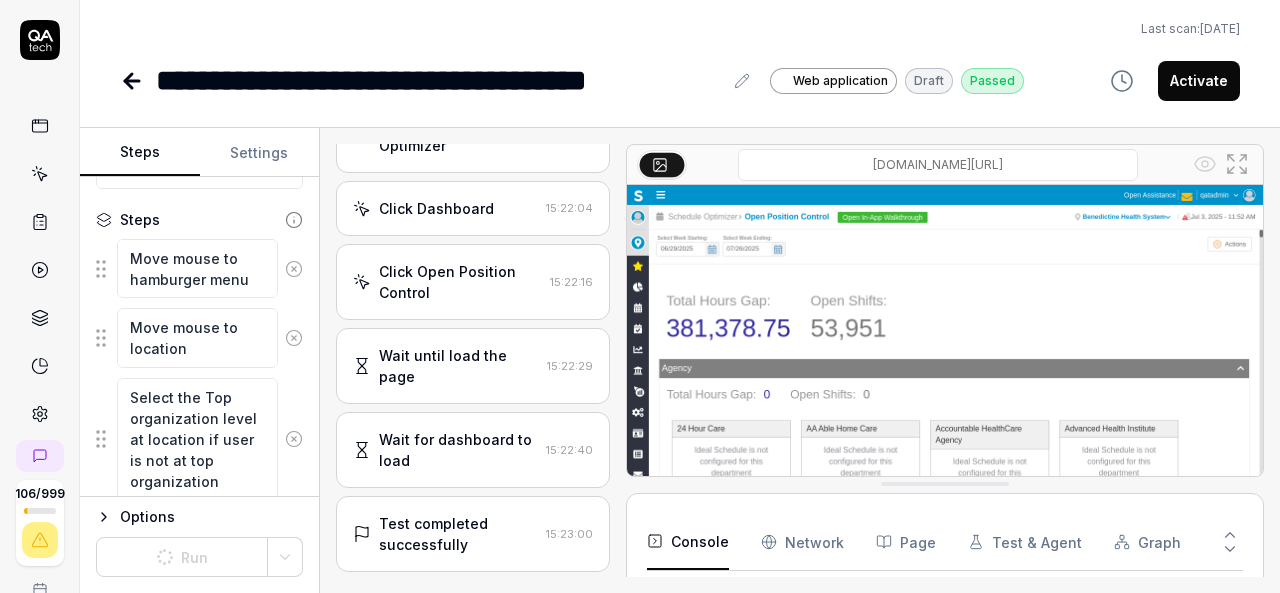 scroll, scrollTop: 0, scrollLeft: 0, axis: both 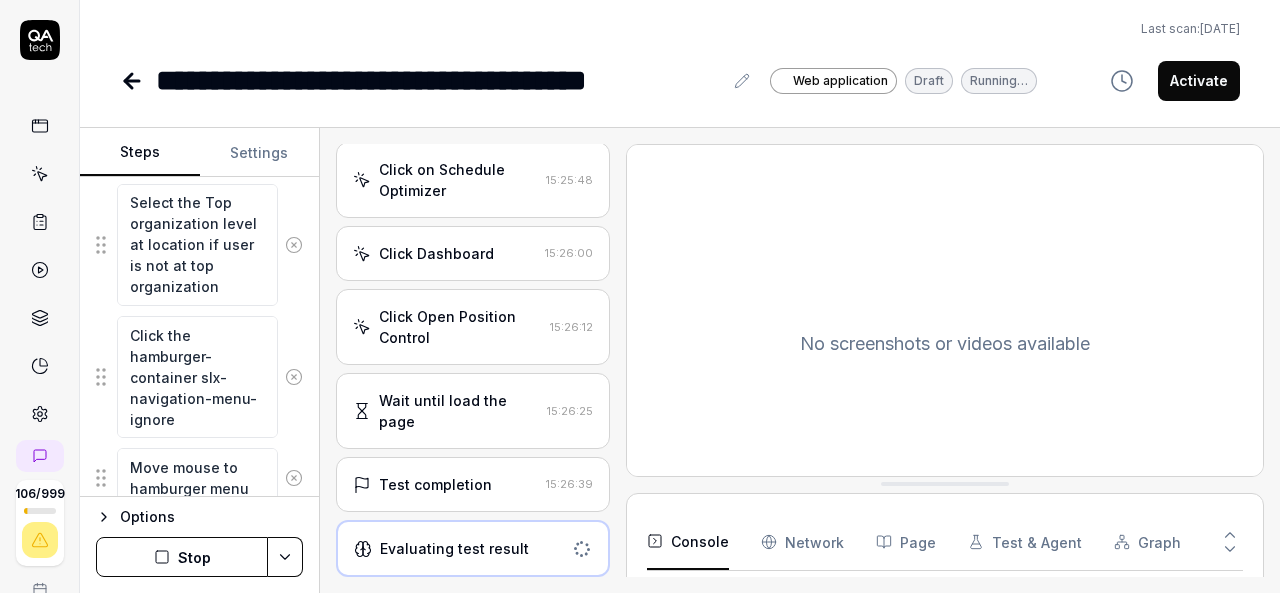 click on "Test completion" at bounding box center (435, 484) 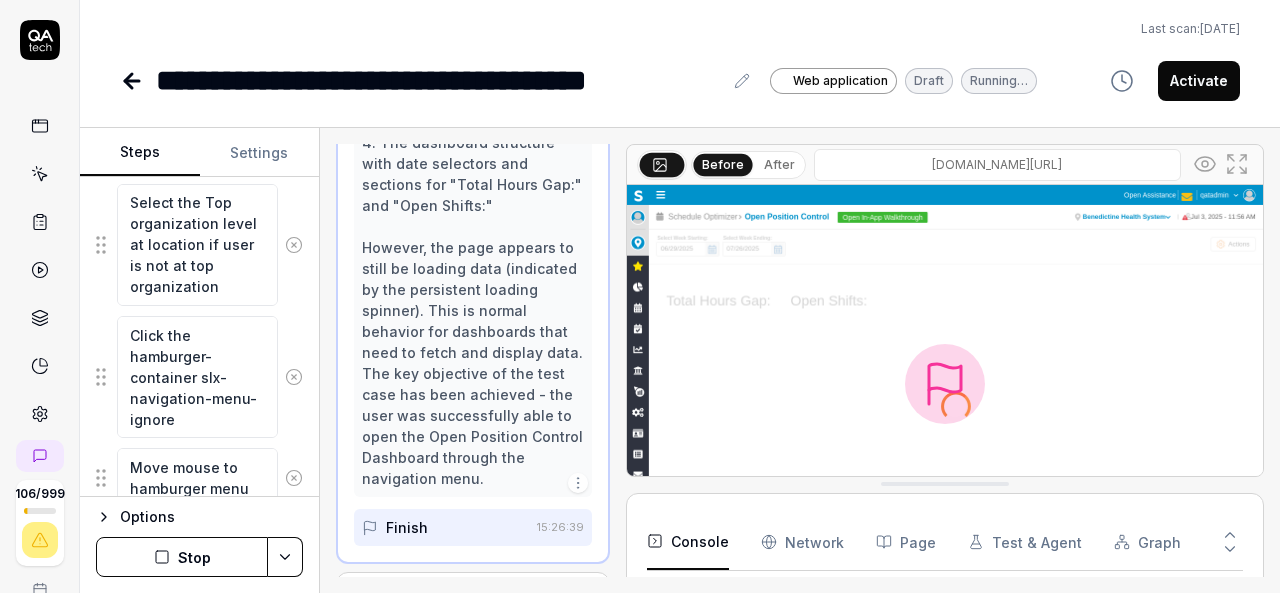 scroll, scrollTop: 940, scrollLeft: 0, axis: vertical 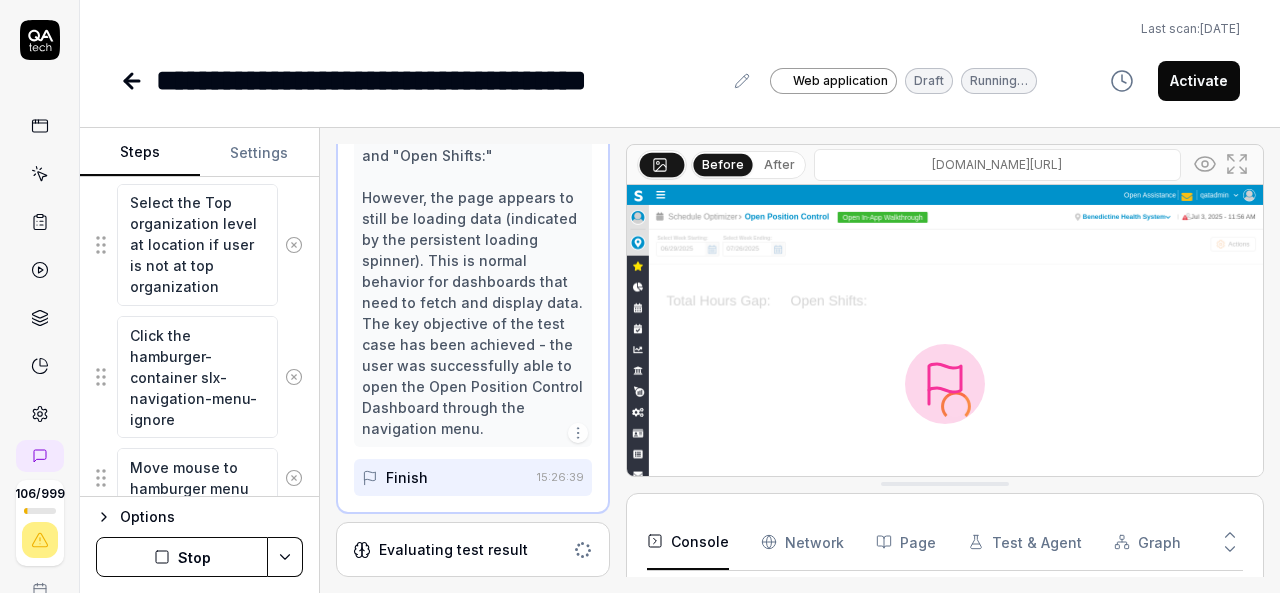 click on "Finish" at bounding box center (445, 477) 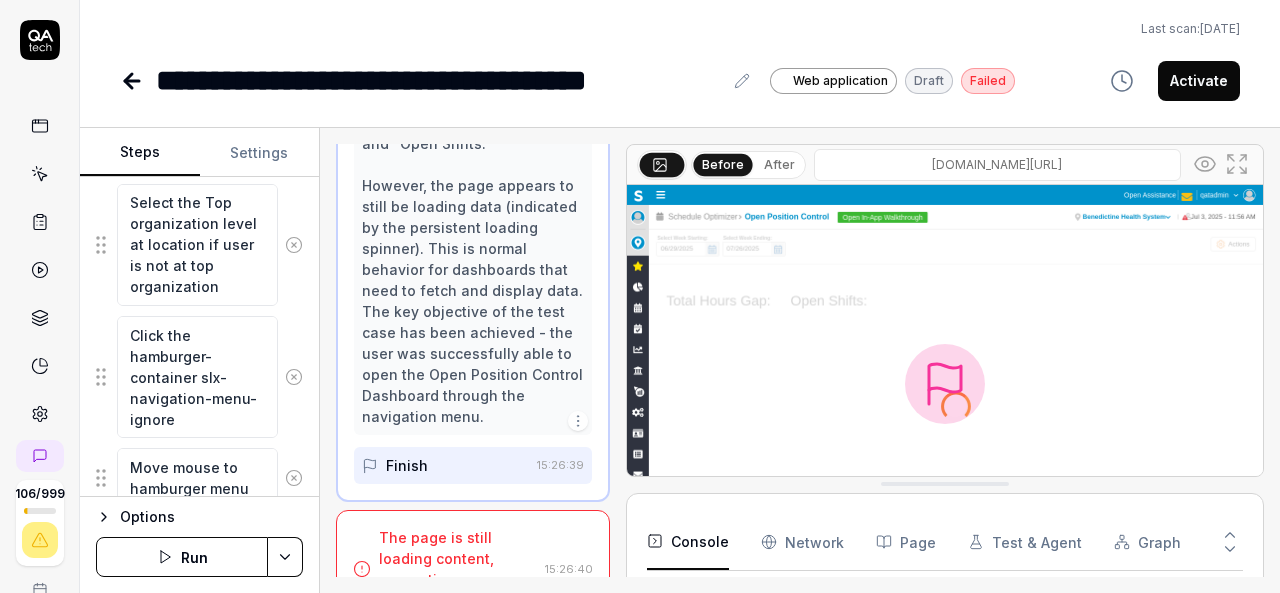scroll, scrollTop: 982, scrollLeft: 0, axis: vertical 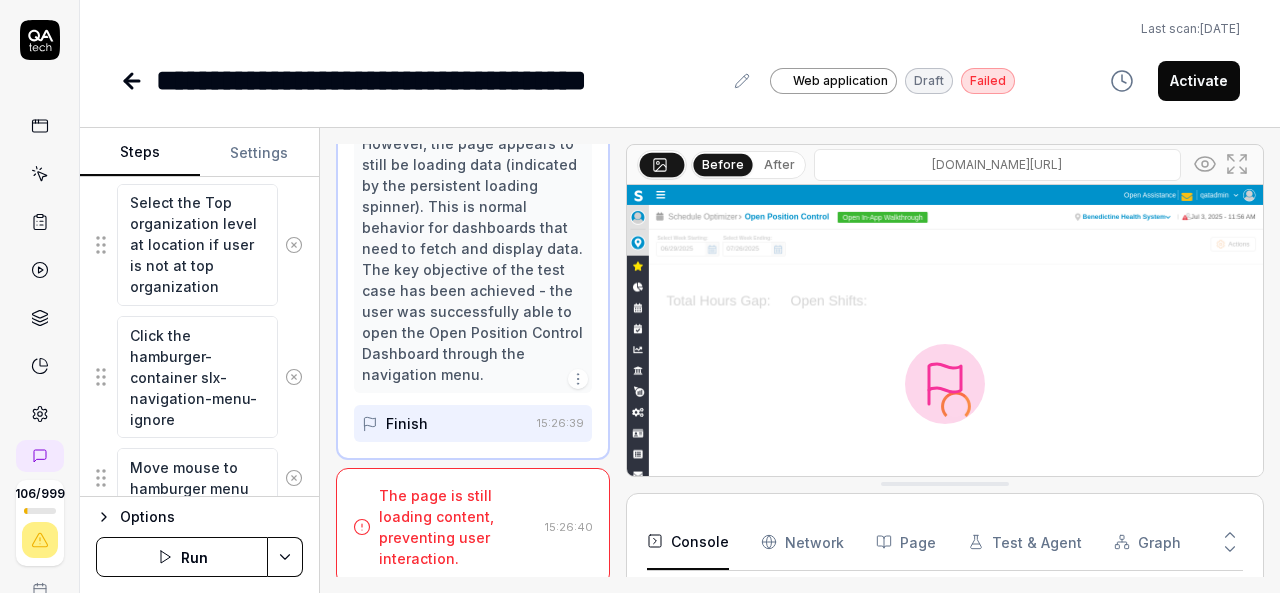 click on "The page is still loading content, preventing user interaction." at bounding box center [458, 527] 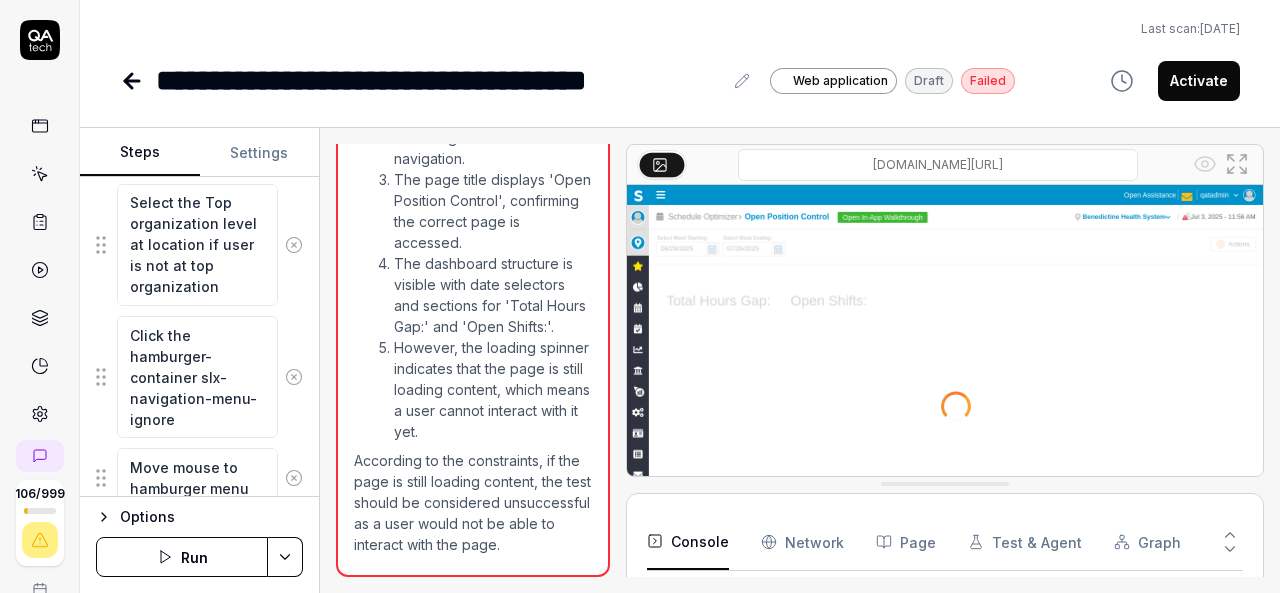 scroll, scrollTop: 1088, scrollLeft: 0, axis: vertical 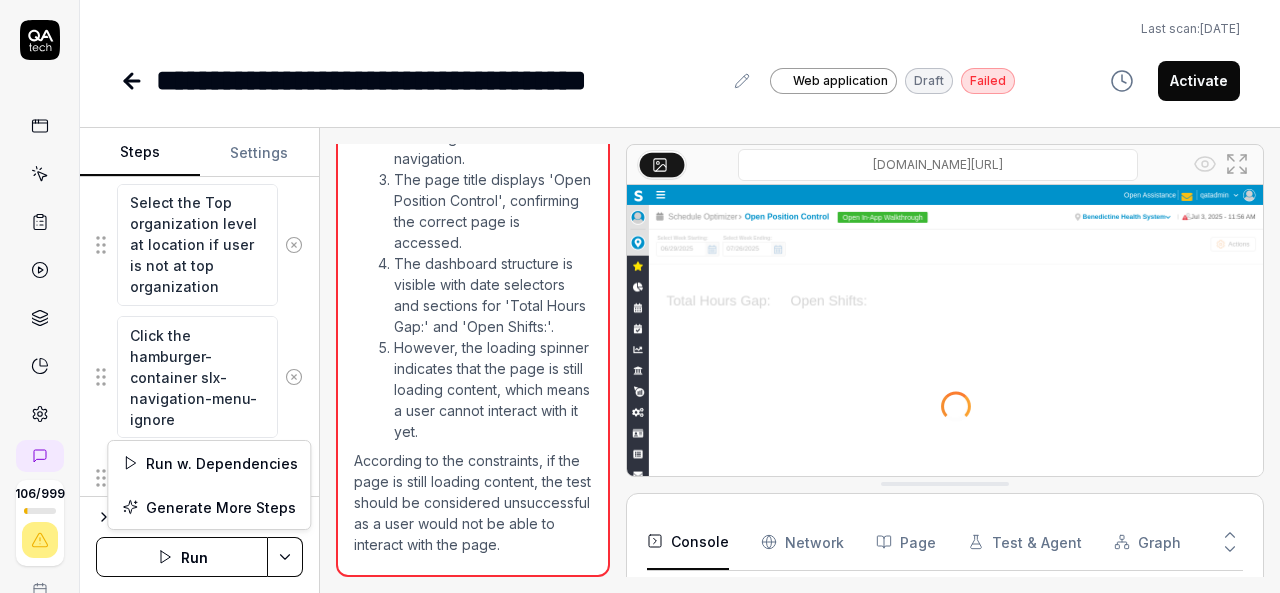 click on "**********" at bounding box center [640, 296] 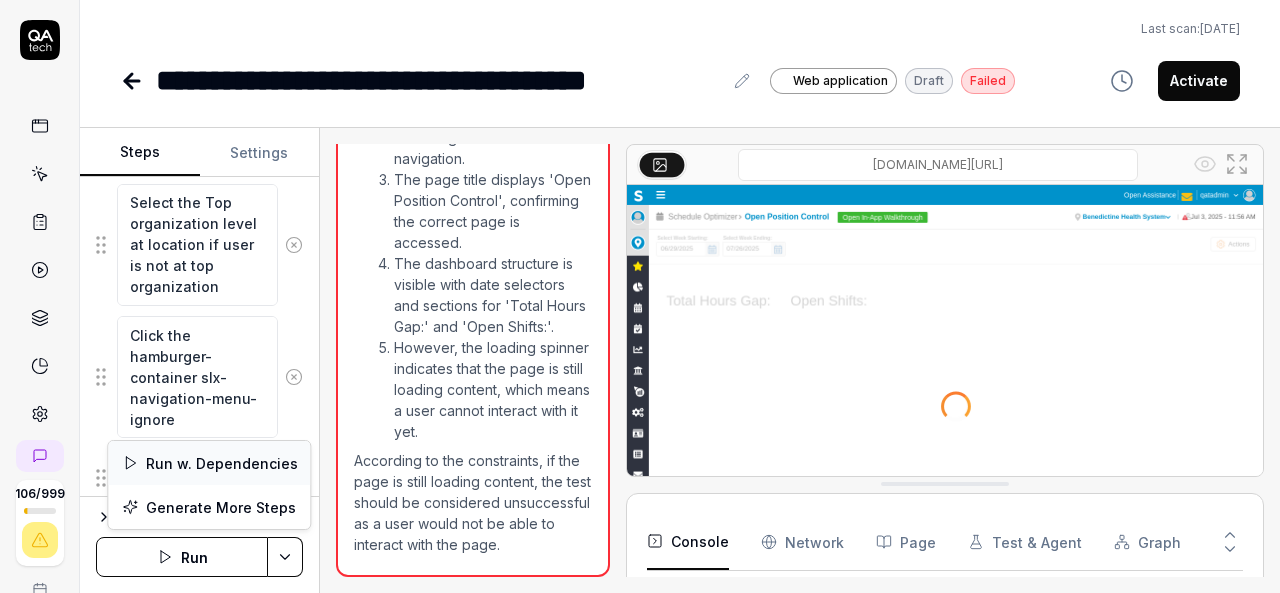 click on "Run w. Dependencies" at bounding box center (209, 463) 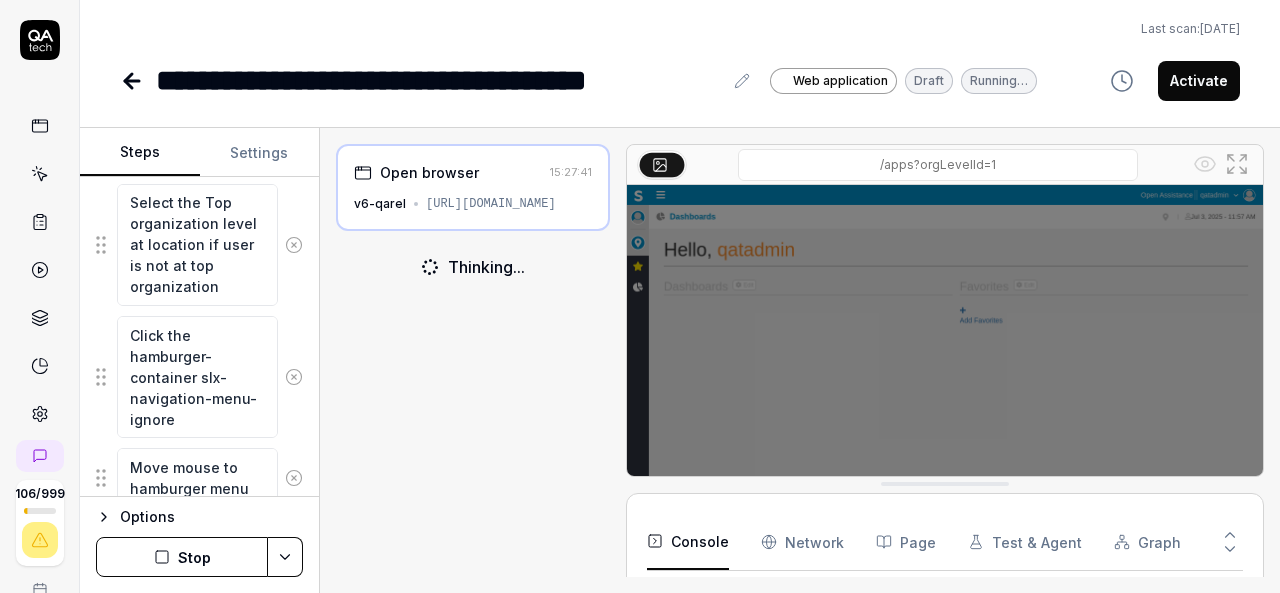 scroll, scrollTop: 32, scrollLeft: 0, axis: vertical 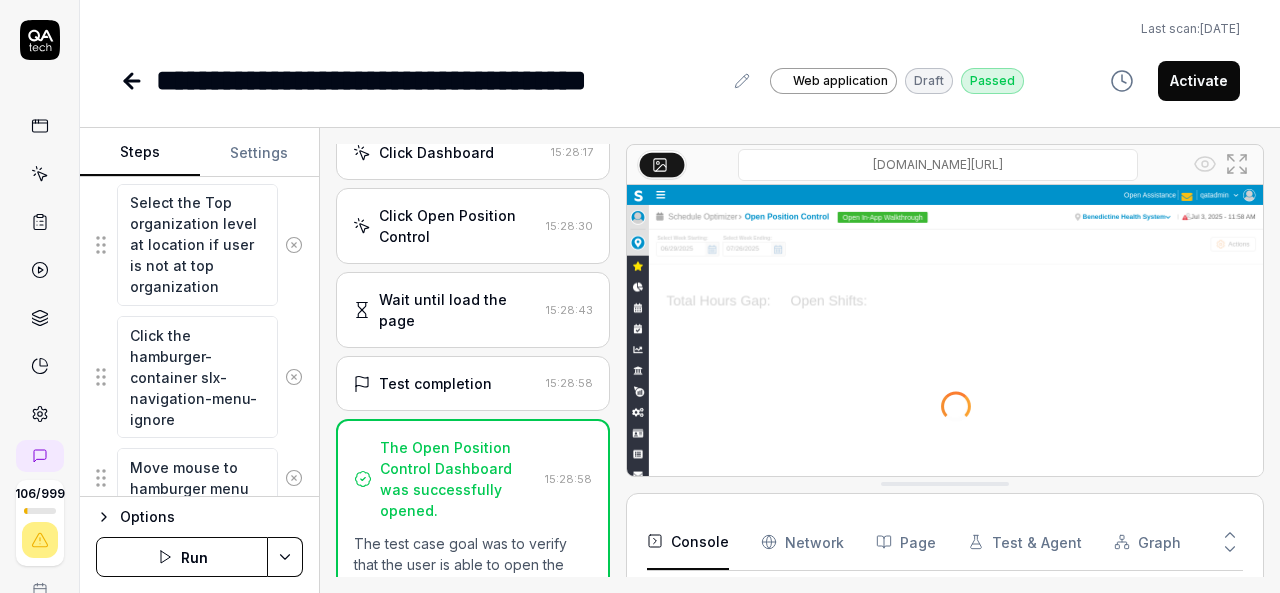 click on "Test completion" at bounding box center (435, 383) 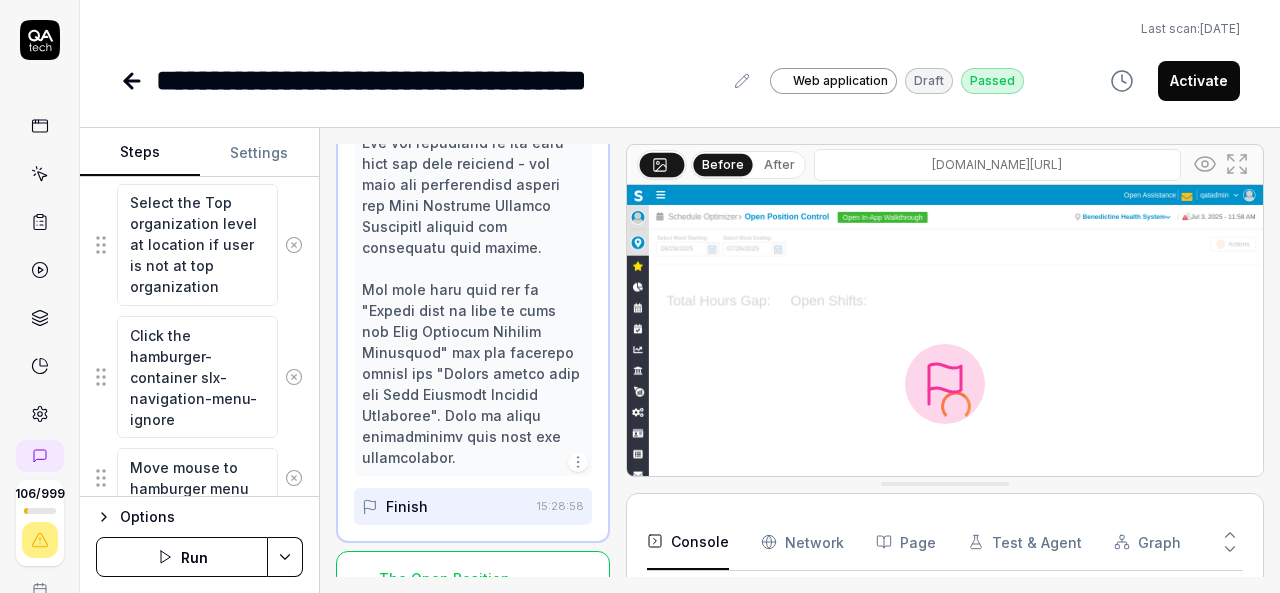 scroll, scrollTop: 1255, scrollLeft: 0, axis: vertical 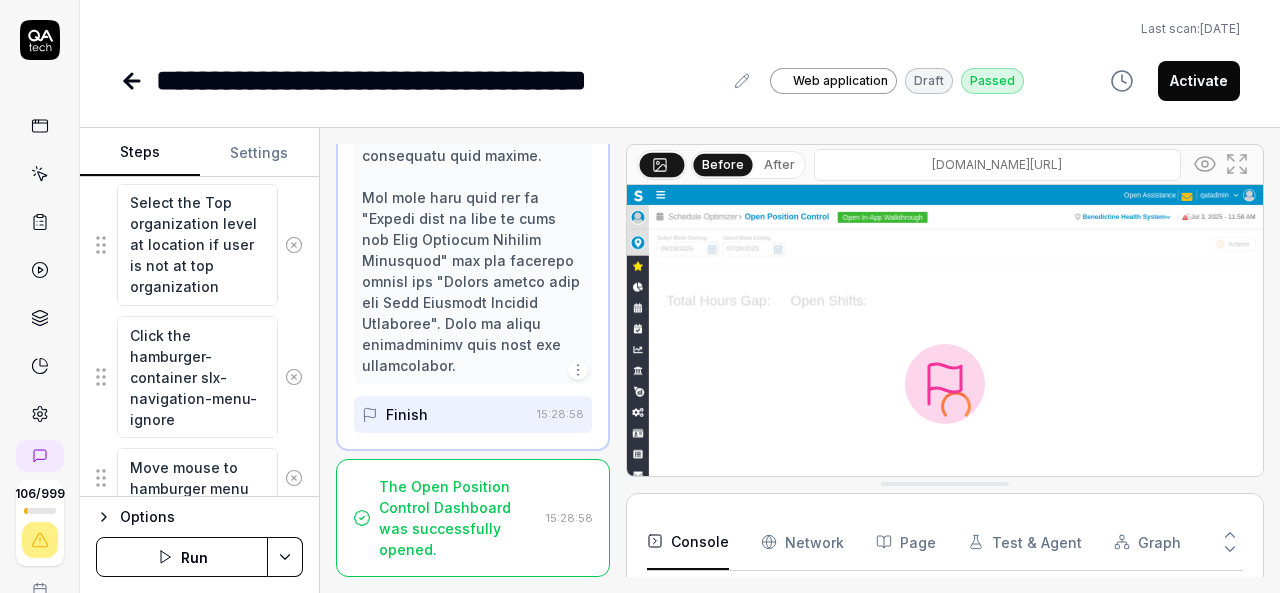 click on "The Open Position Control Dashboard was successfully opened." at bounding box center (458, 518) 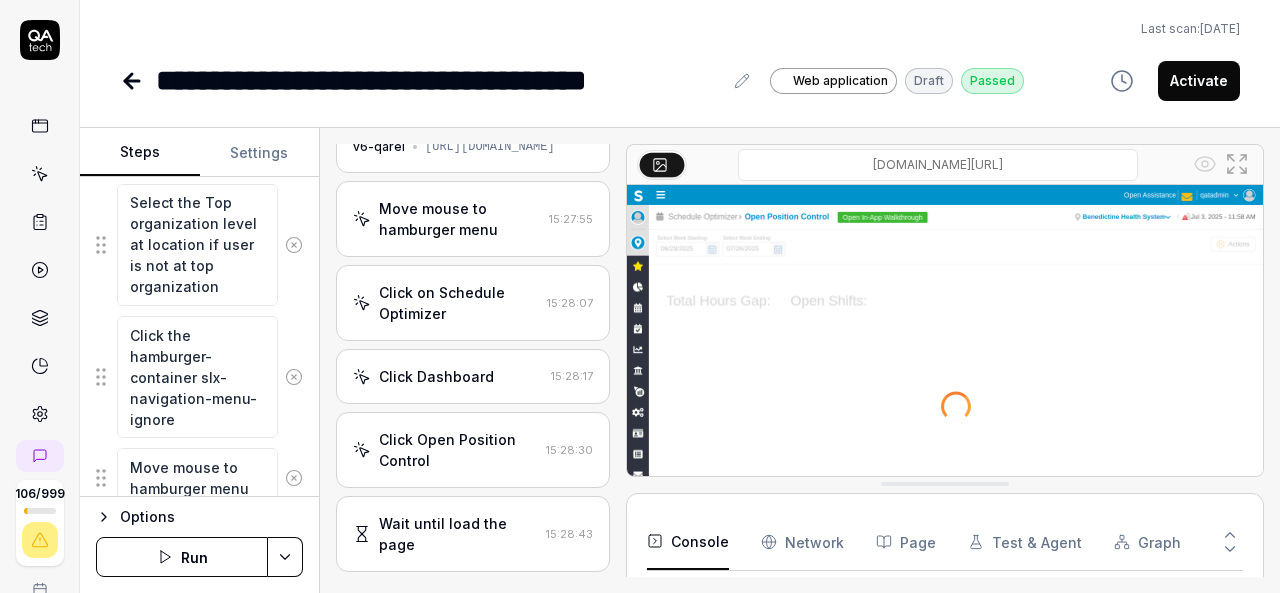 scroll, scrollTop: 54, scrollLeft: 0, axis: vertical 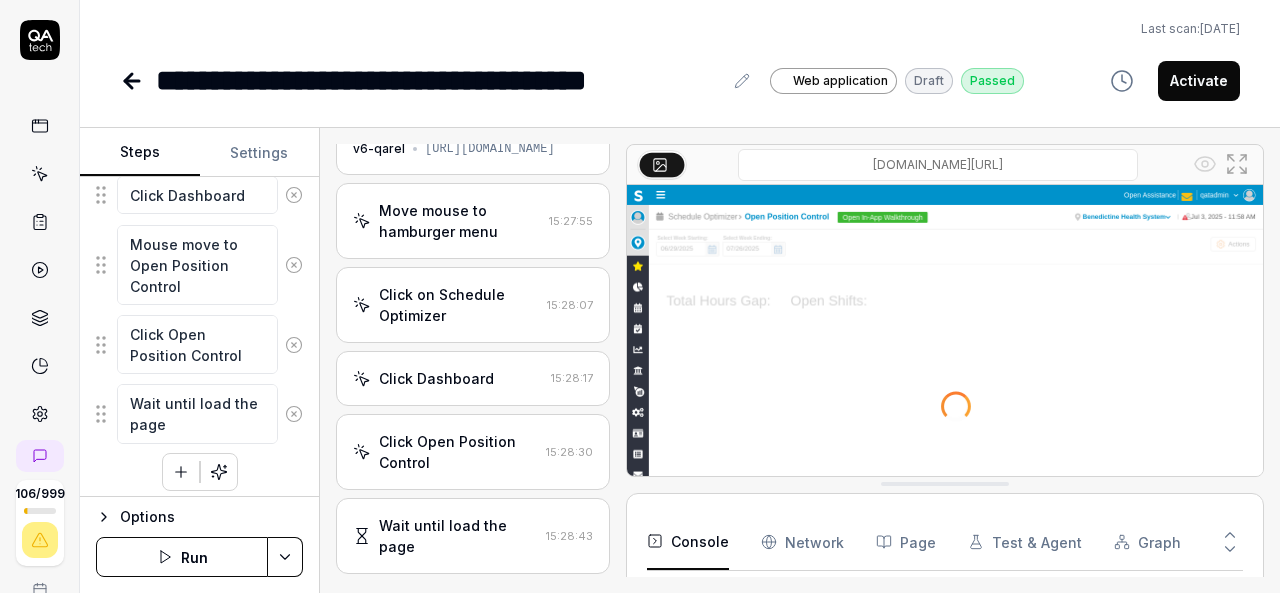 click on "Click Dashboard" at bounding box center (436, 378) 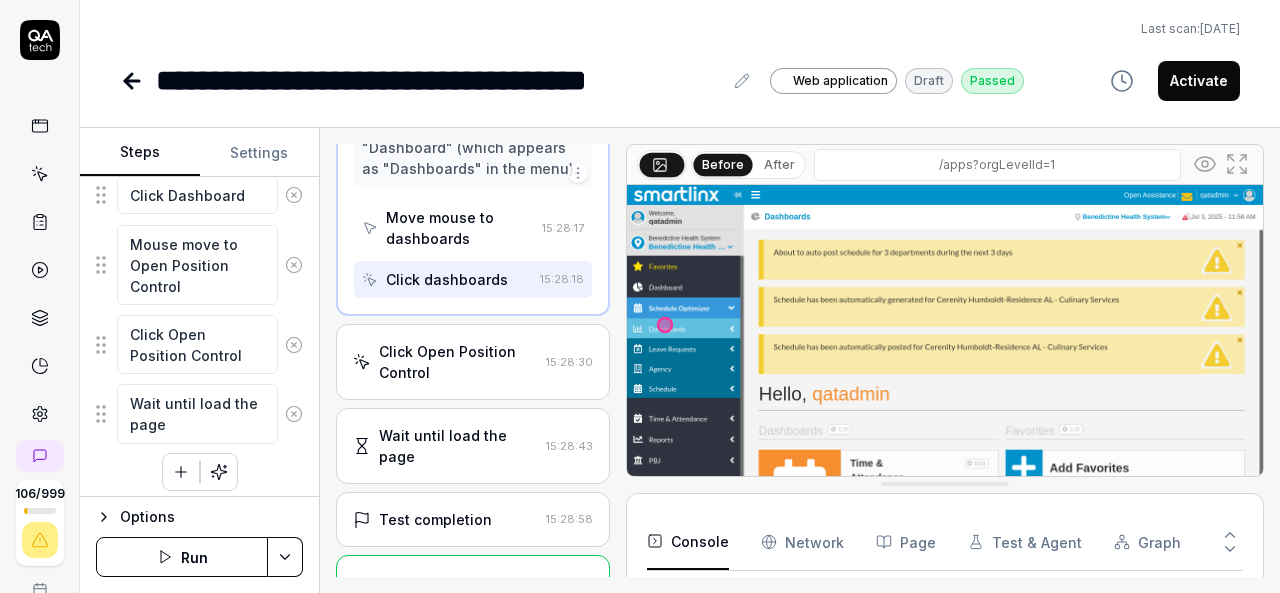 click on "Click Open Position Control" at bounding box center (458, 362) 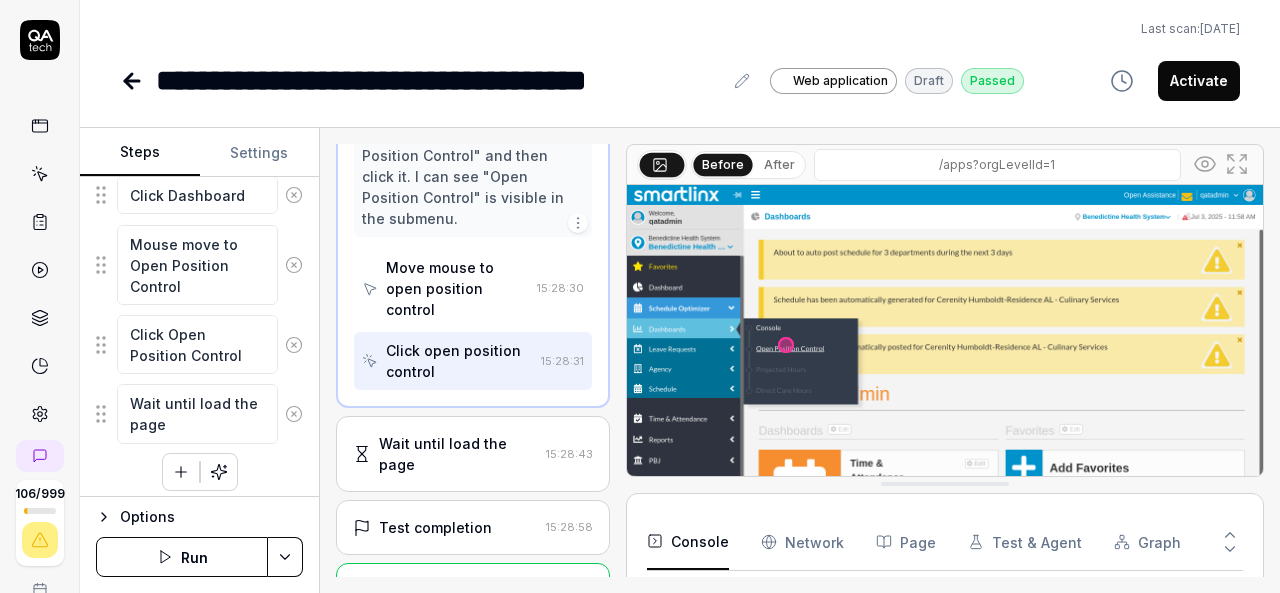 scroll, scrollTop: 639, scrollLeft: 0, axis: vertical 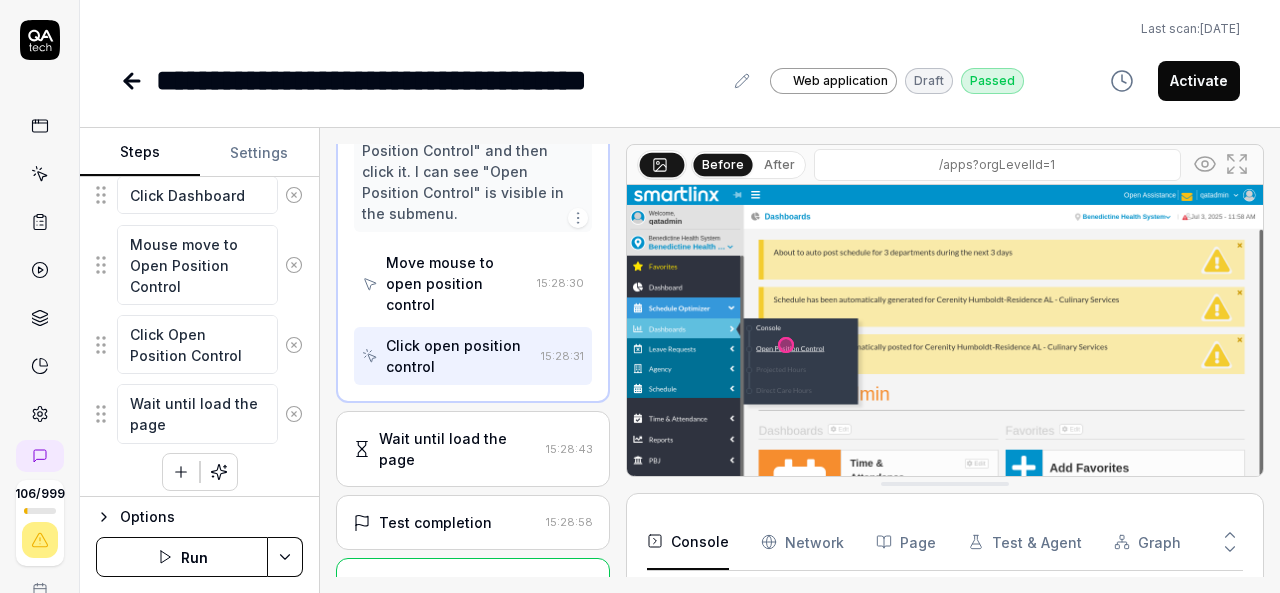 click on "Wait until load the page" at bounding box center [458, 449] 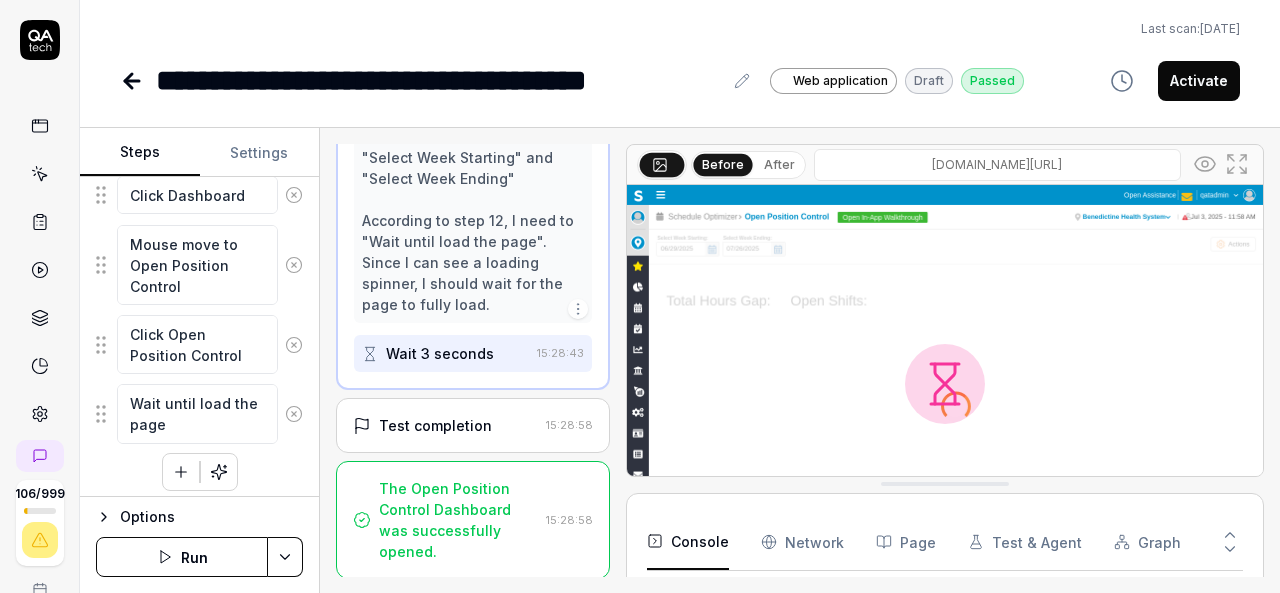 scroll, scrollTop: 898, scrollLeft: 0, axis: vertical 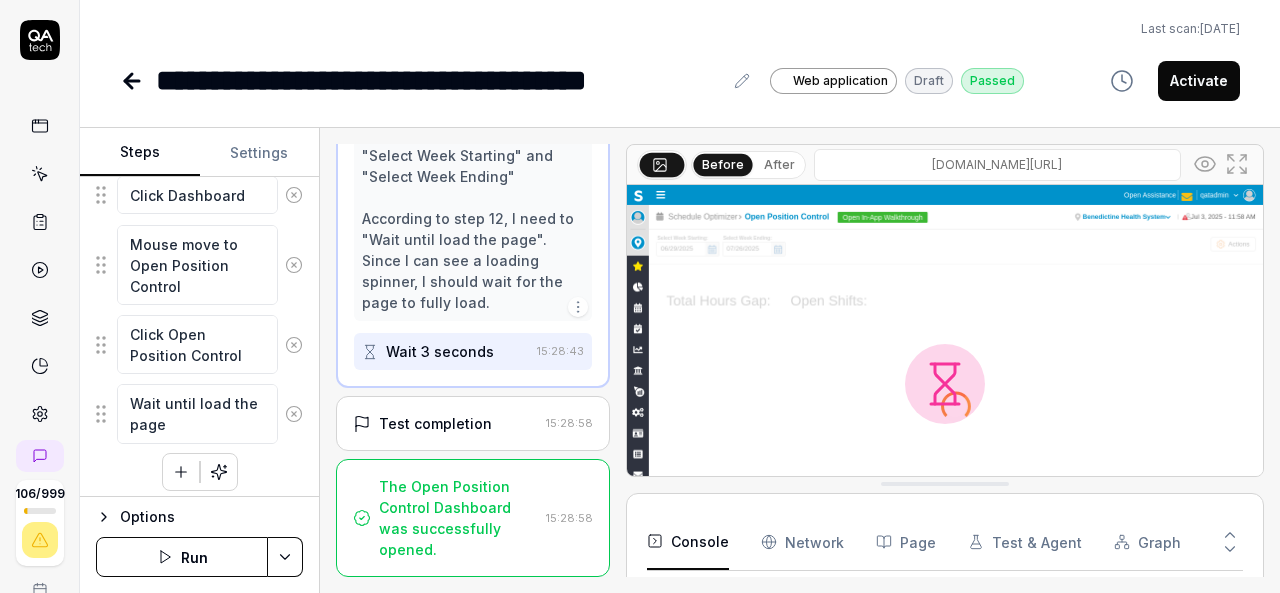 click on "Test completion" at bounding box center [435, 423] 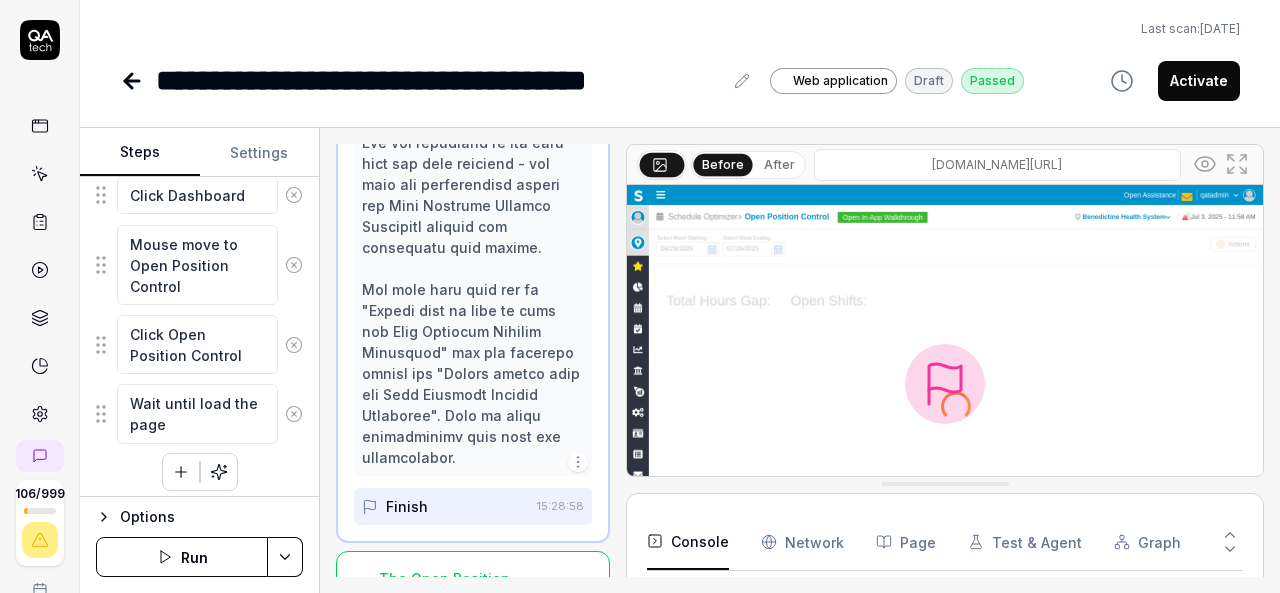 scroll, scrollTop: 1255, scrollLeft: 0, axis: vertical 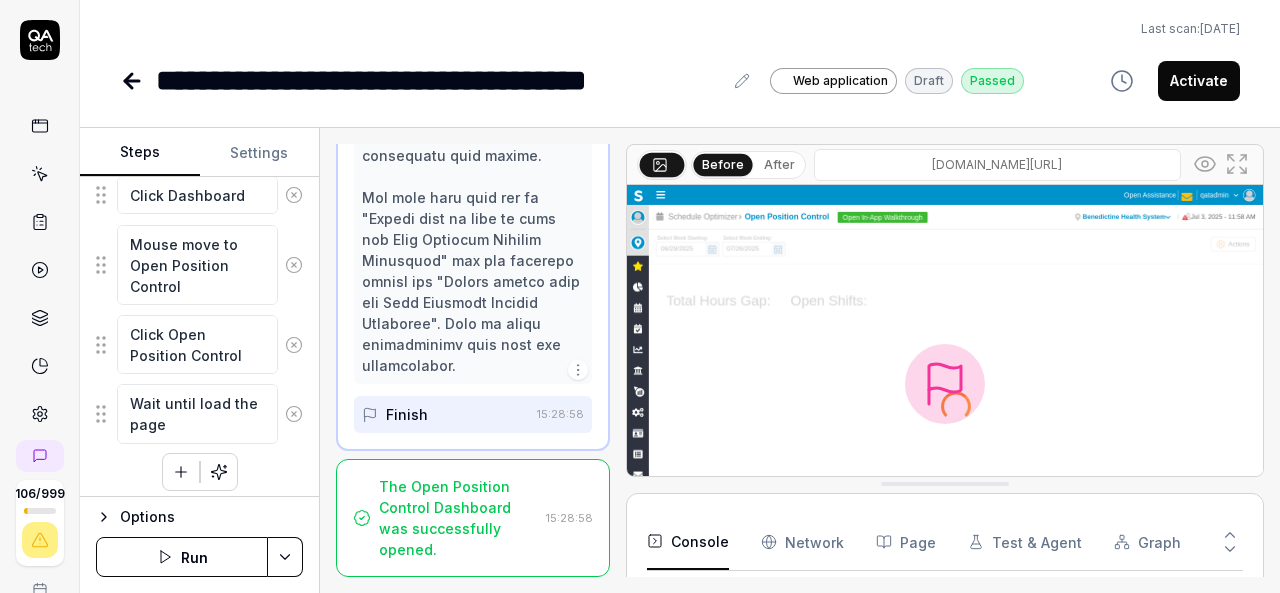 click on "Finish" at bounding box center (445, 414) 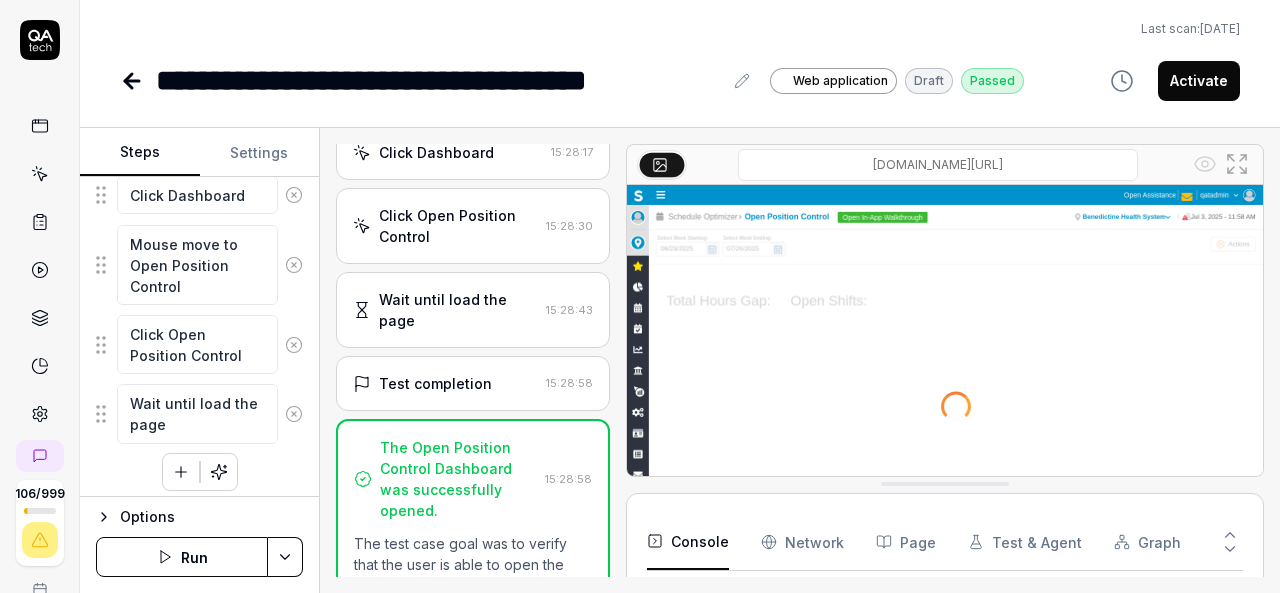 scroll, scrollTop: 264, scrollLeft: 0, axis: vertical 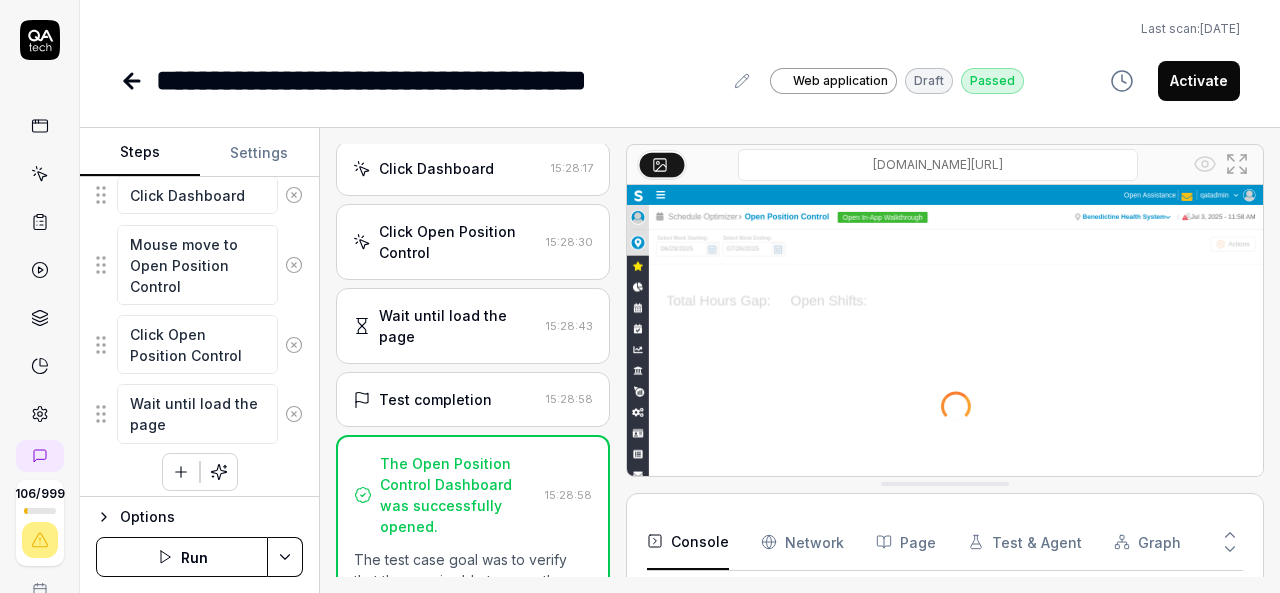 click on "Test completion" at bounding box center [445, 399] 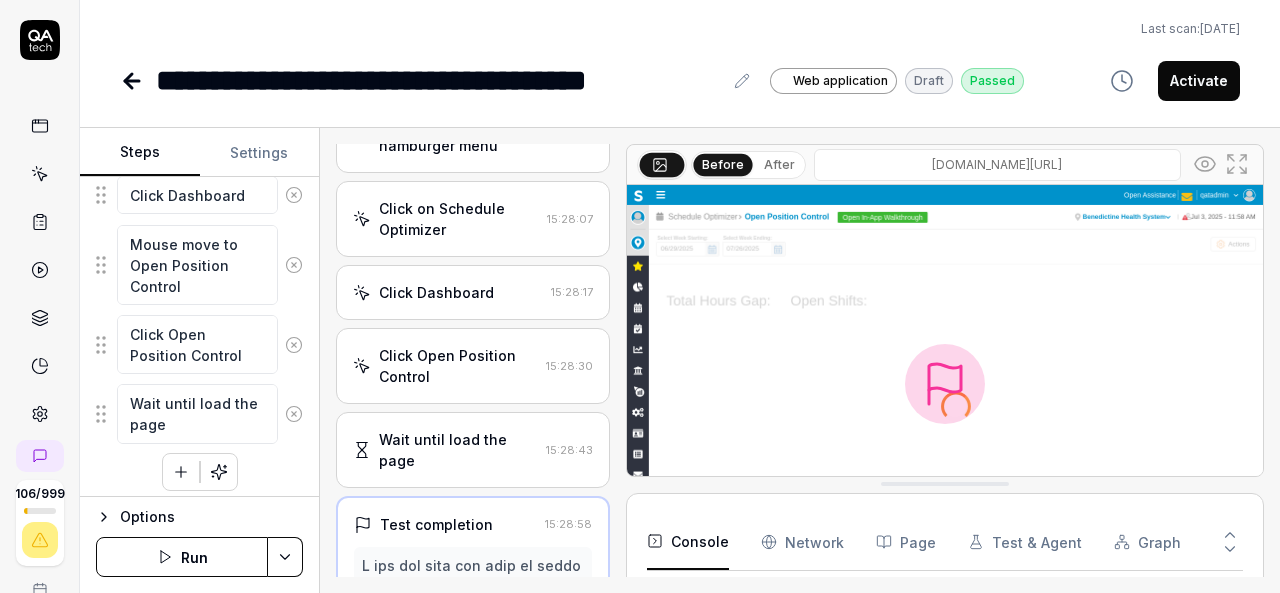 scroll, scrollTop: 138, scrollLeft: 0, axis: vertical 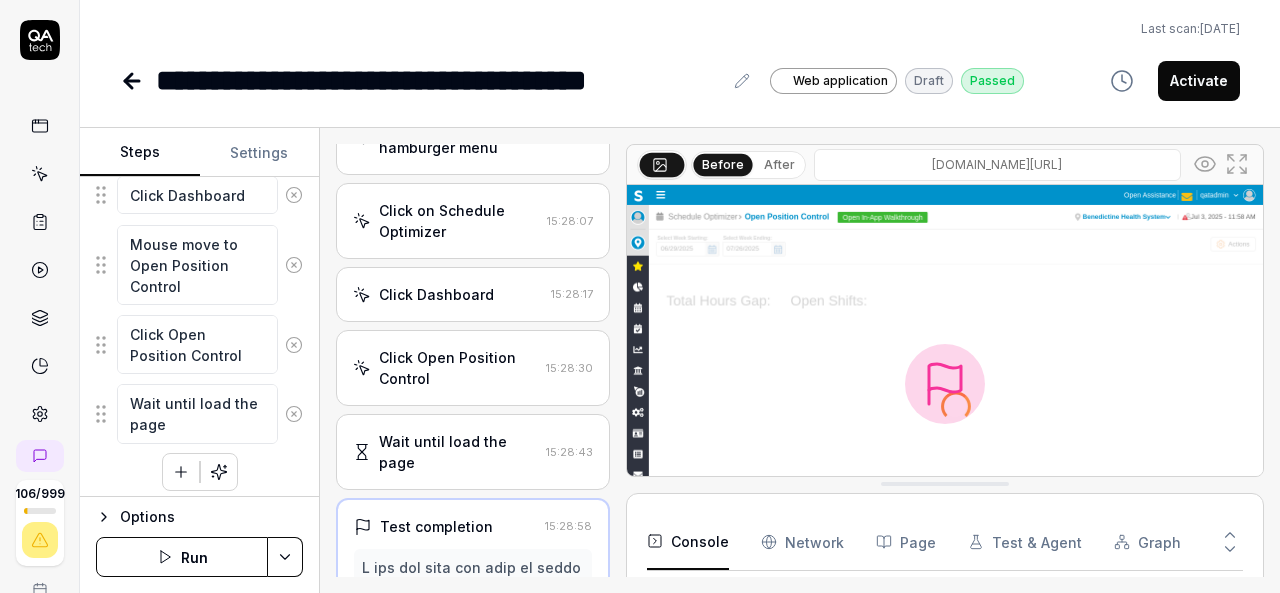 click on "Wait until load the page 15:28:43" at bounding box center [473, 452] 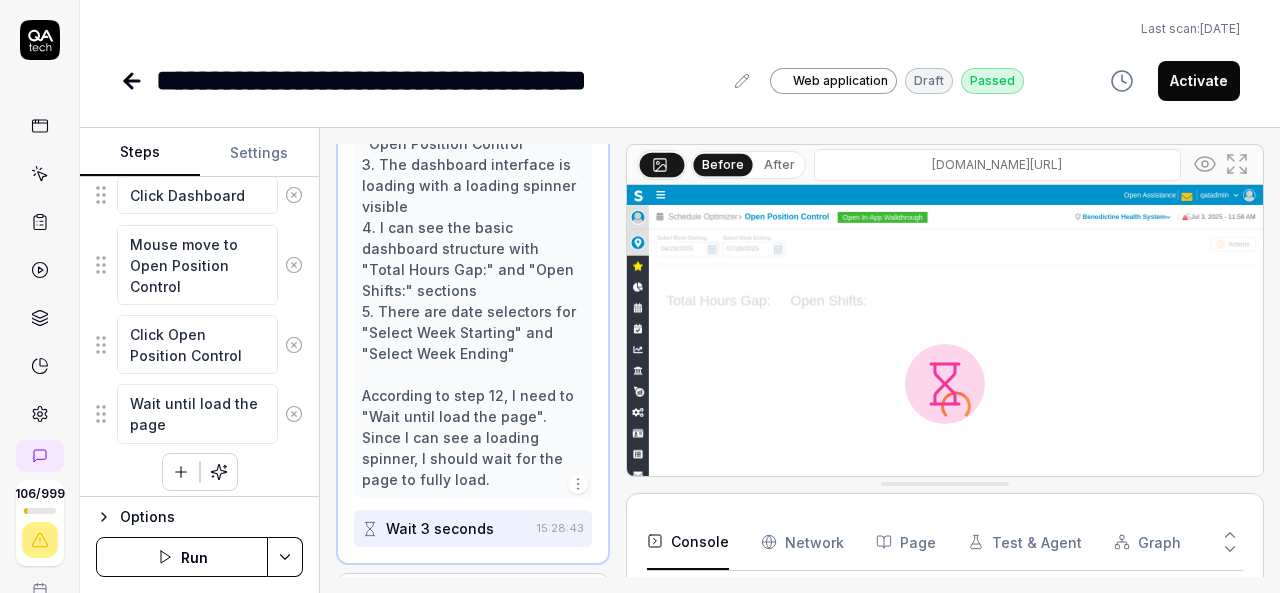 scroll, scrollTop: 711, scrollLeft: 0, axis: vertical 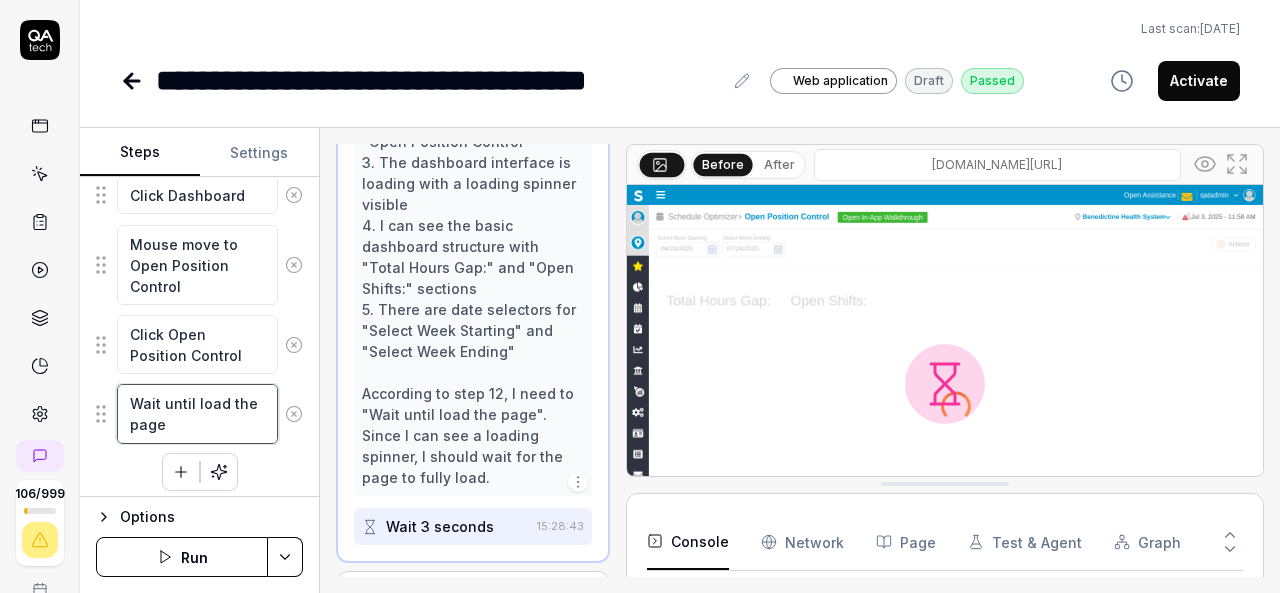 click on "Wait until load the page" at bounding box center (197, 413) 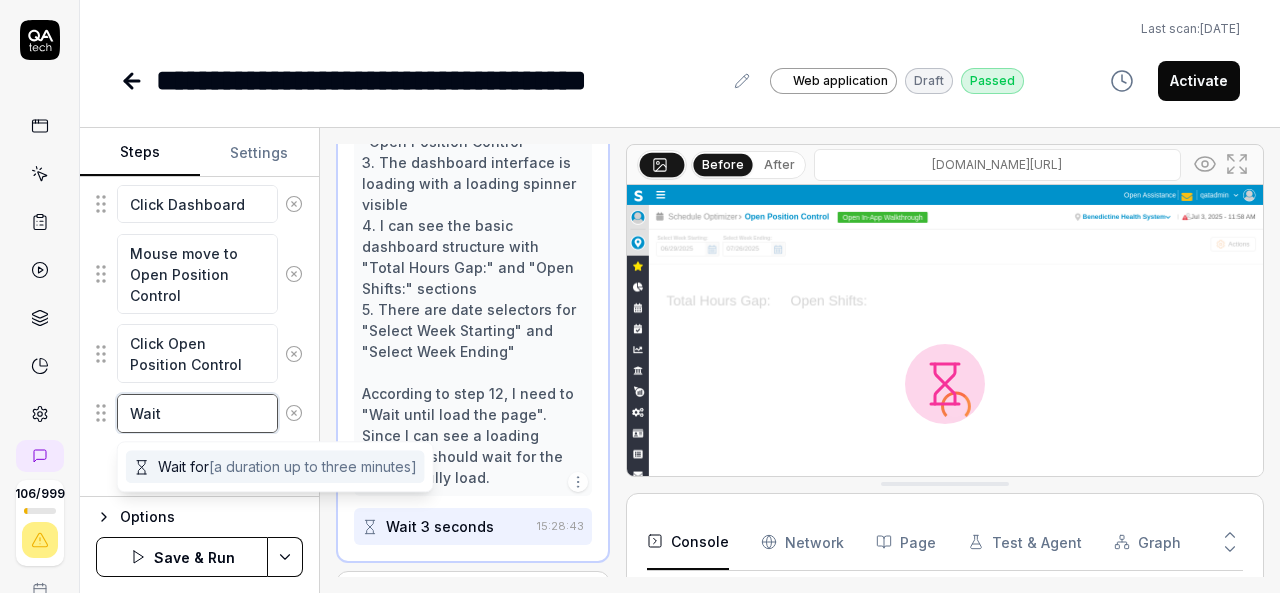 scroll, scrollTop: 990, scrollLeft: 0, axis: vertical 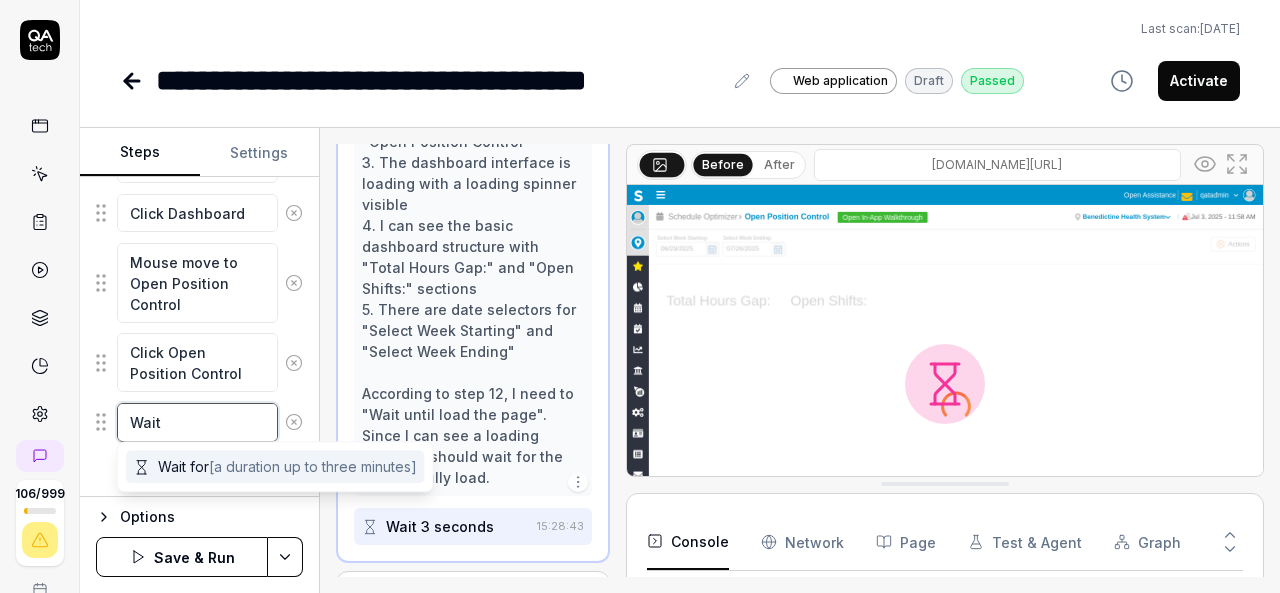 type on "*" 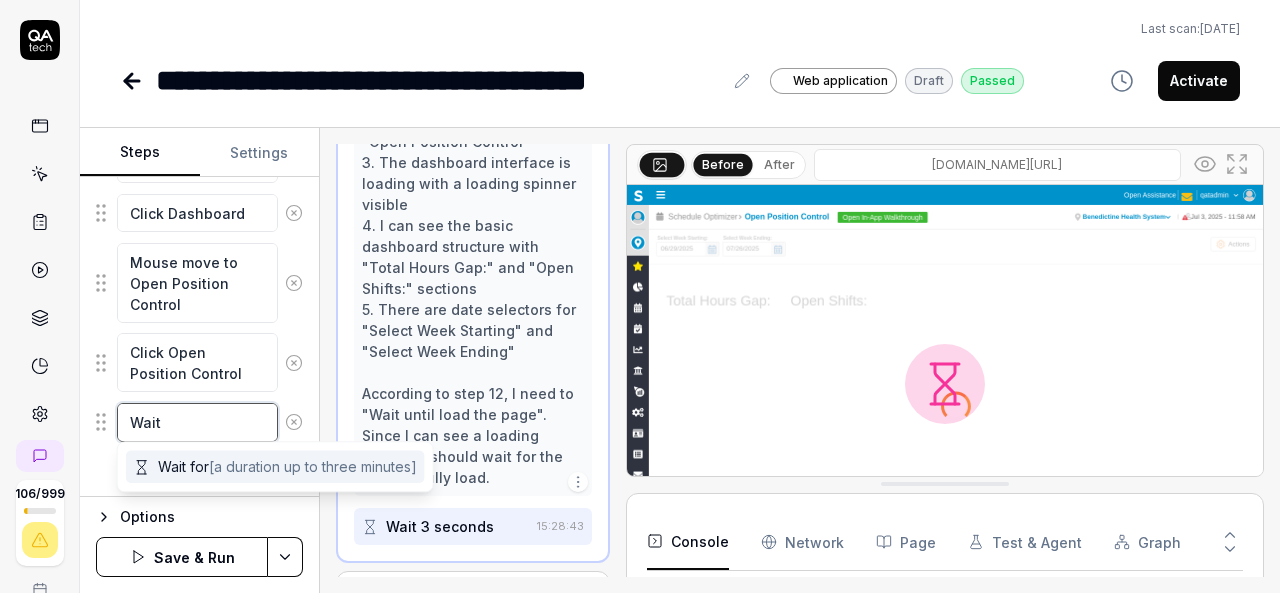 type on "Wait 1" 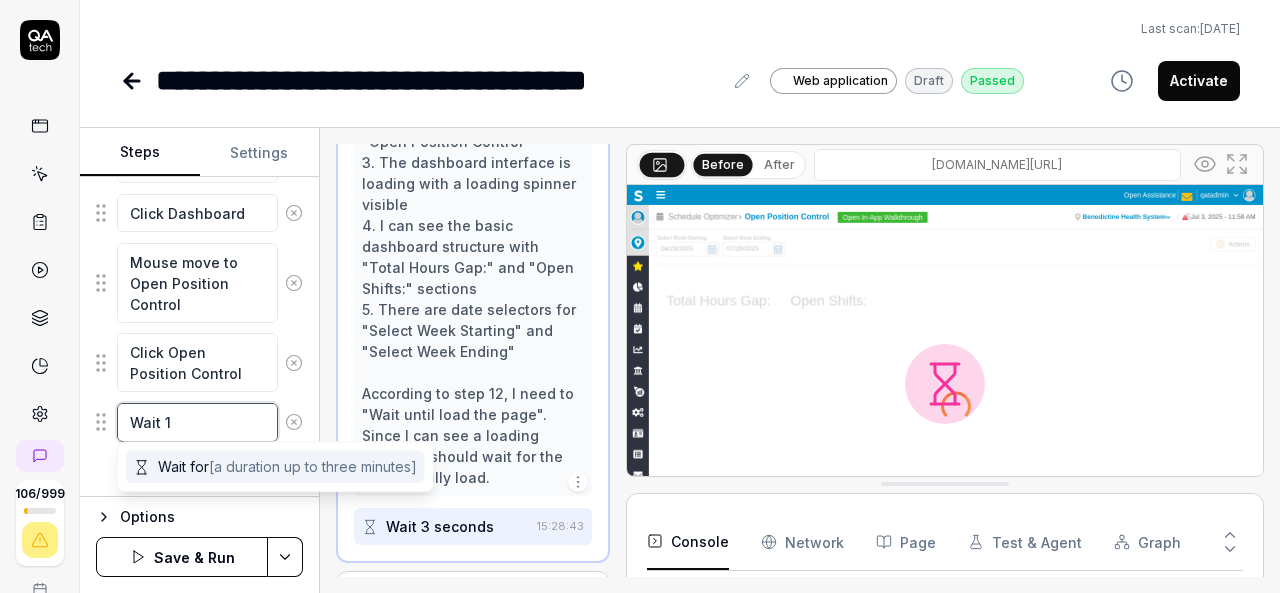 type on "*" 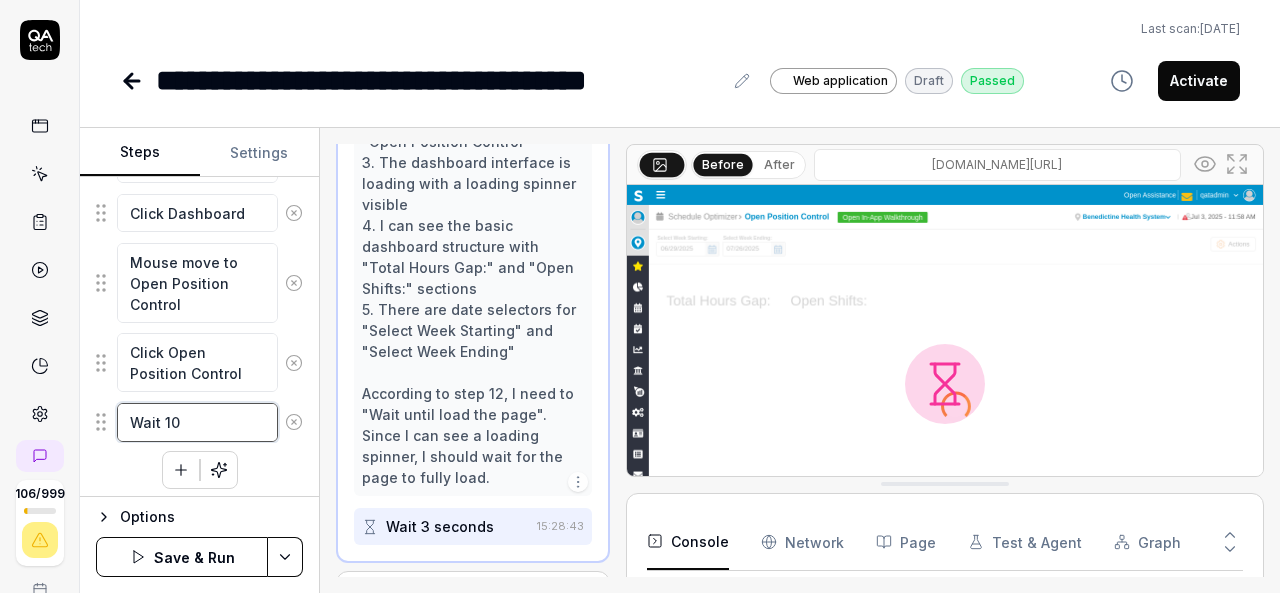 type on "*" 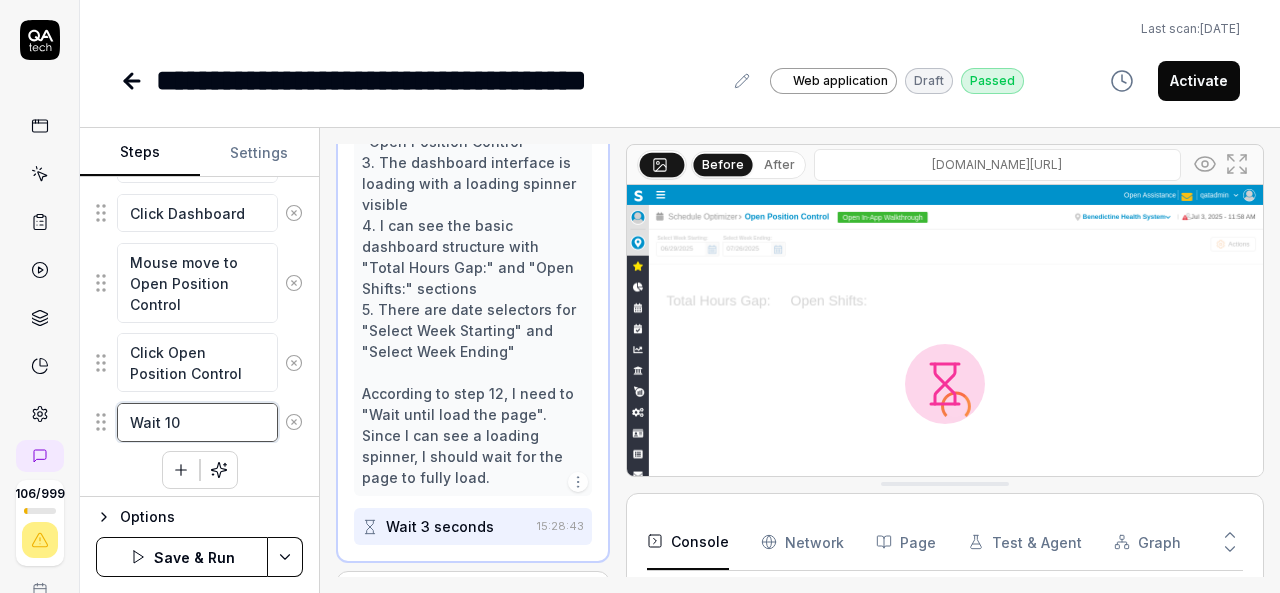type on "*" 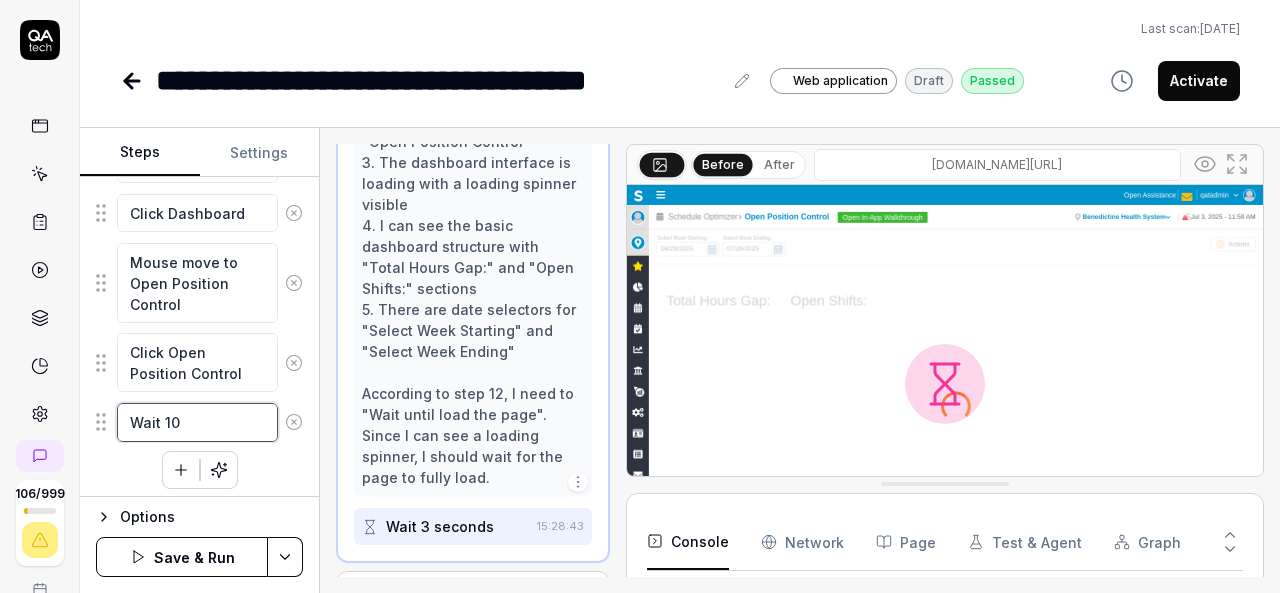 type on "Wait 10" 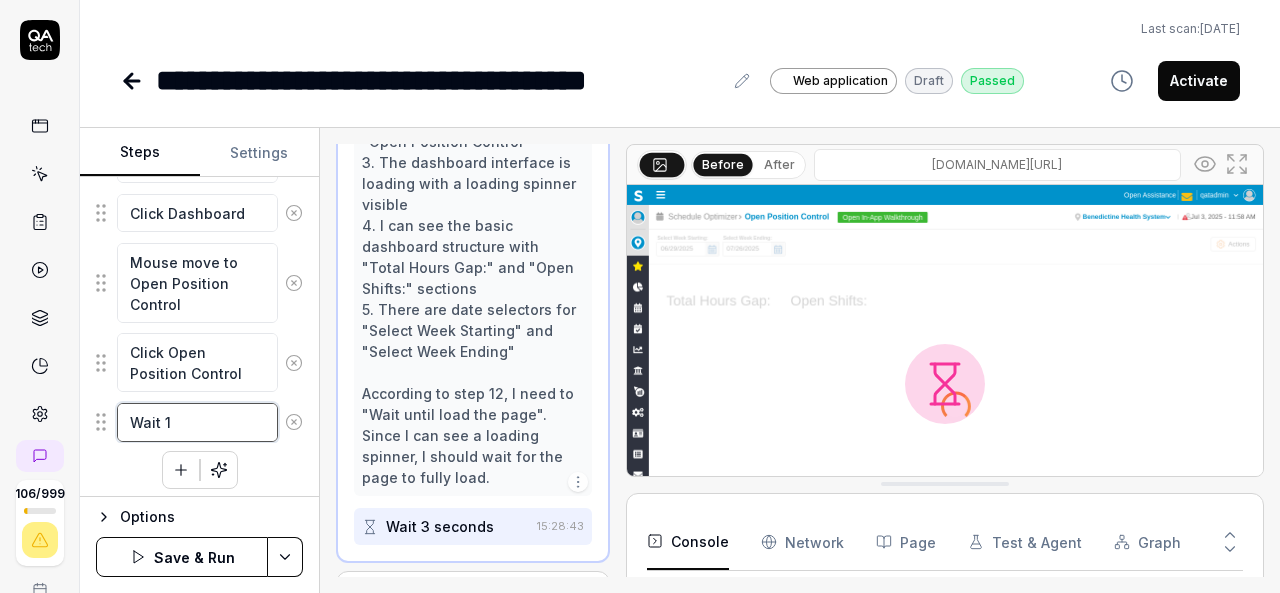 type on "*" 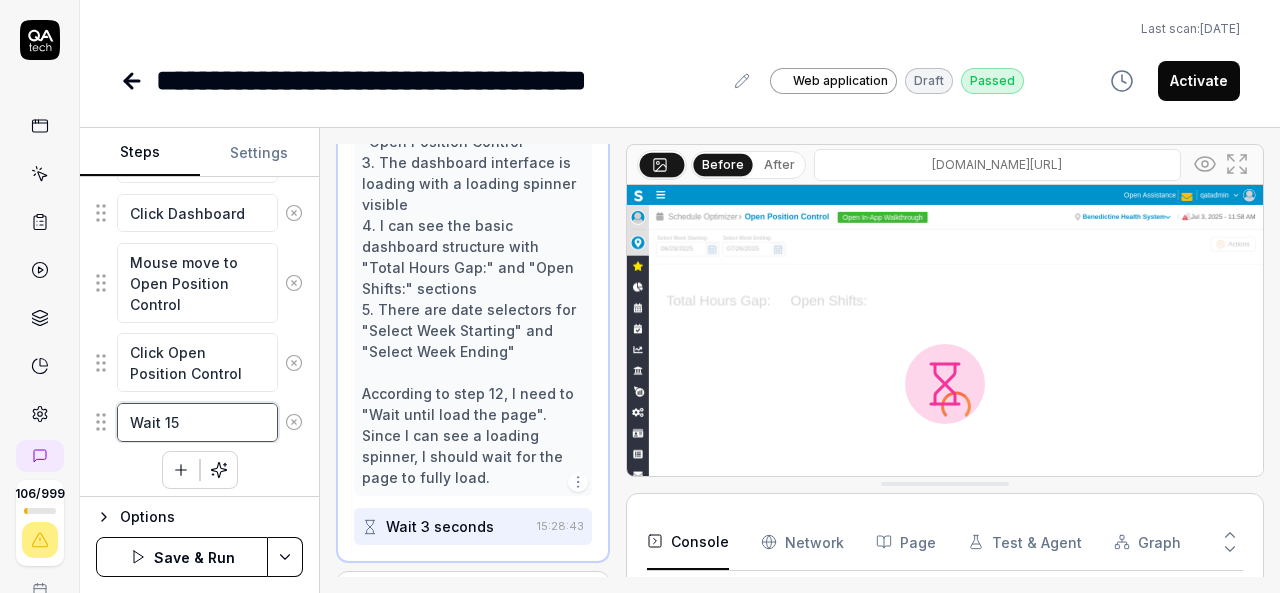 type on "*" 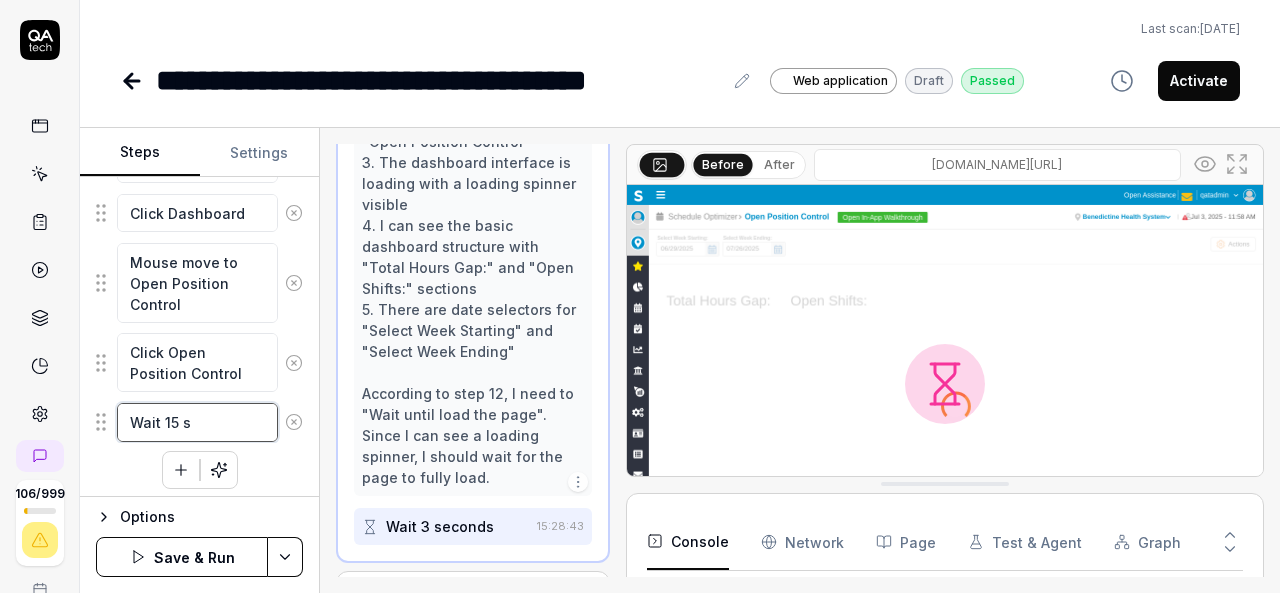 type on "*" 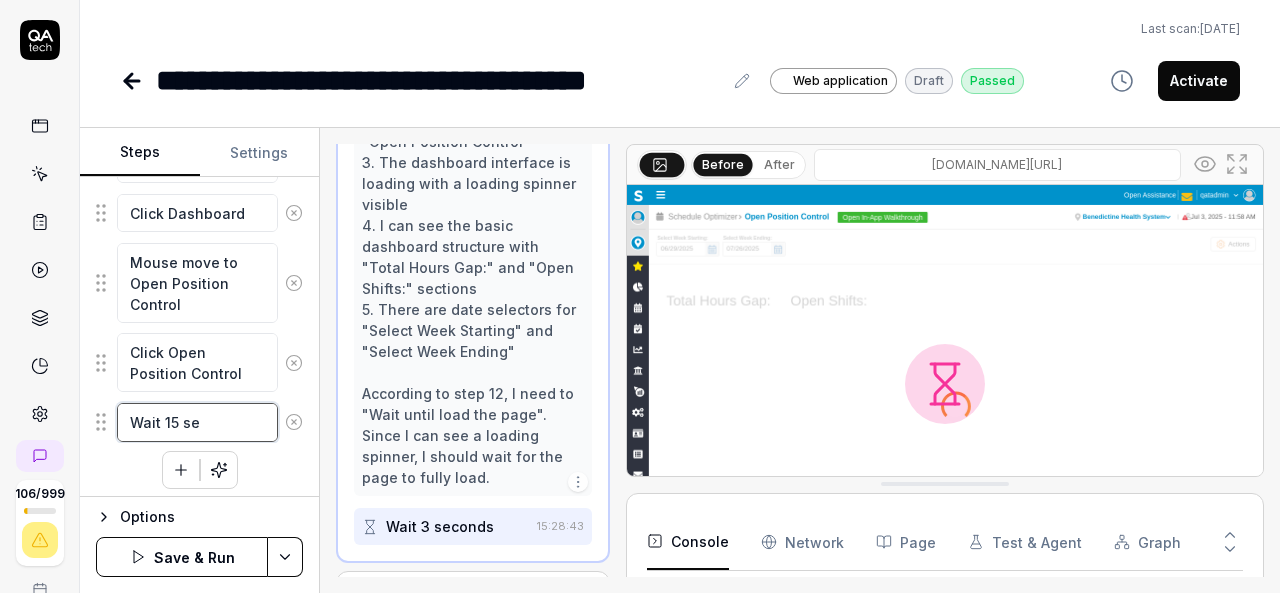 type on "*" 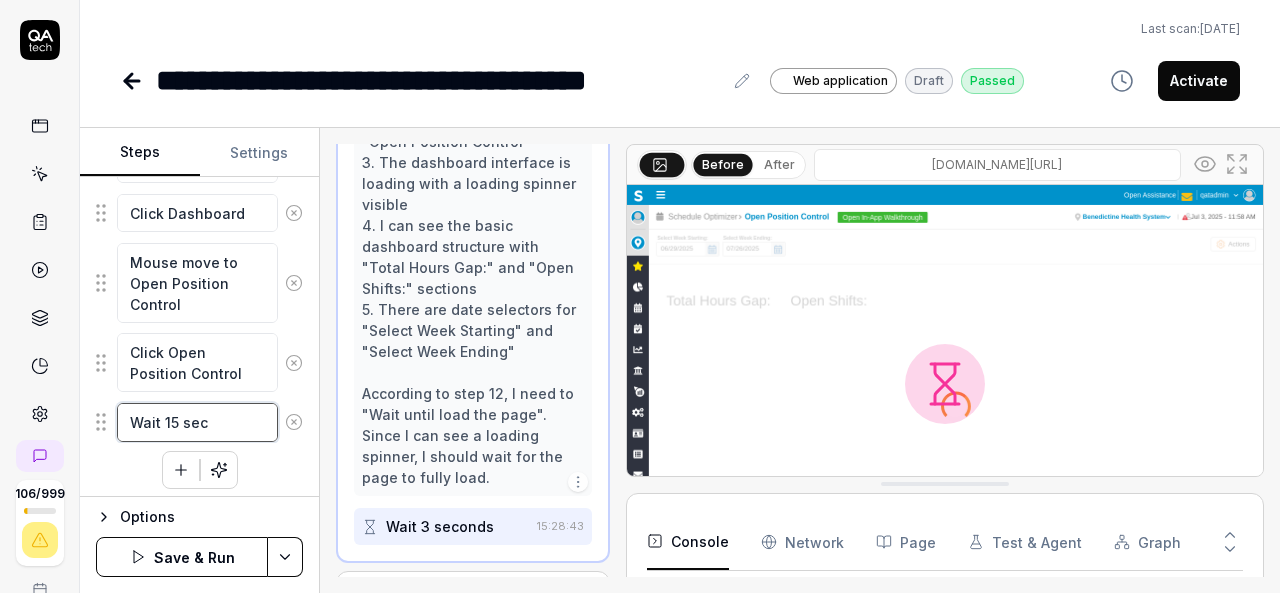 type on "*" 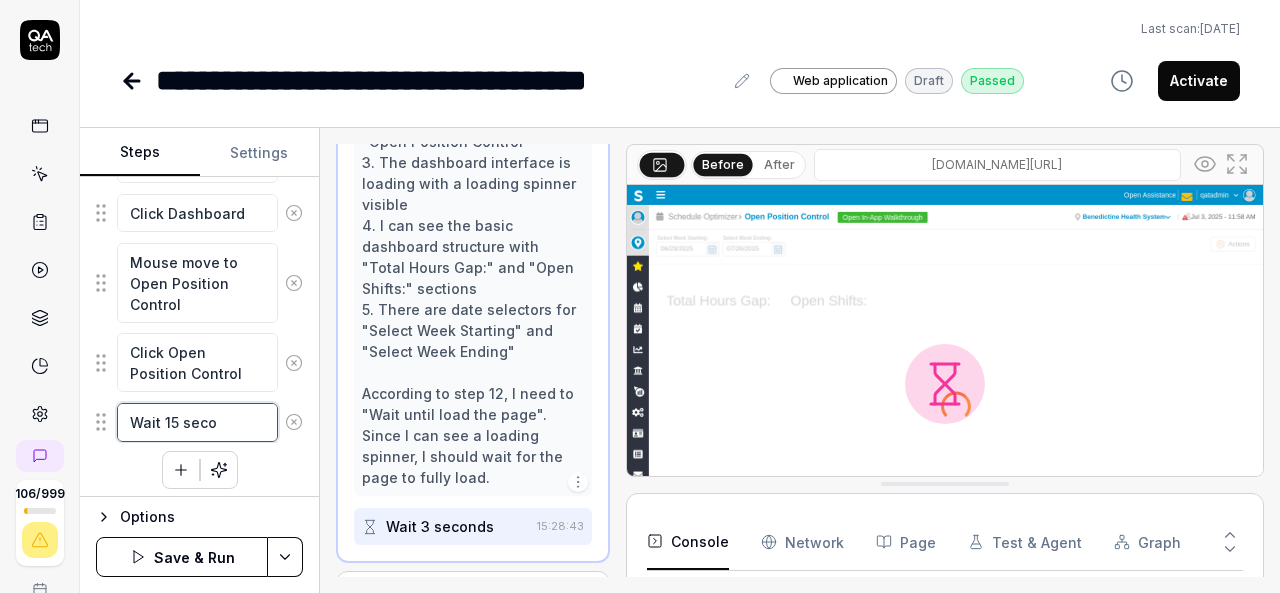 type on "*" 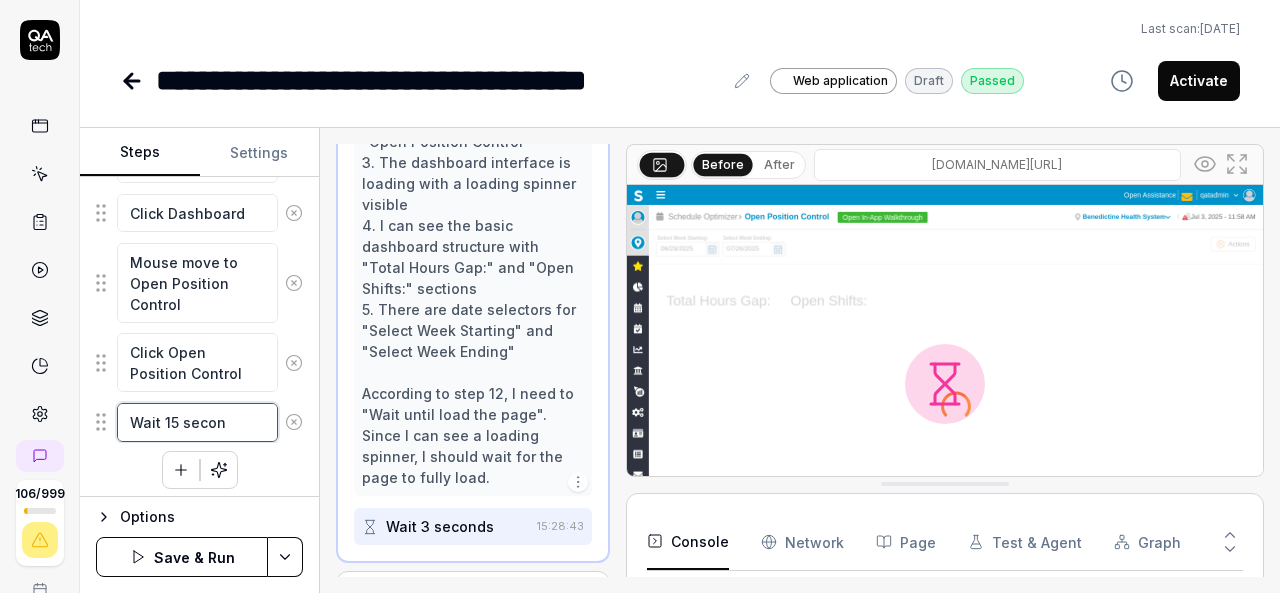type on "*" 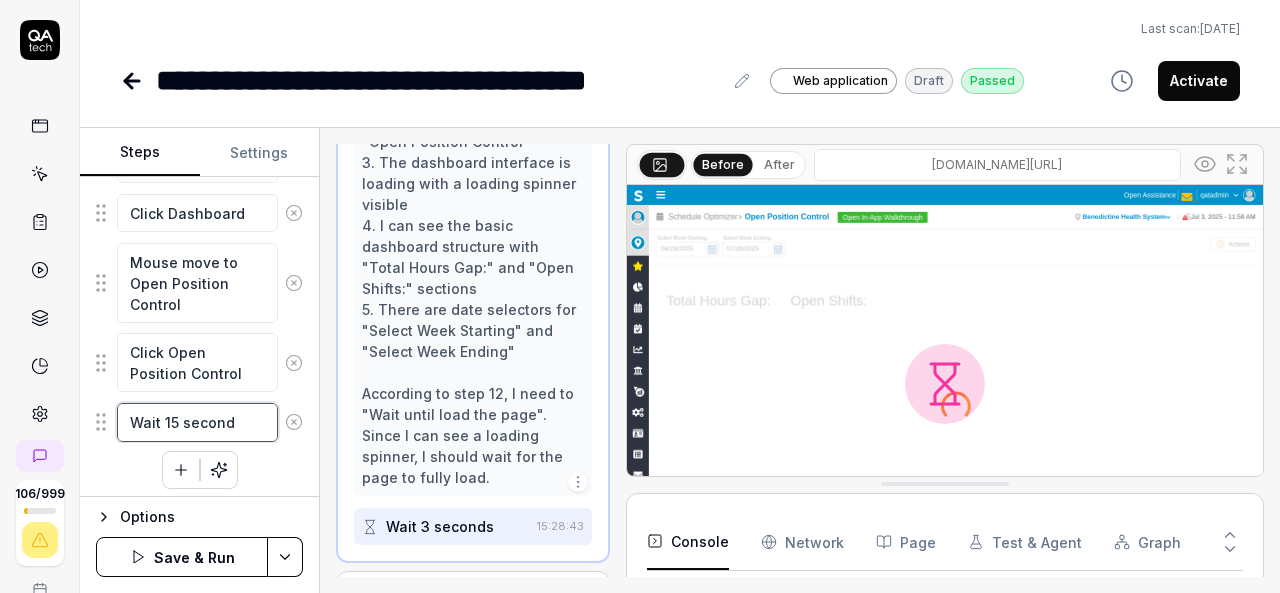 type on "*" 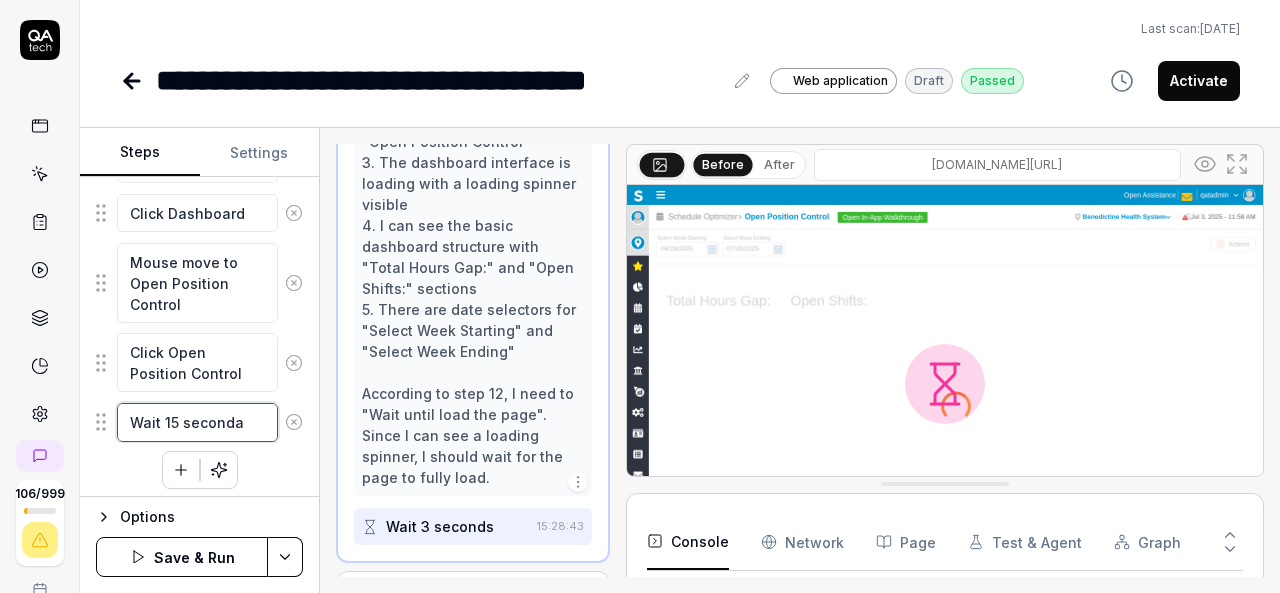 type on "*" 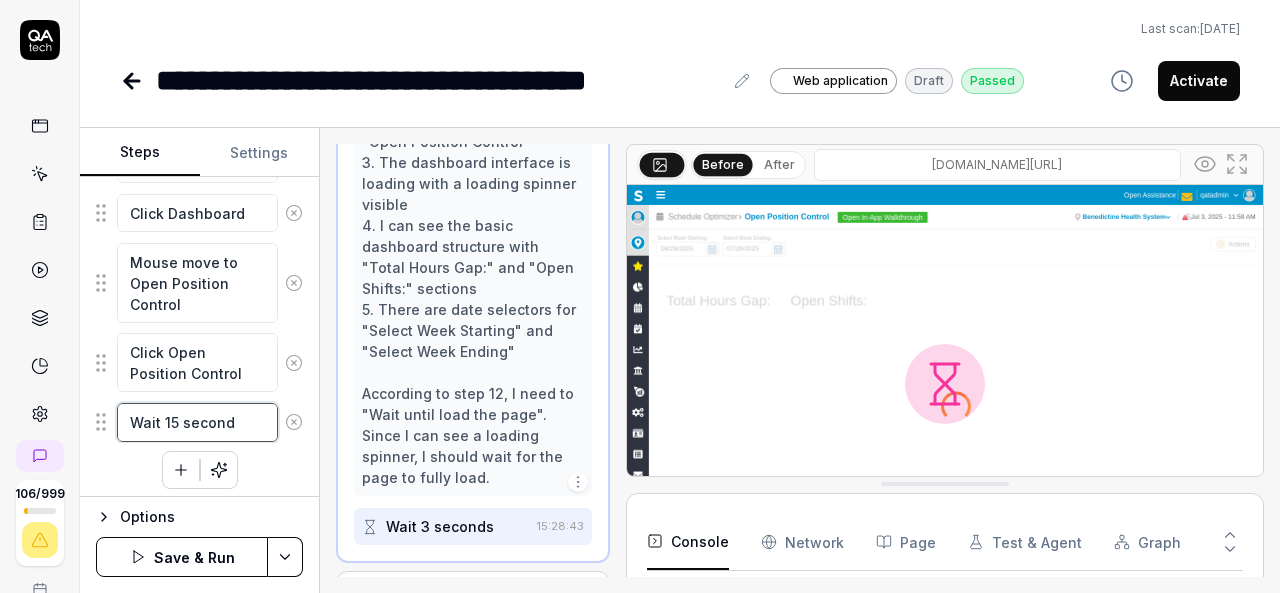 type on "*" 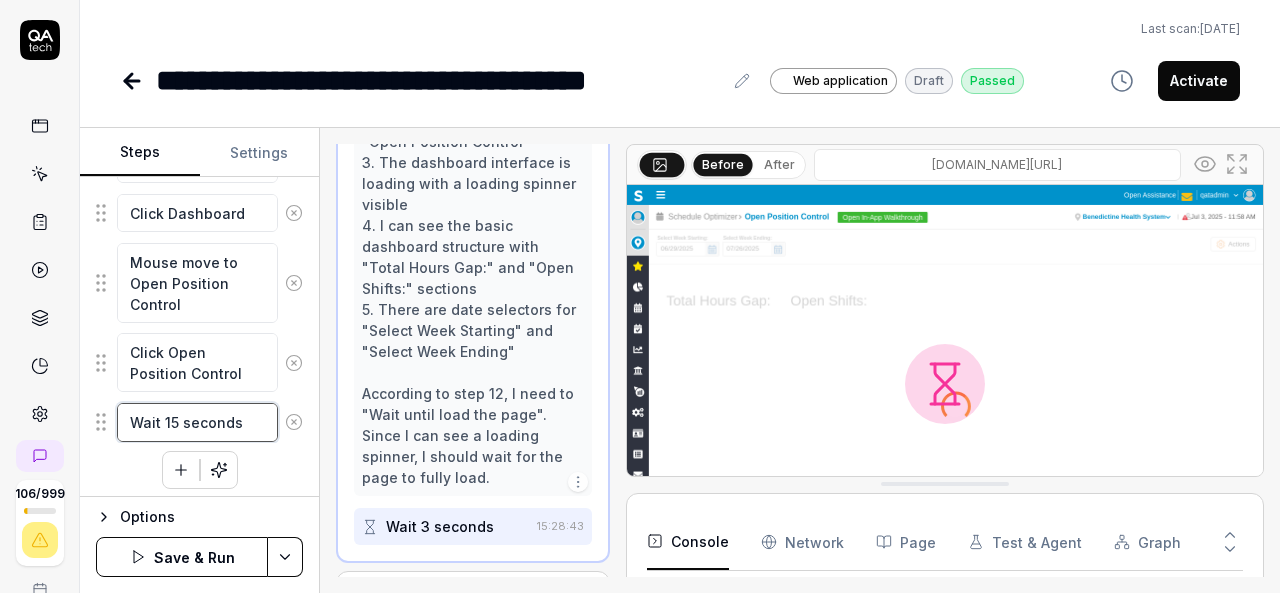 type on "*" 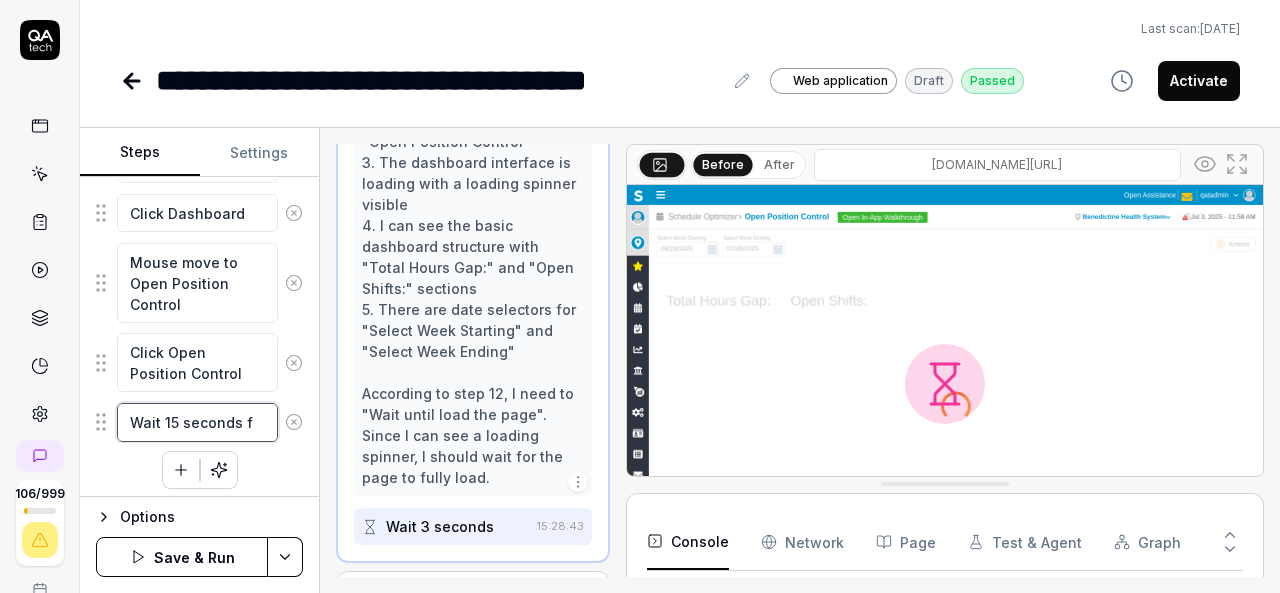 type on "*" 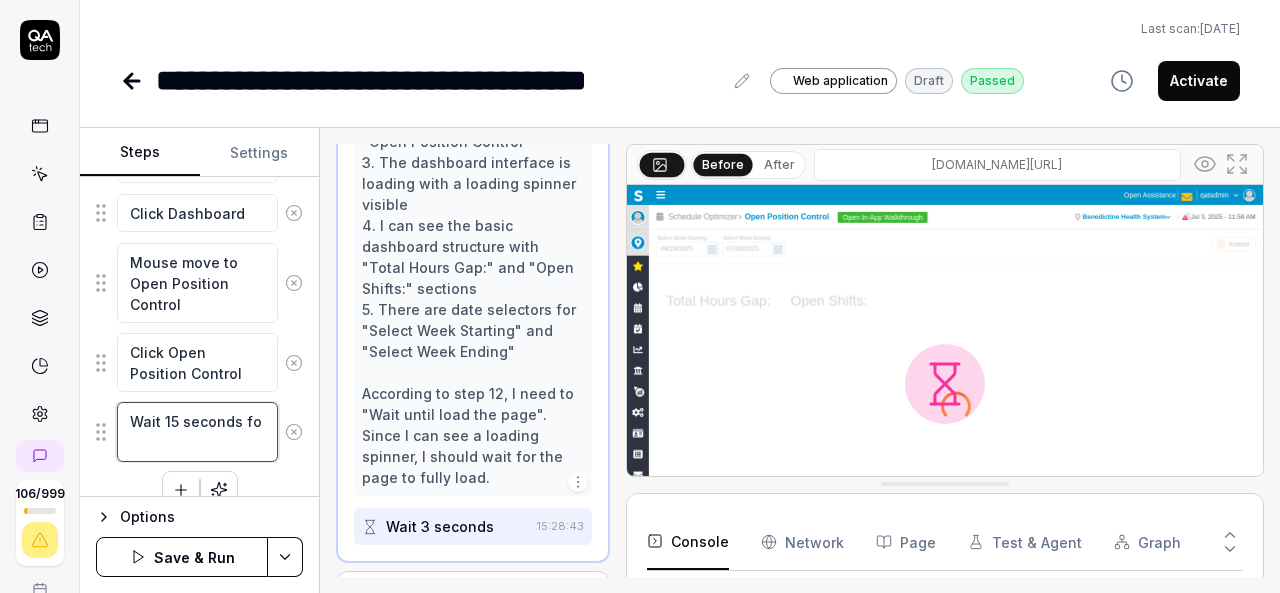 scroll, scrollTop: 1008, scrollLeft: 0, axis: vertical 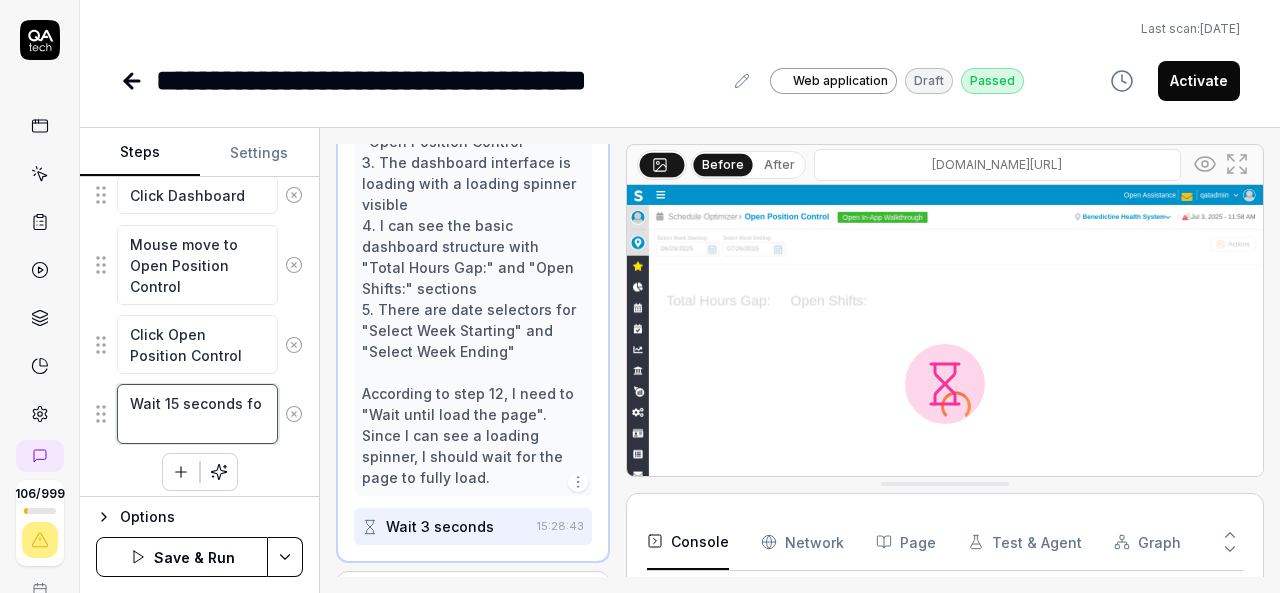 type on "*" 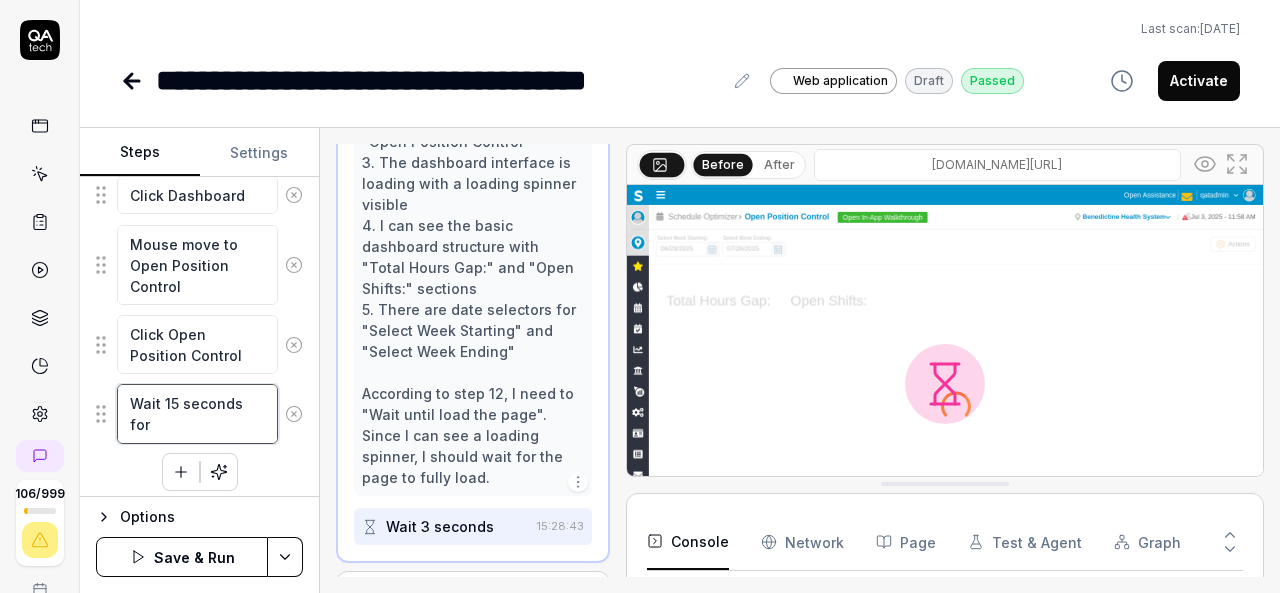 type on "*" 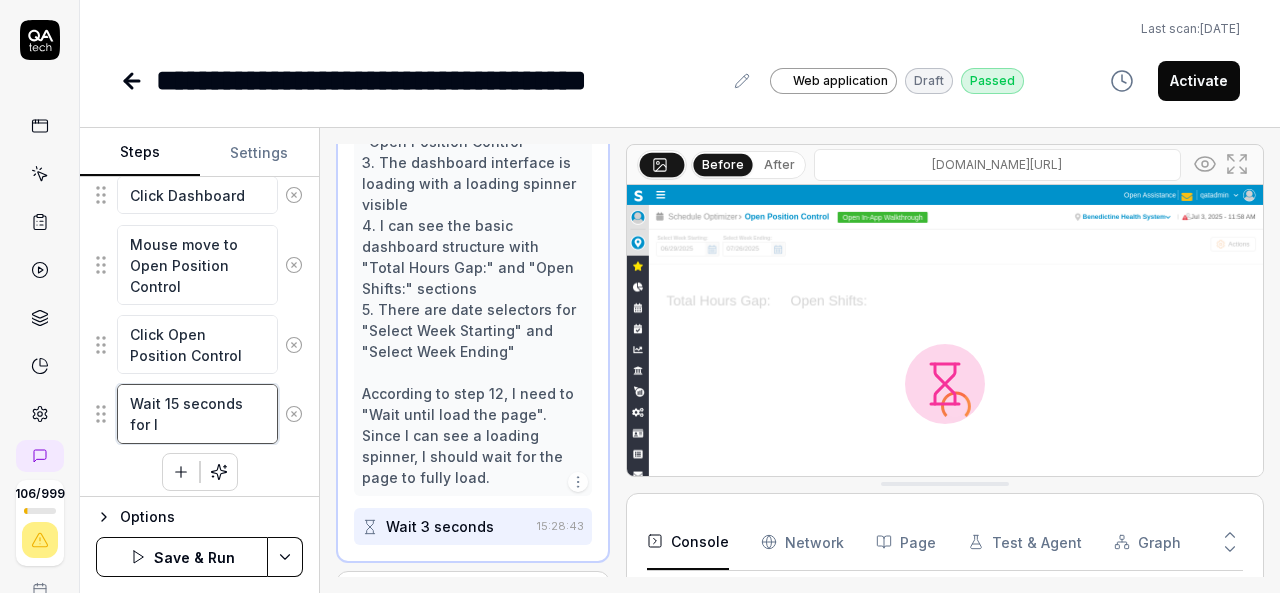 type on "*" 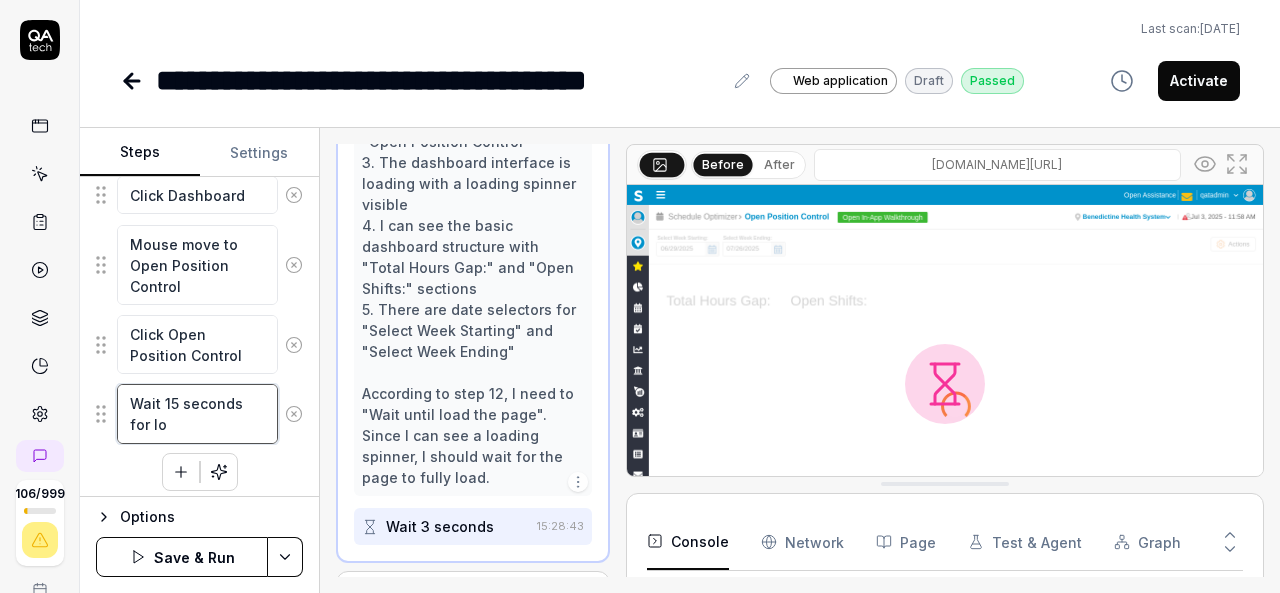 type on "*" 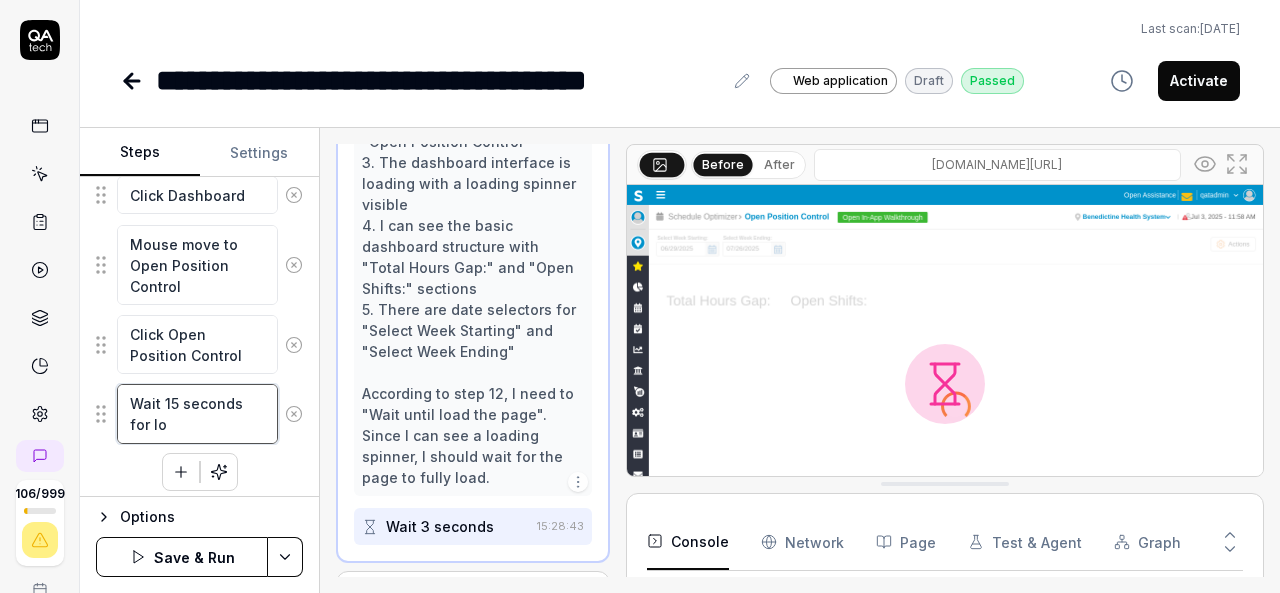 type on "Wait 15 seconds for loa" 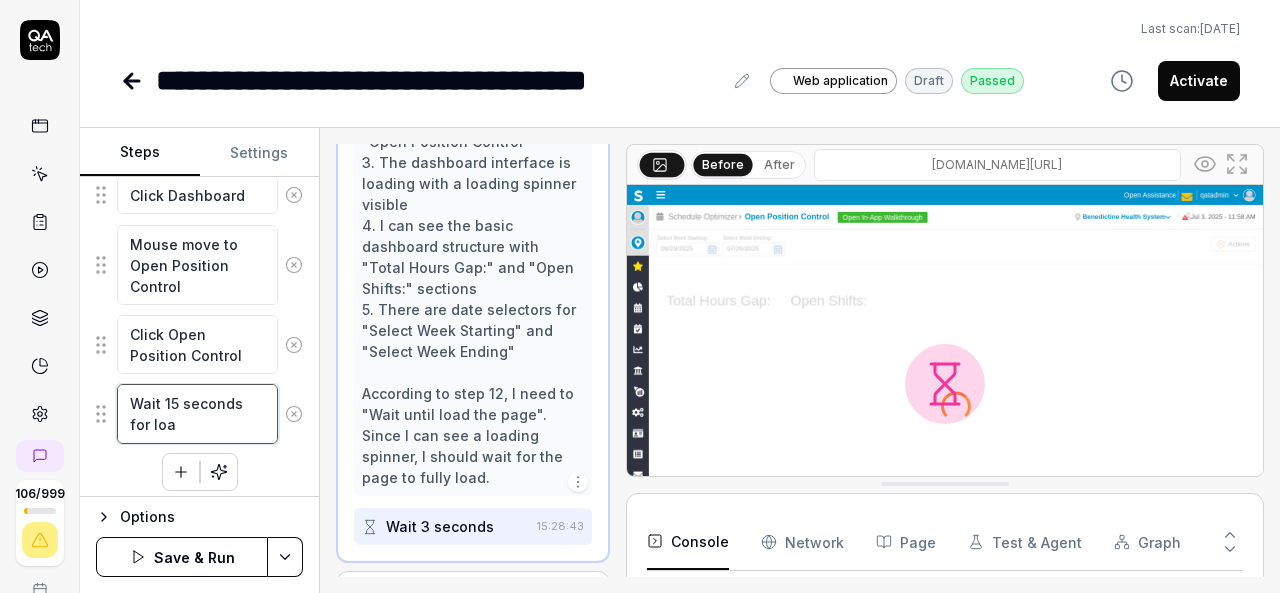 type on "*" 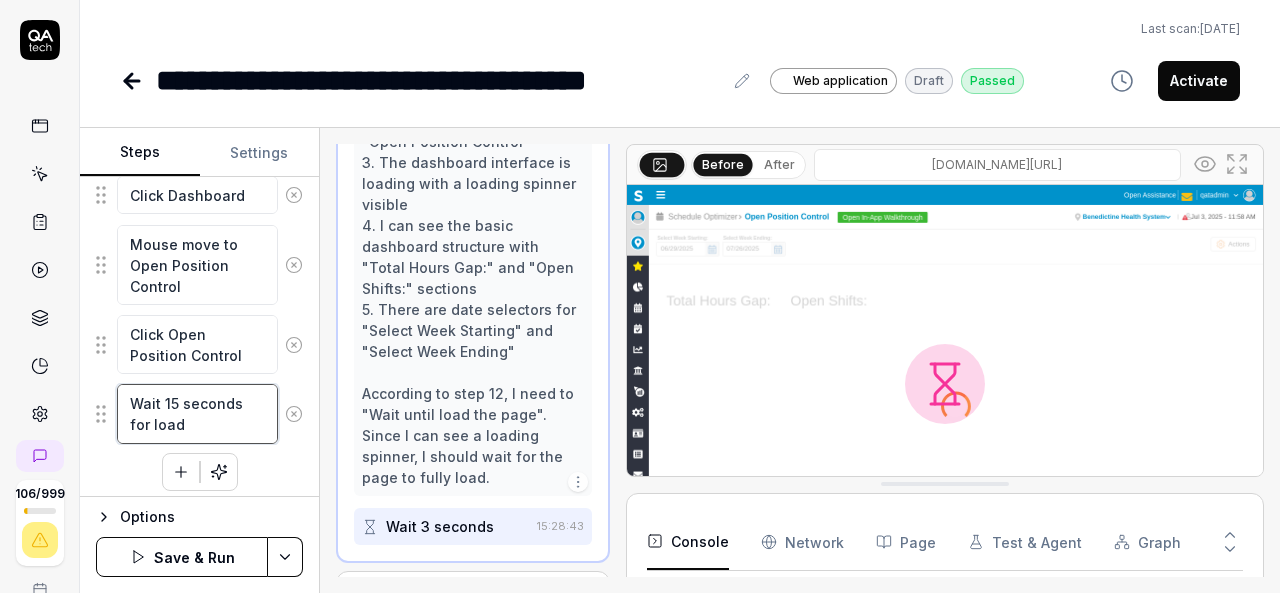 type on "*" 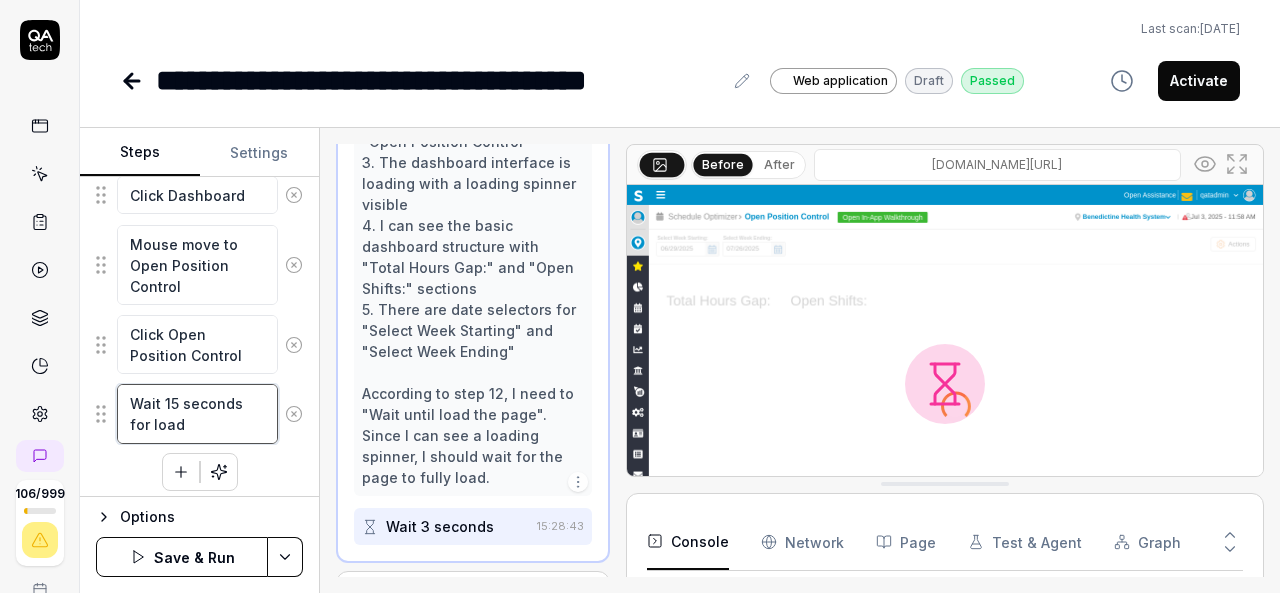 type on "Wait 15 seconds for load" 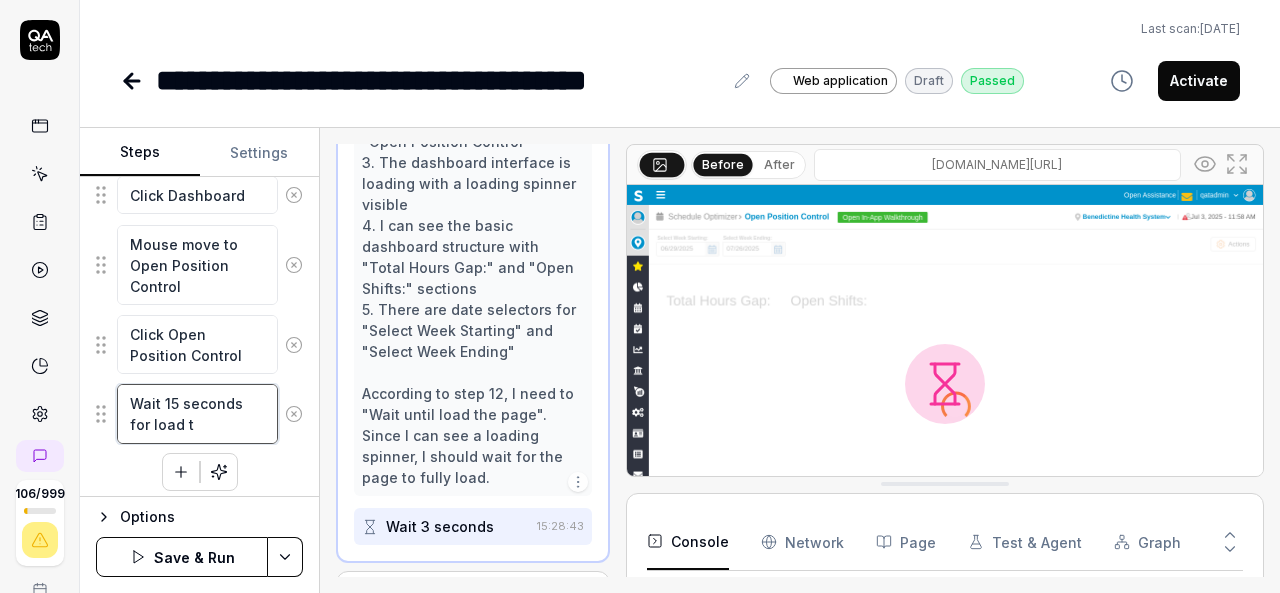 type on "*" 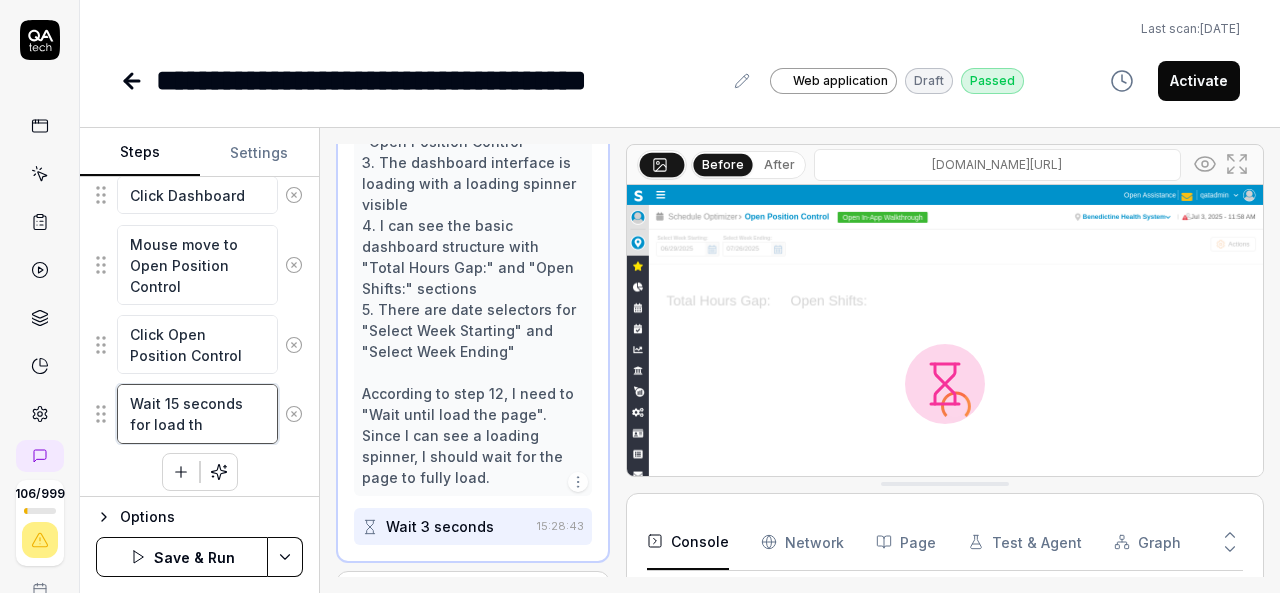 type on "*" 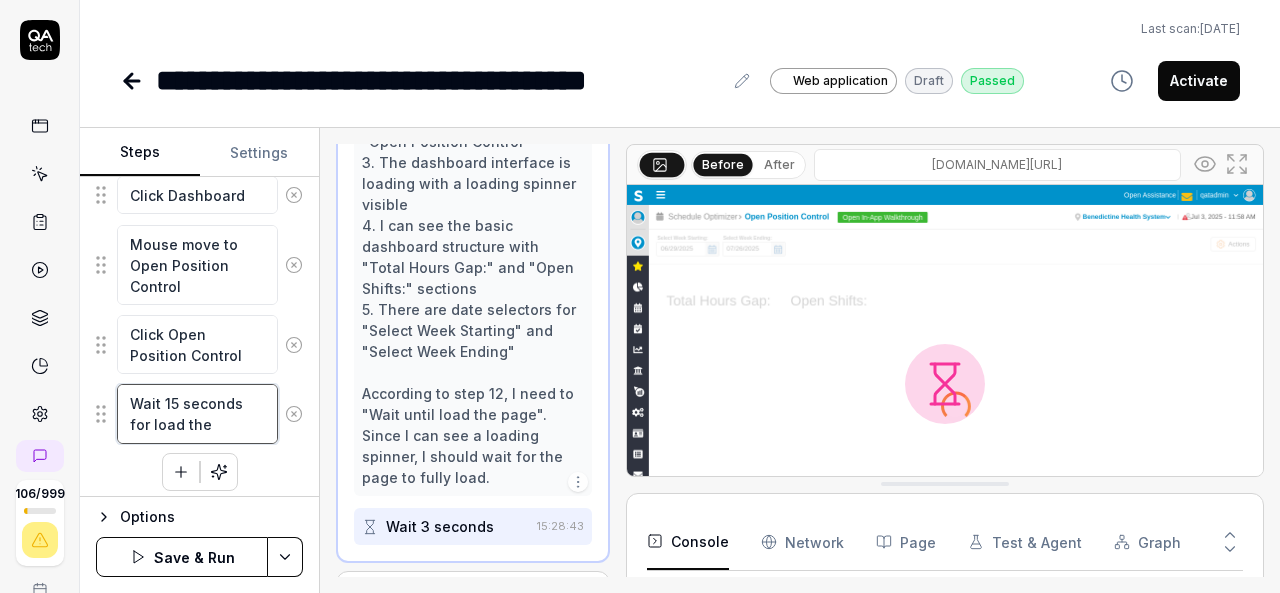 type on "*" 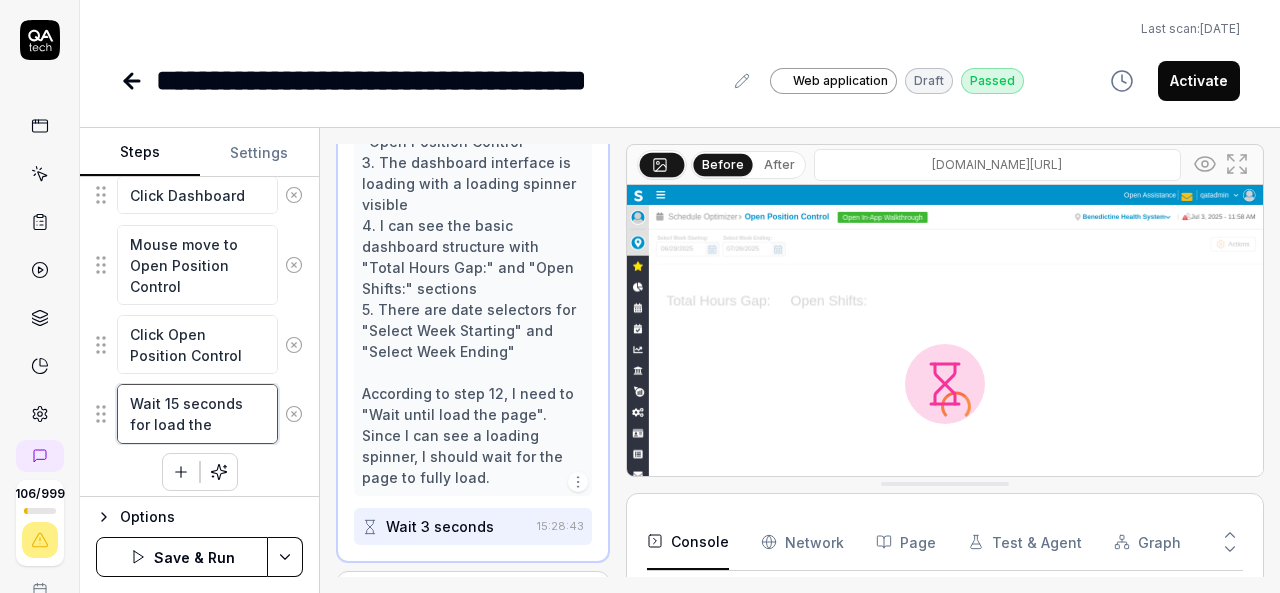 type on "*" 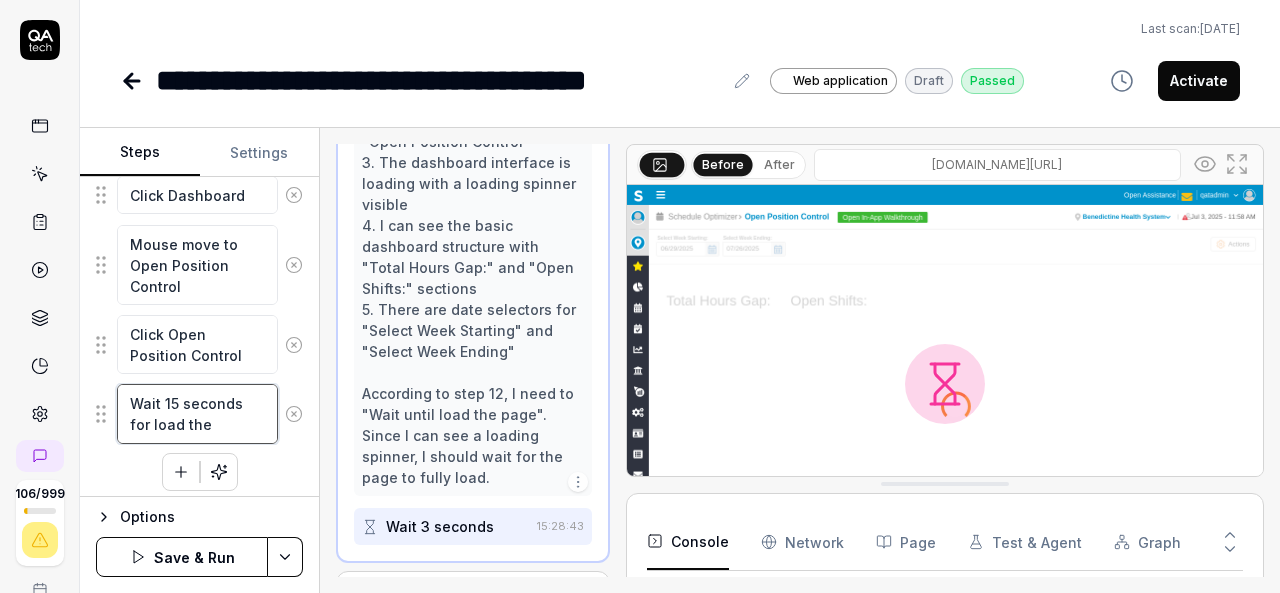 type on "Wait 15 seconds for load the p" 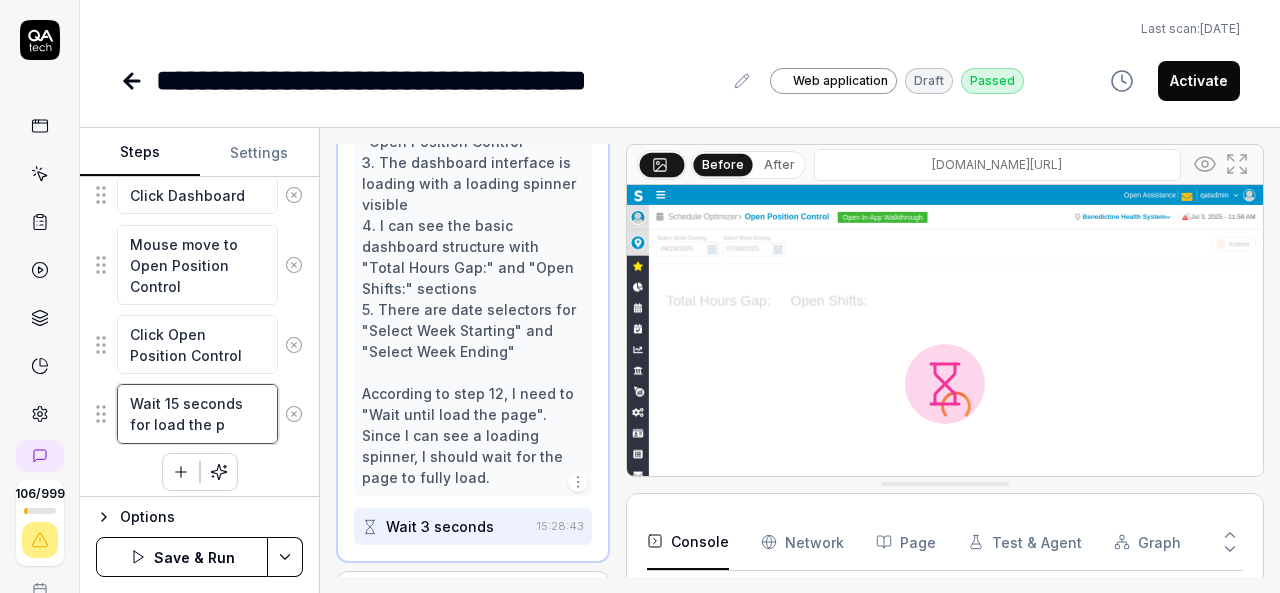 type on "*" 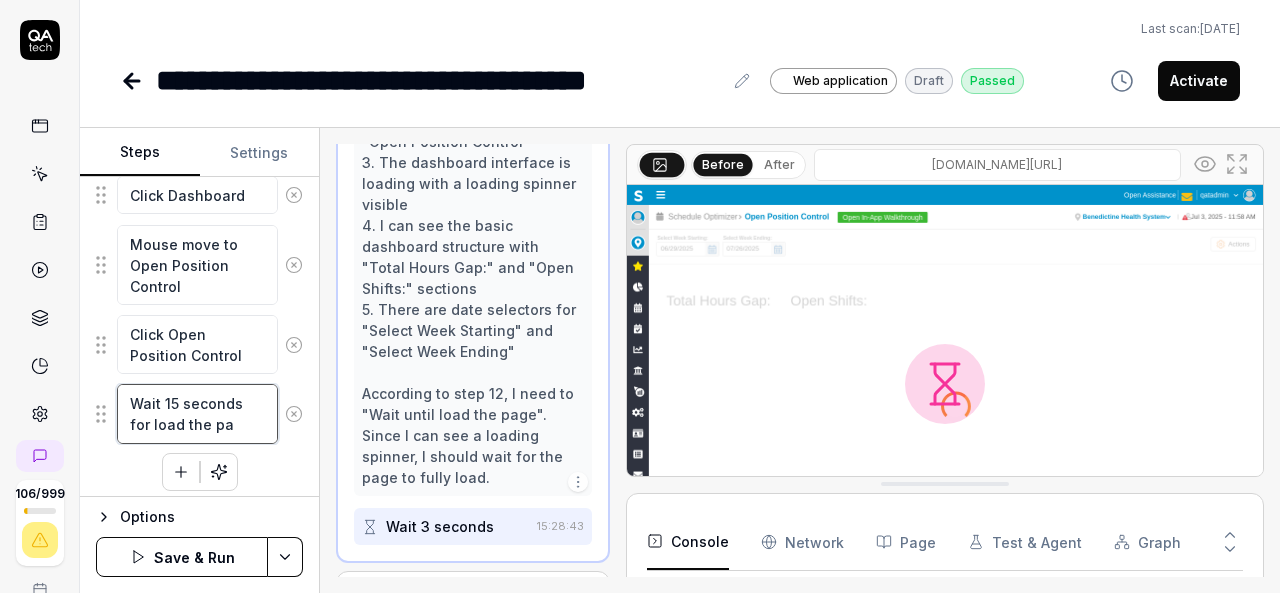 type on "*" 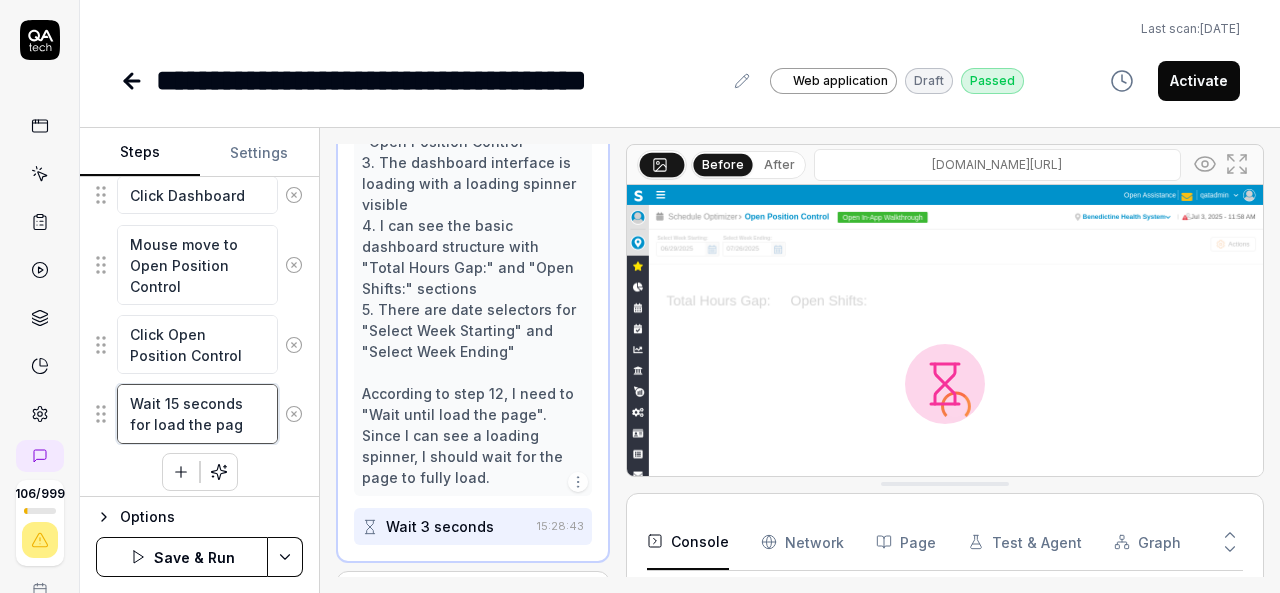 type on "*" 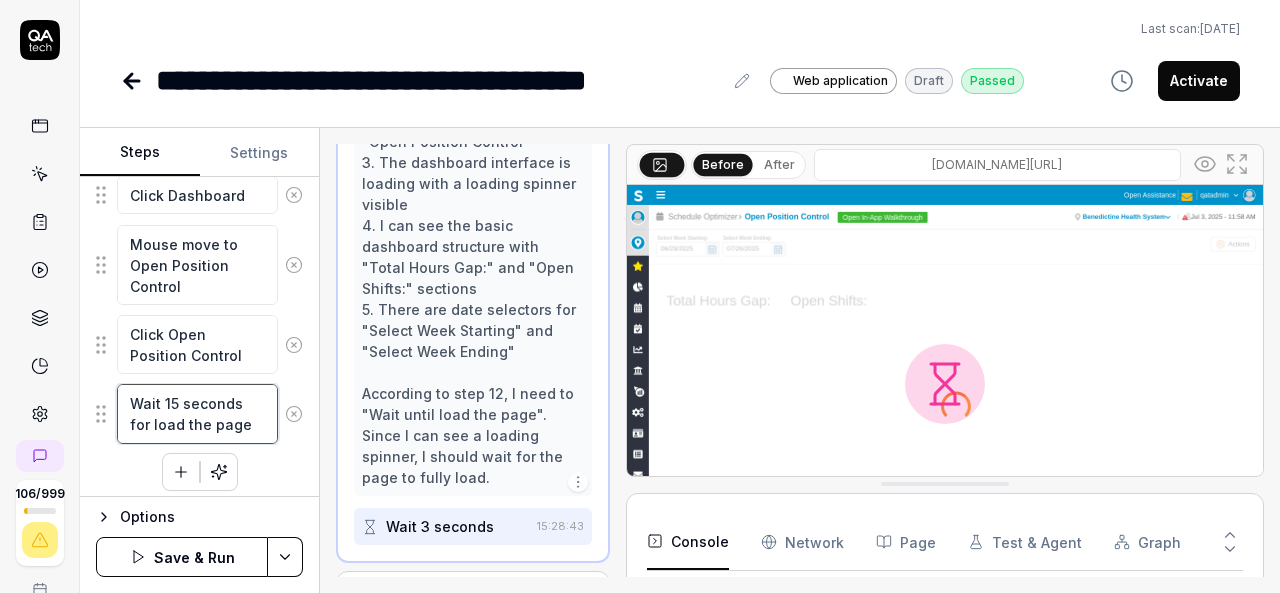 type on "Wait 15 seconds for load the page" 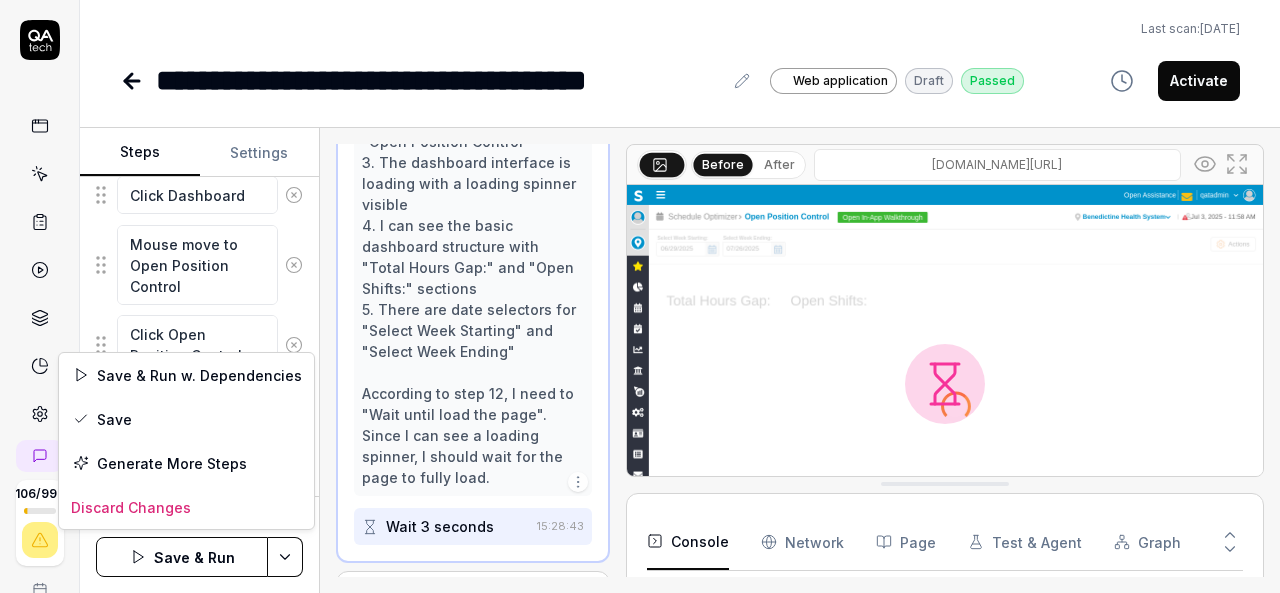 click on "**********" at bounding box center (640, 296) 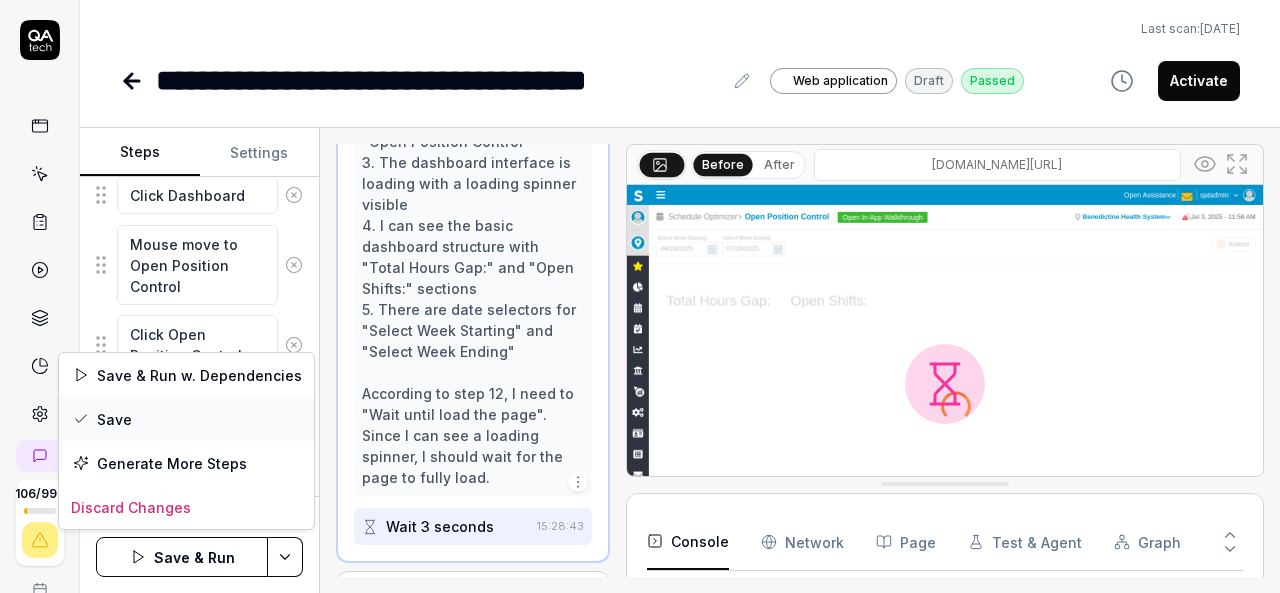 click on "Save" at bounding box center (186, 419) 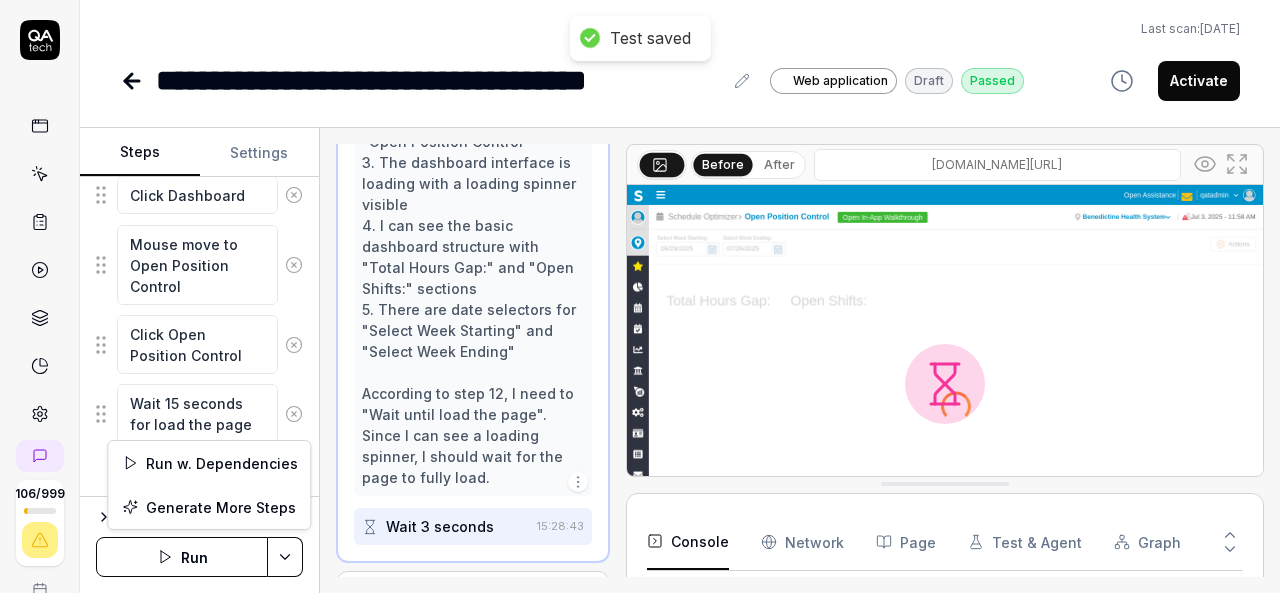 click on "**********" at bounding box center (640, 296) 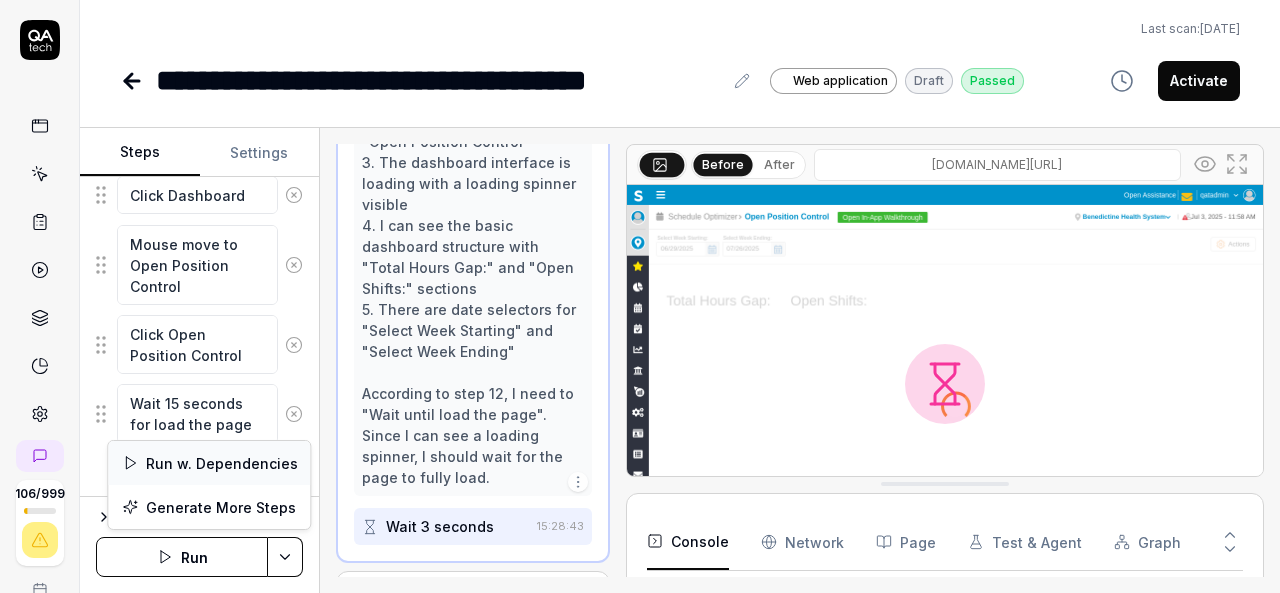 click on "Run w. Dependencies" at bounding box center (209, 463) 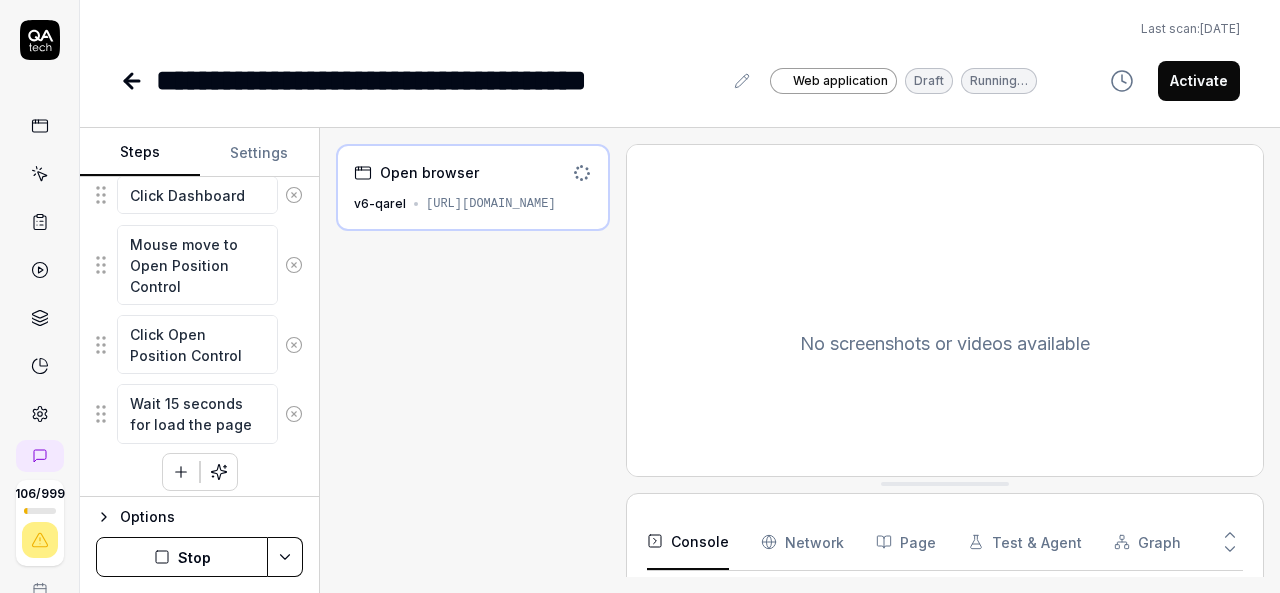 click on "No screenshots or videos available" at bounding box center [945, 344] 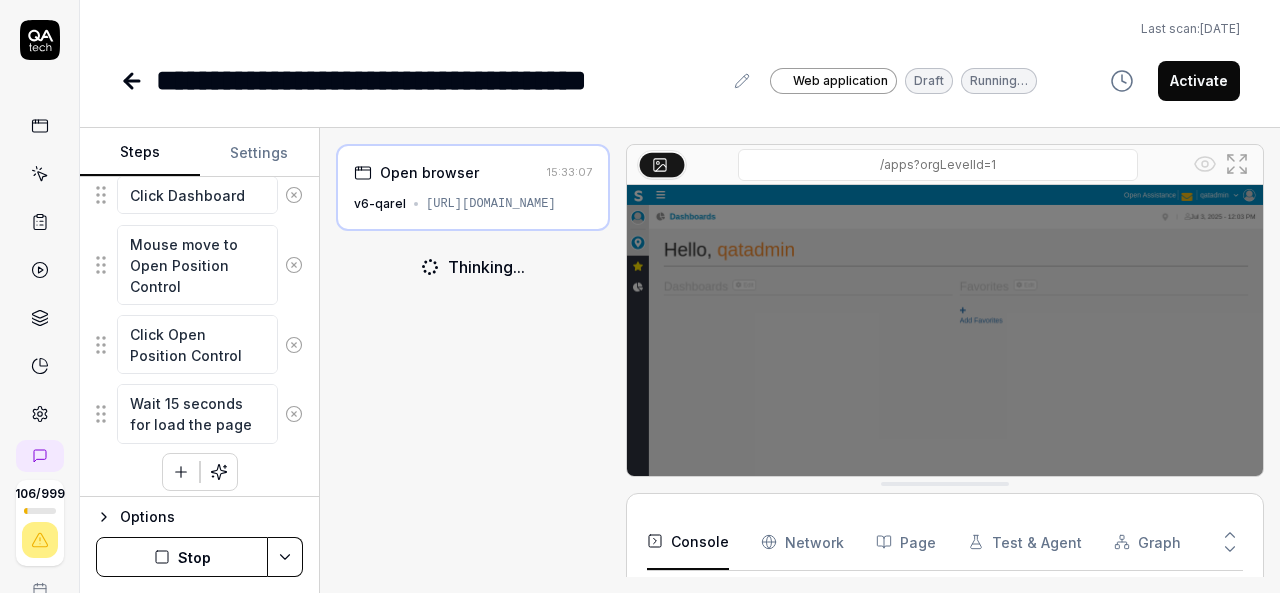 scroll, scrollTop: 89, scrollLeft: 0, axis: vertical 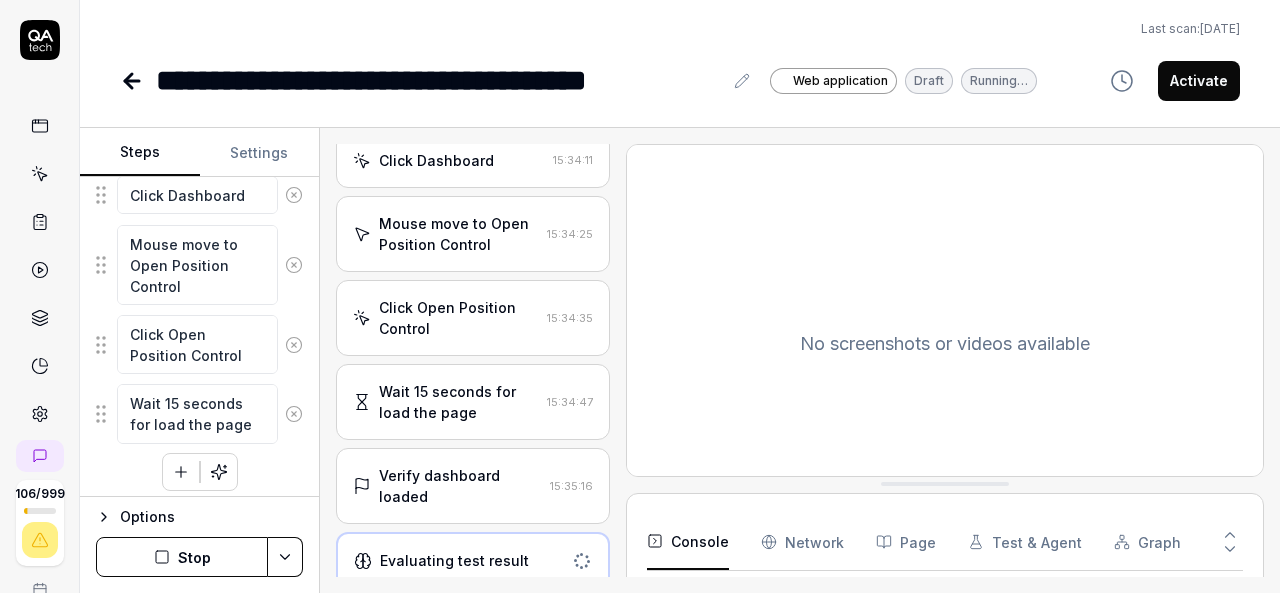 click on "Wait 15 seconds for load the page" at bounding box center (459, 402) 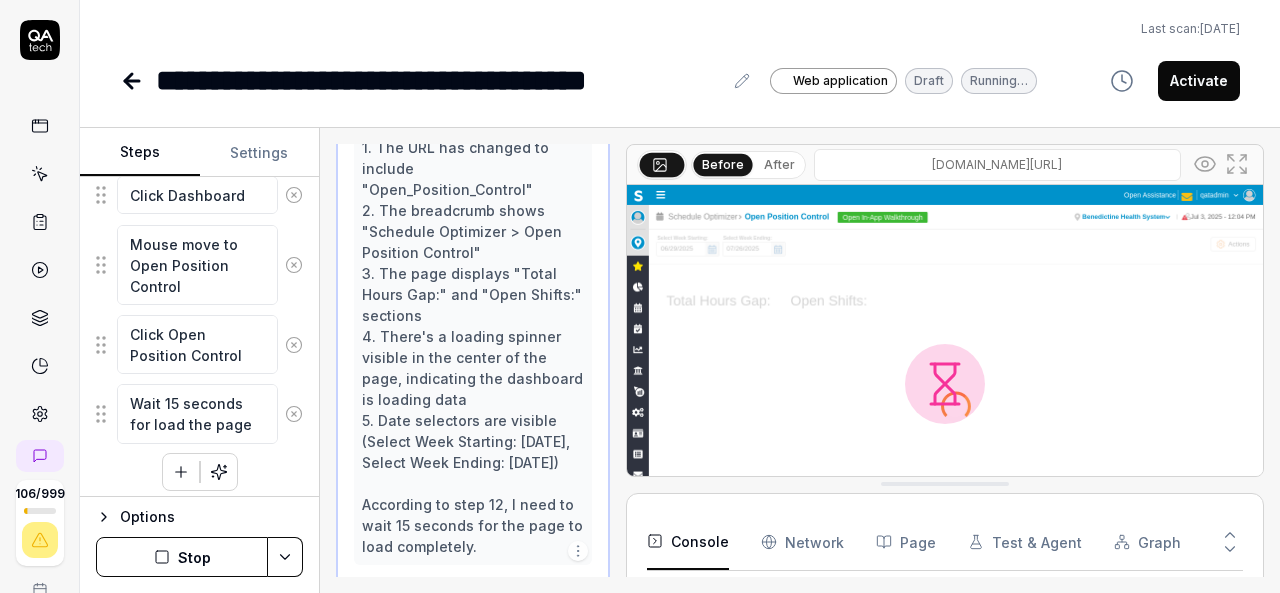 scroll, scrollTop: 1086, scrollLeft: 0, axis: vertical 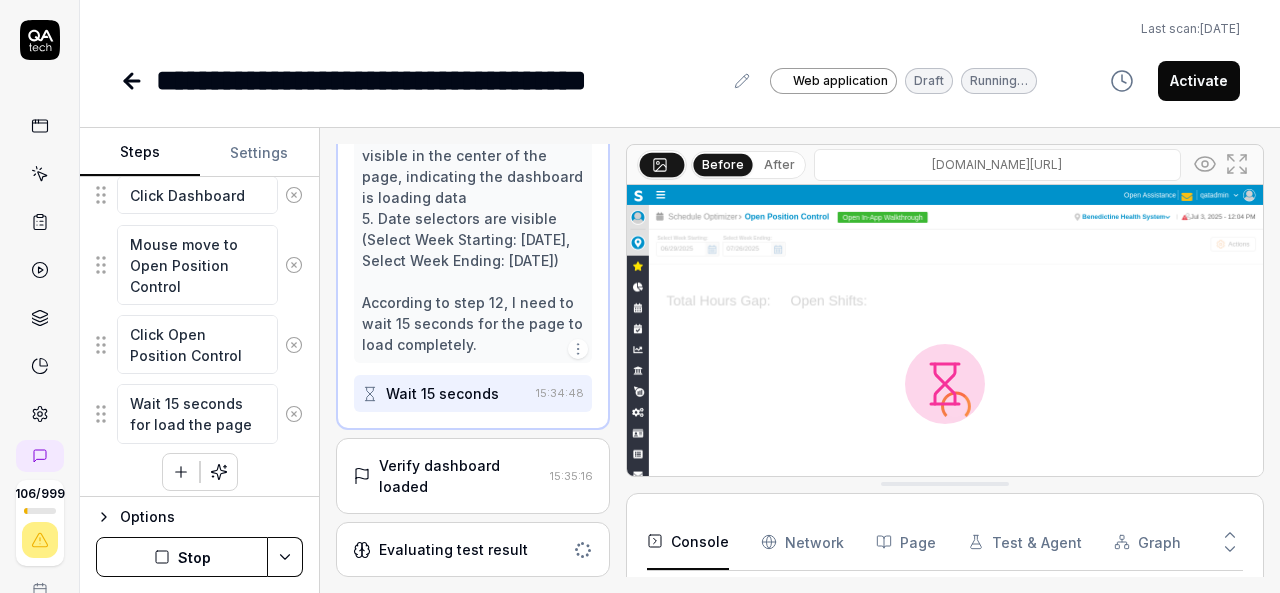 click on "Verify dashboard loaded" at bounding box center [460, 476] 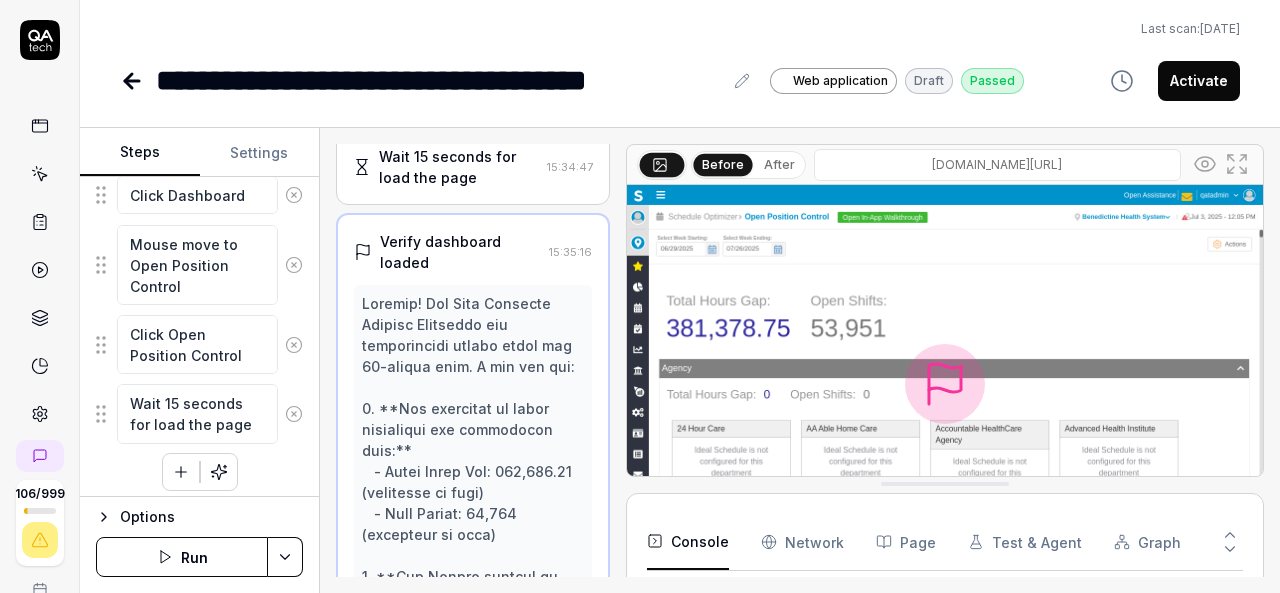scroll, scrollTop: 788, scrollLeft: 0, axis: vertical 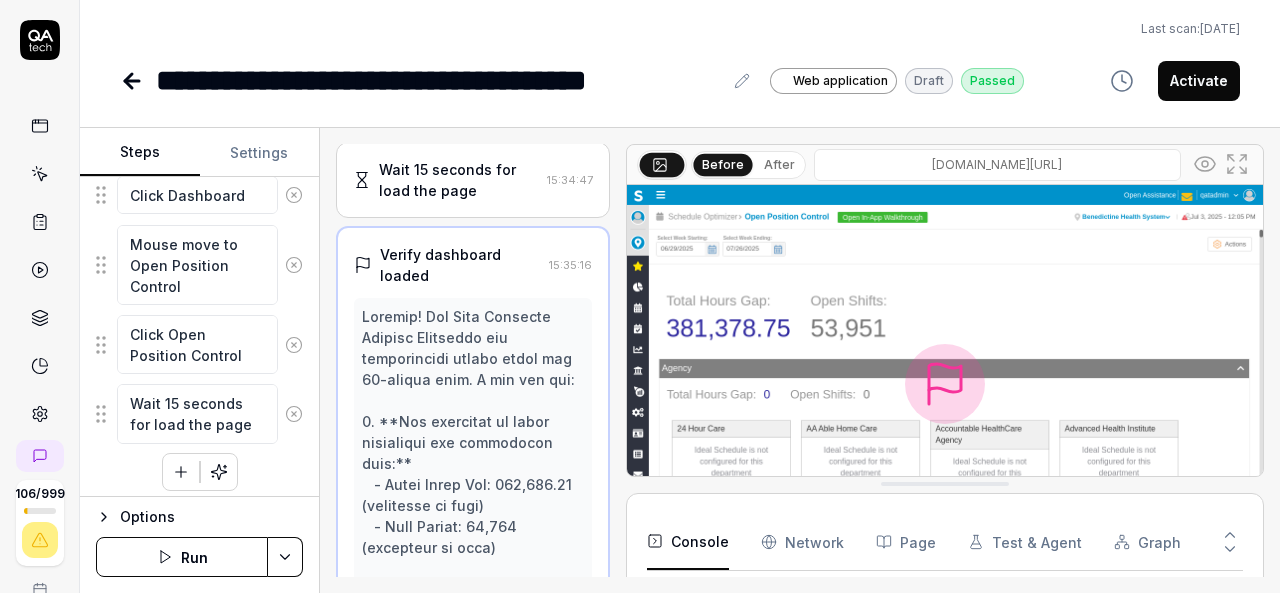 click at bounding box center (134, 81) 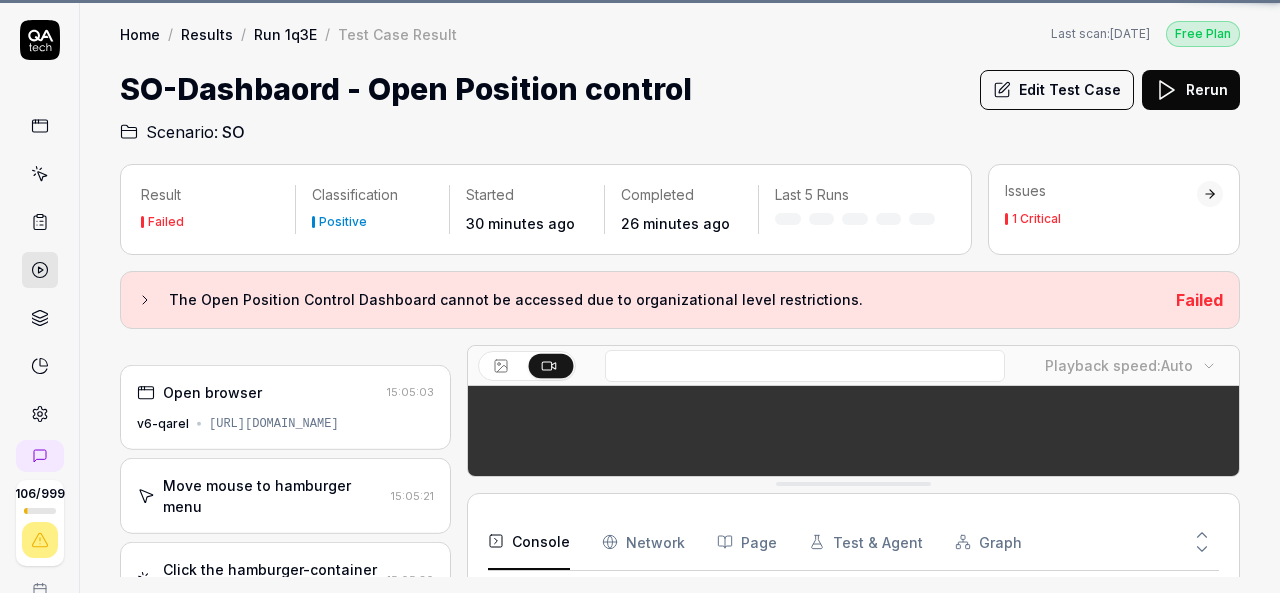 scroll, scrollTop: 347, scrollLeft: 0, axis: vertical 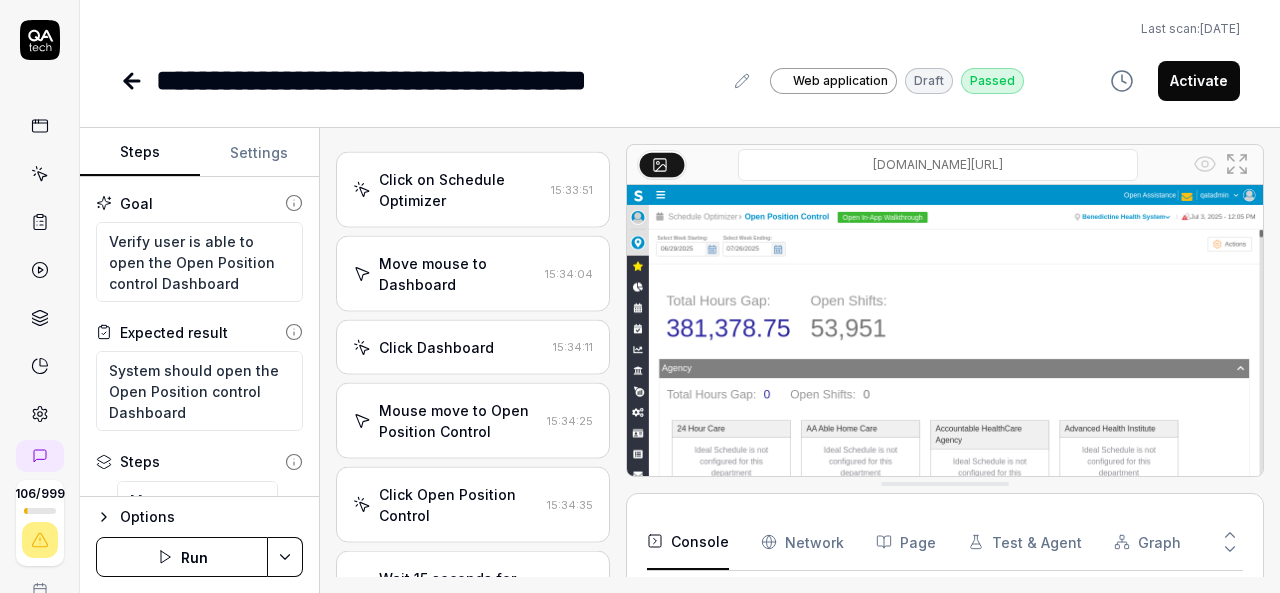 type on "*" 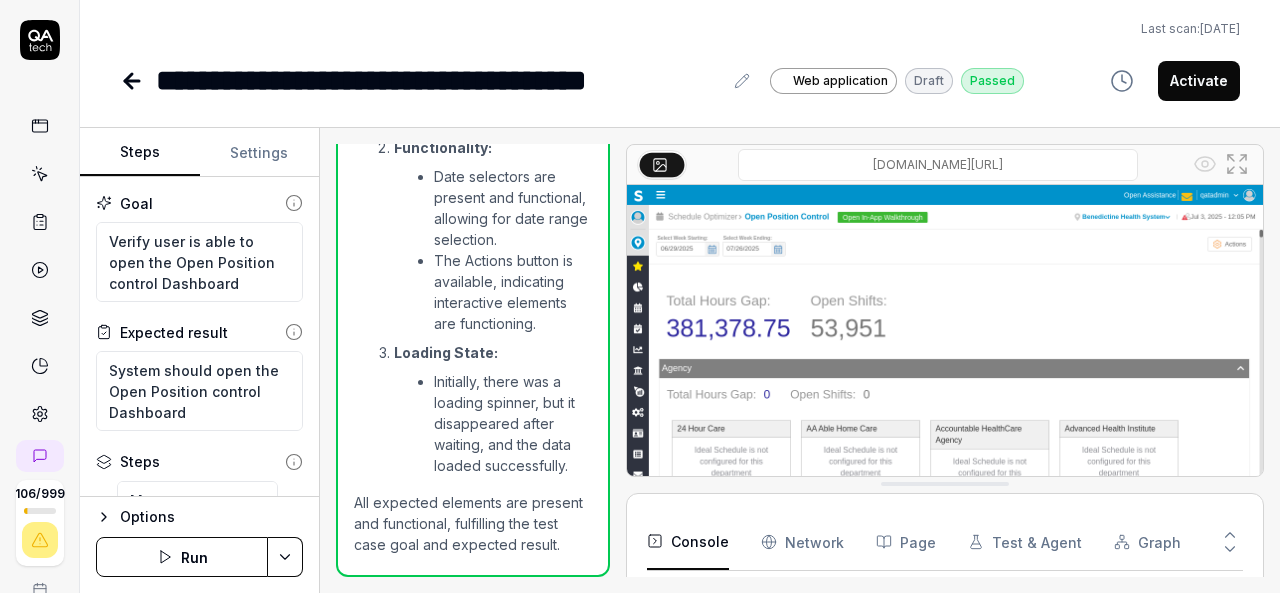 scroll, scrollTop: 1905, scrollLeft: 0, axis: vertical 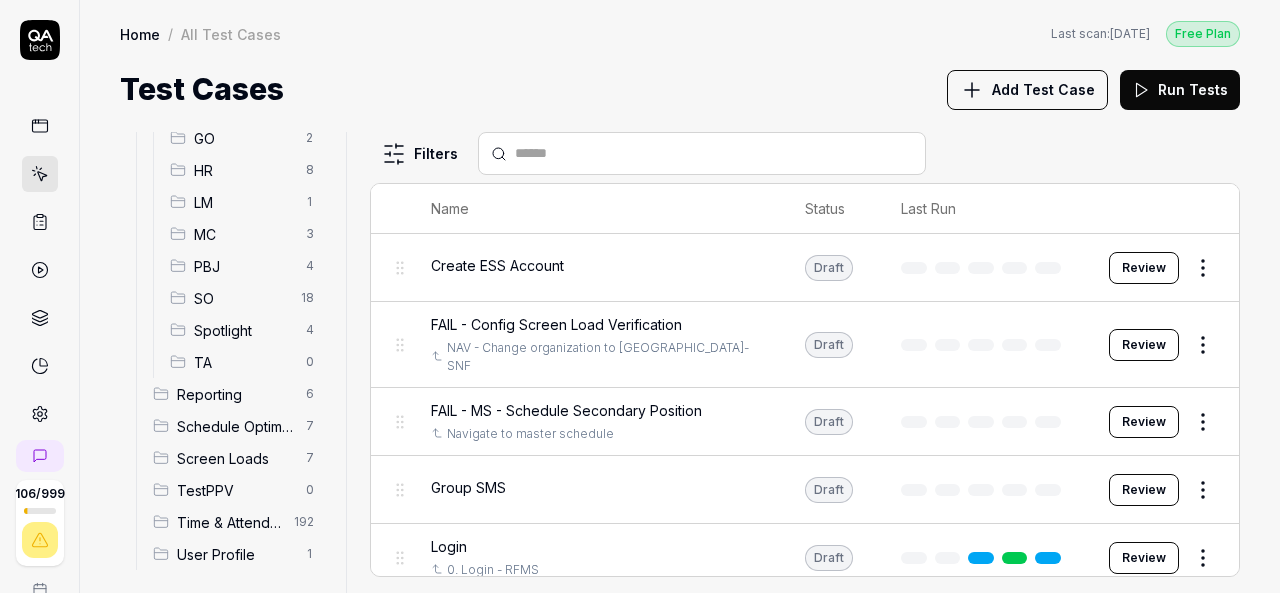 click on "Spotlight" at bounding box center [244, 330] 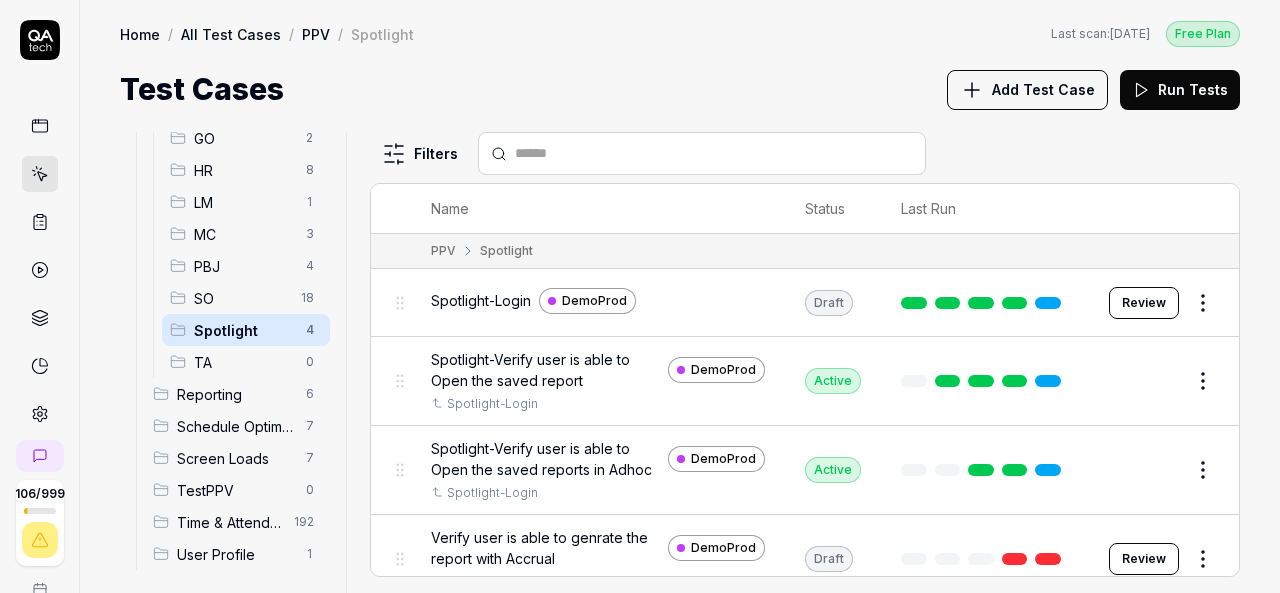 click on "SO" at bounding box center (241, 298) 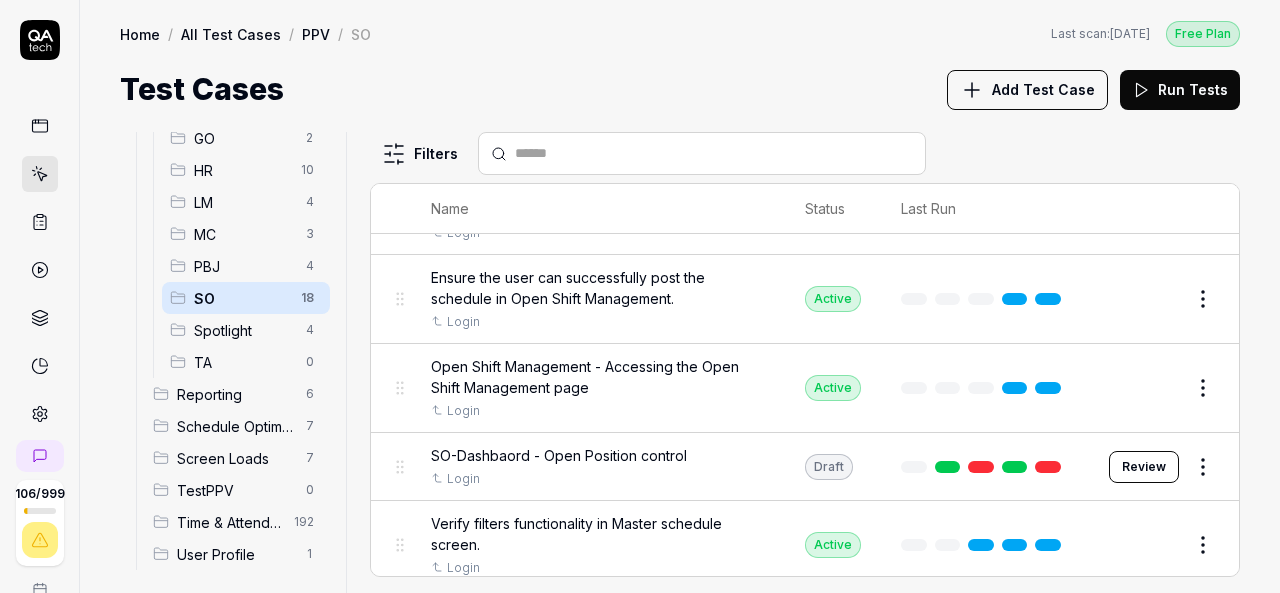 scroll, scrollTop: 418, scrollLeft: 0, axis: vertical 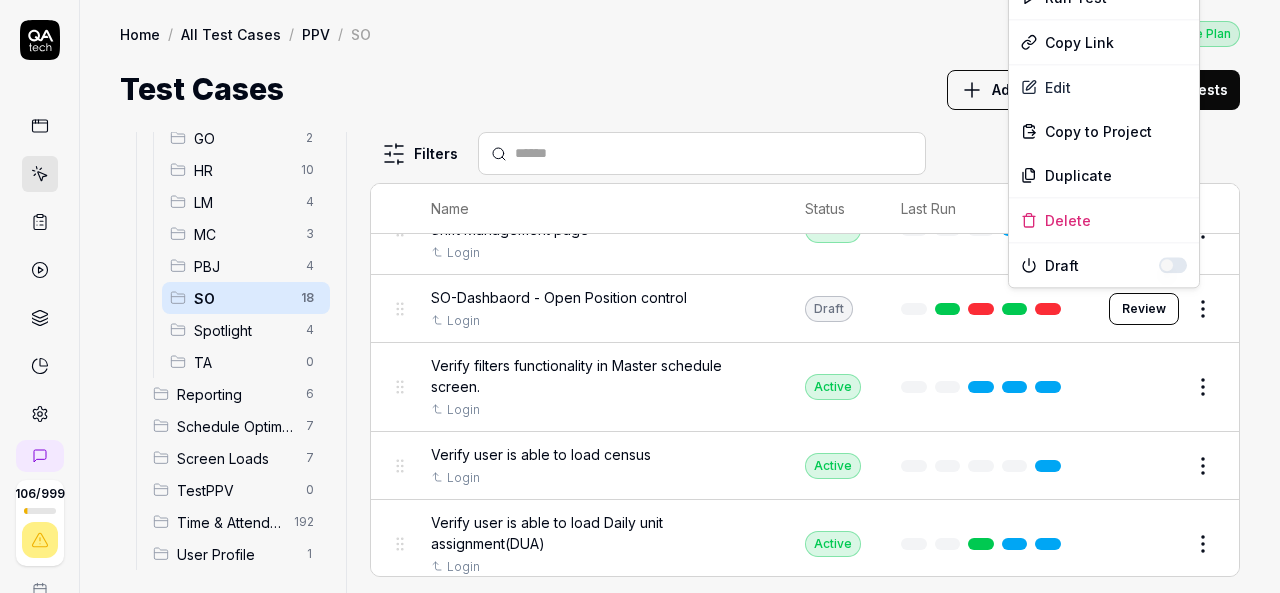 click on "106  /  999 k S Home / All Test Cases / PPV / SO Free Plan Home / All Test Cases / PPV / SO Last scan:  [DATE] Free Plan Test Cases Add Test Case Run Tests All Test Cases 510 Communication 46 Dashboard Management 13 Employee Management 42 Help and Support 19 Login 7 Logout 1 Master Schedule 12 Navigation 27 Payroll Based Journal 68 PPV 57 ACA 0 Accruals 12 GO 2 HR 10 LM 4 MC 3 PBJ 4 SO 18 Spotlight 4 TA 0 Reporting 6 Schedule Optimizer 7 Screen Loads 7 TestPPV 0 Time & Attendance 192 User Profile 1 Filters Name Status Last Run PPV SO Daily unit Assignment - Census Login Active Edit Daily unit Assignment -Add Open shift (Shift on Fly)from Daily unit assigment Login Active Edit Daily unit Assignment -Assign the employee to shift Login Draft Review Ensure the user can successfully post the schedule in Open Shift Management. Login Active Edit Open Shift Management - Accessing the Open Shift Management page Login Active Edit SO-Dashbaord - Open Position control Login Draft Review Login Active Edit Login Active" at bounding box center (640, 296) 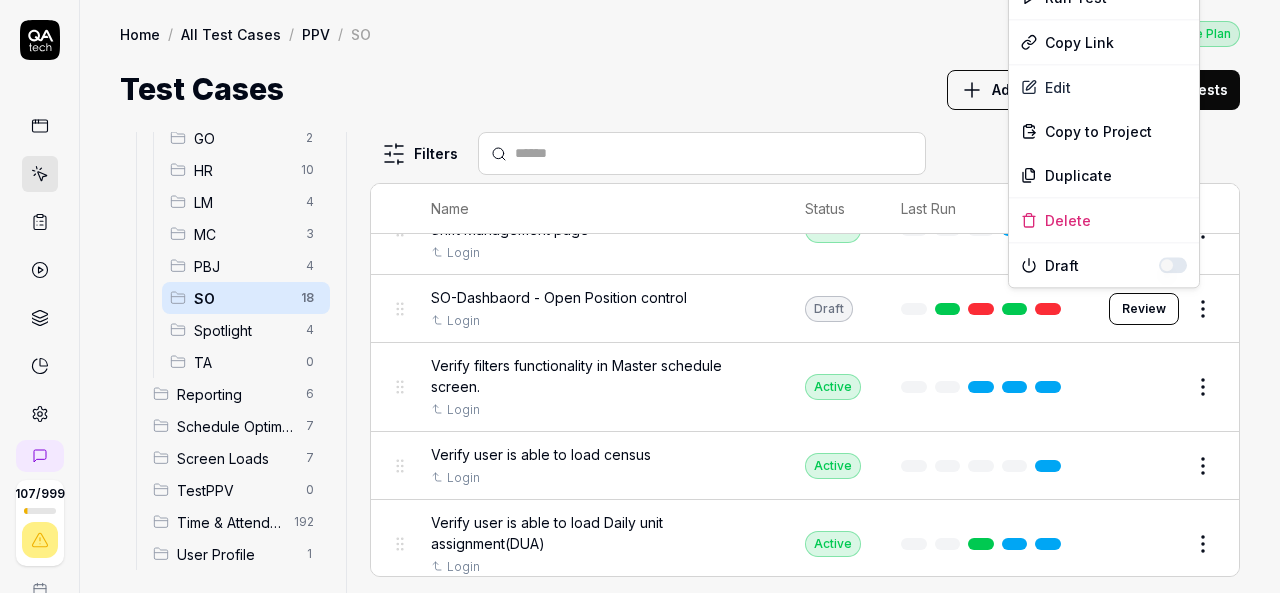 click on "107  /  999 k S Home / All Test Cases / PPV / SO Free Plan Home / All Test Cases / PPV / SO Last scan:  [DATE] Free Plan Test Cases Add Test Case Run Tests All Test Cases 510 Communication 46 Dashboard Management 13 Employee Management 42 Help and Support 19 Login 7 Logout 1 Master Schedule 12 Navigation 27 Payroll Based Journal 68 PPV 57 ACA 0 Accruals 12 GO 2 HR 10 LM 4 MC 3 PBJ 4 SO 18 Spotlight 4 TA 0 Reporting 6 Schedule Optimizer 7 Screen Loads 7 TestPPV 0 Time & Attendance 192 User Profile 1 Filters Name Status Last Run PPV SO Daily unit Assignment - Census Login Active Edit Daily unit Assignment -Add Open shift (Shift on Fly)from Daily unit assigment Login Active Edit Daily unit Assignment -Assign the employee to shift Login Draft Review Ensure the user can successfully post the schedule in Open Shift Management. Login Active Edit Open Shift Management - Accessing the Open Shift Management page Login Active Edit SO-Dashbaord - Open Position control Login Draft Review Login Active Edit Login Active" at bounding box center [640, 296] 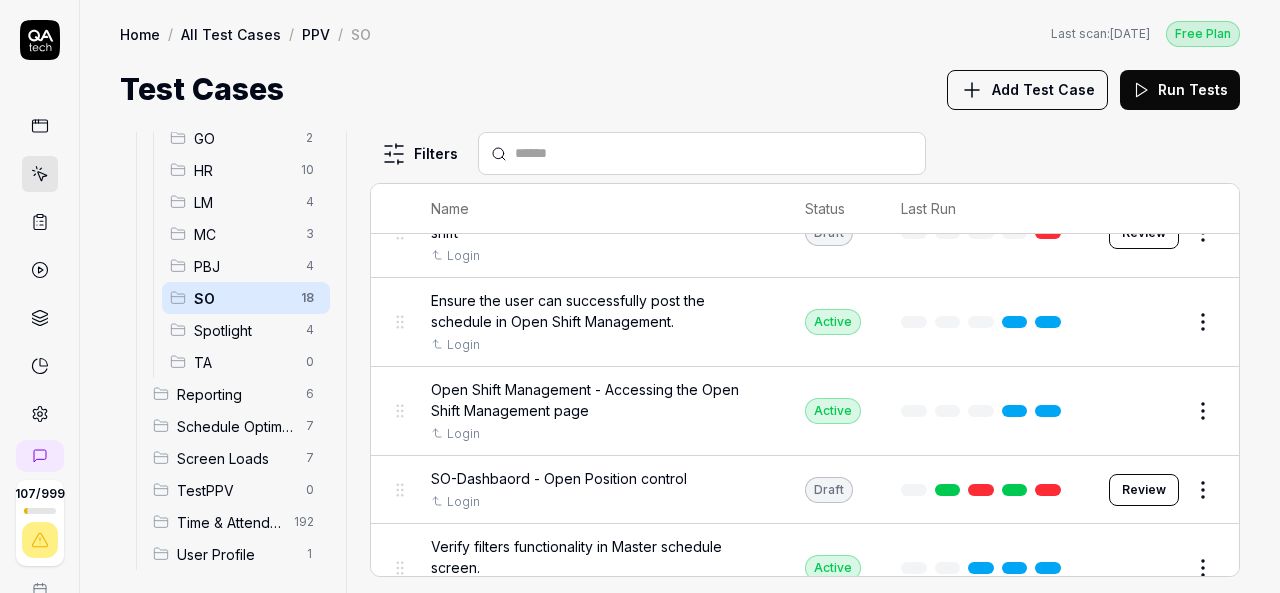 scroll, scrollTop: 232, scrollLeft: 0, axis: vertical 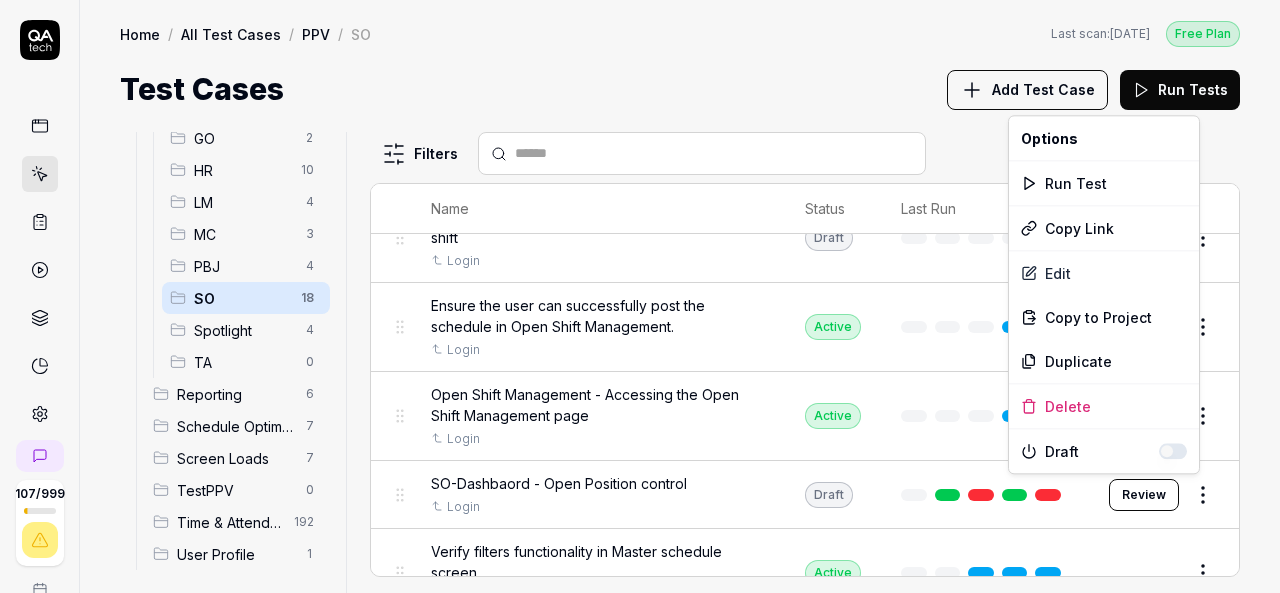 click on "107  /  999 k S Home / All Test Cases / PPV / SO Free Plan Home / All Test Cases / PPV / SO Last scan:  [DATE] Free Plan Test Cases Add Test Case Run Tests All Test Cases 510 Communication 46 Dashboard Management 13 Employee Management 42 Help and Support 19 Login 7 Logout 1 Master Schedule 12 Navigation 27 Payroll Based Journal 68 PPV 57 ACA 0 Accruals 12 GO 2 HR 10 LM 4 MC 3 PBJ 4 SO 18 Spotlight 4 TA 0 Reporting 6 Schedule Optimizer 7 Screen Loads 7 TestPPV 0 Time & Attendance 192 User Profile 1 Filters Name Status Last Run PPV SO Daily unit Assignment - Census Login Active Edit Daily unit Assignment -Add Open shift (Shift on Fly)from Daily unit assigment Login Active Edit Daily unit Assignment -Assign the employee to shift Login Draft Review Ensure the user can successfully post the schedule in Open Shift Management. Login Active Edit Open Shift Management - Accessing the Open Shift Management page Login Active Edit SO-Dashbaord - Open Position control Login Draft Review Login Active Edit Login Active" at bounding box center [640, 296] 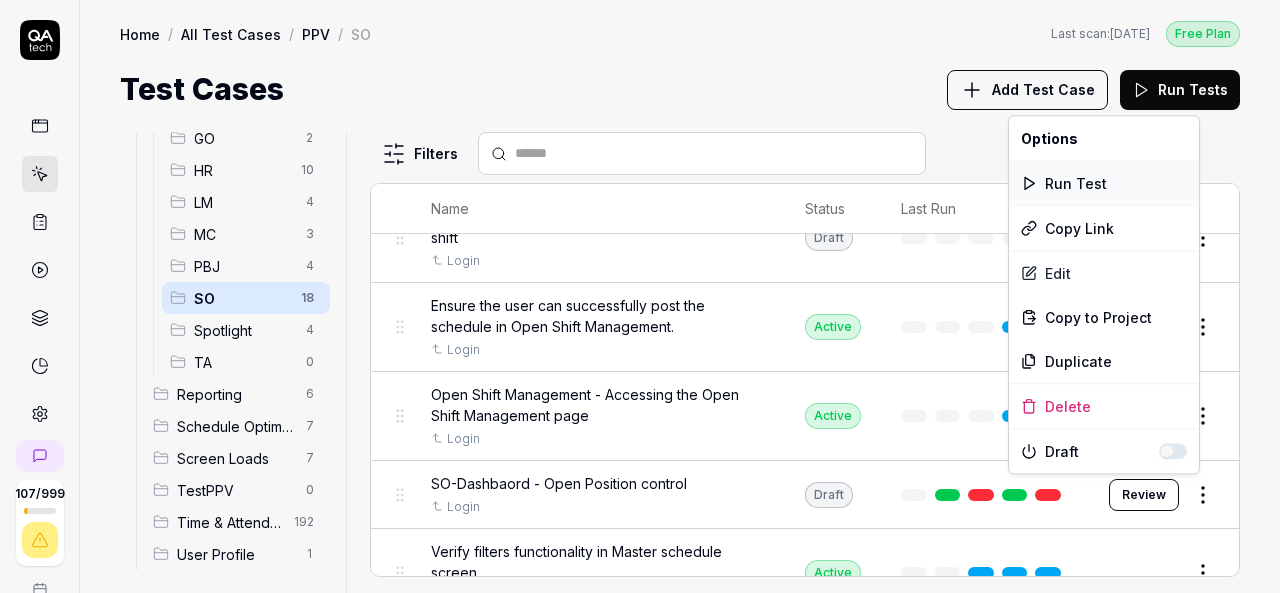click on "Run Test" at bounding box center (1104, 183) 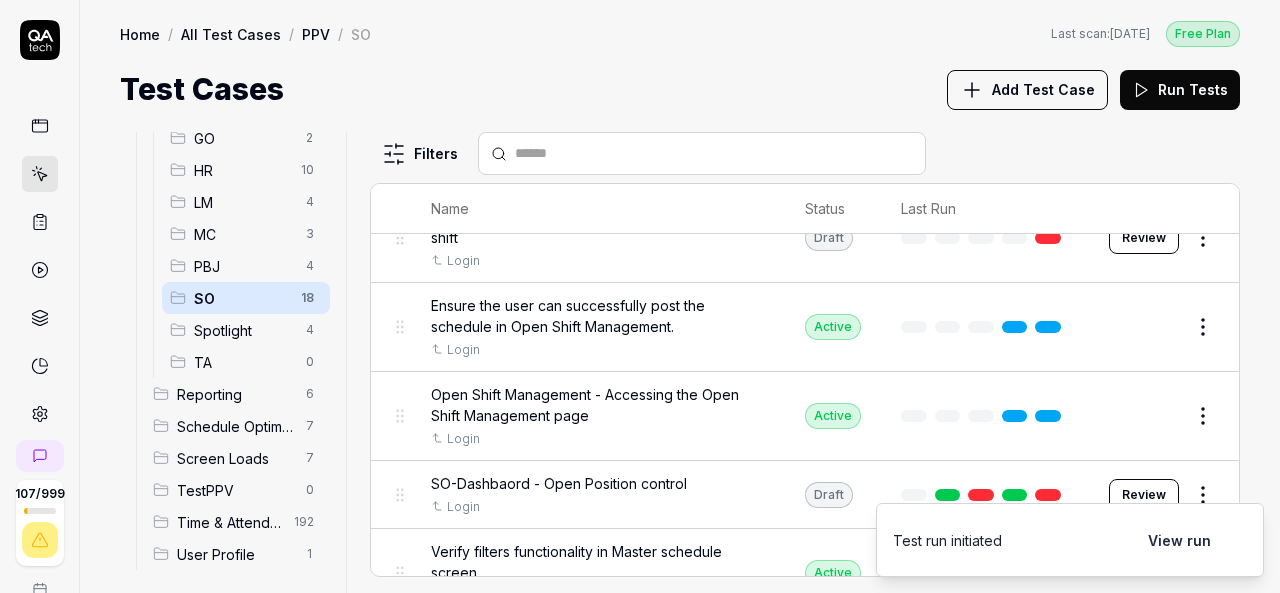 click on "View run" at bounding box center [1179, 540] 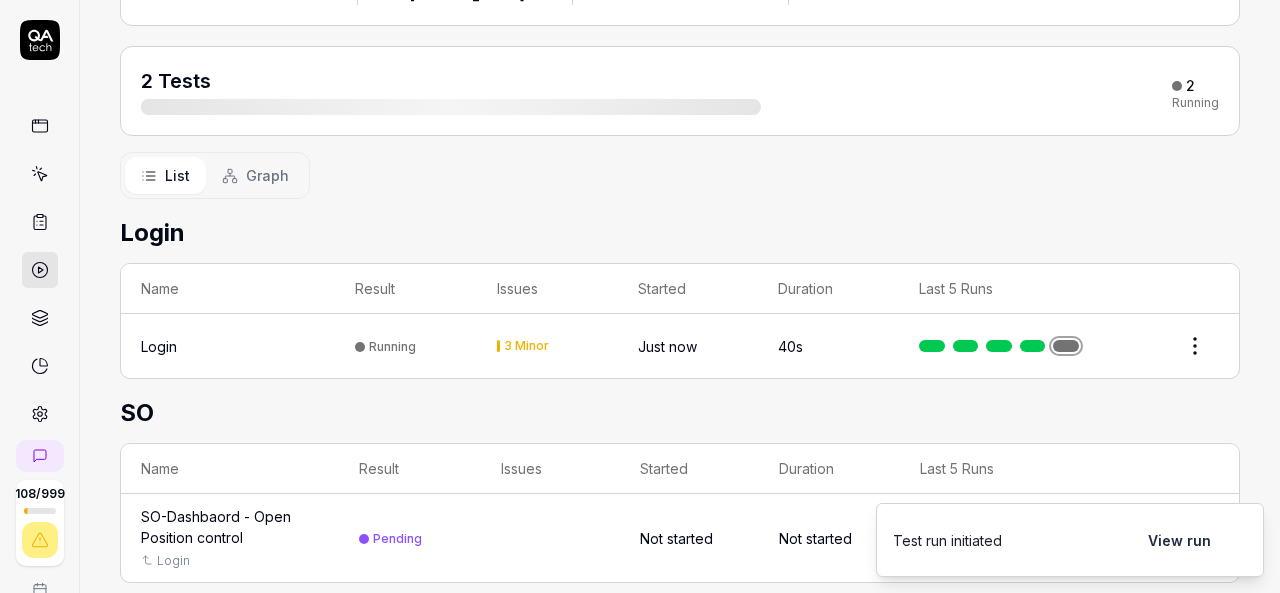 scroll, scrollTop: 220, scrollLeft: 0, axis: vertical 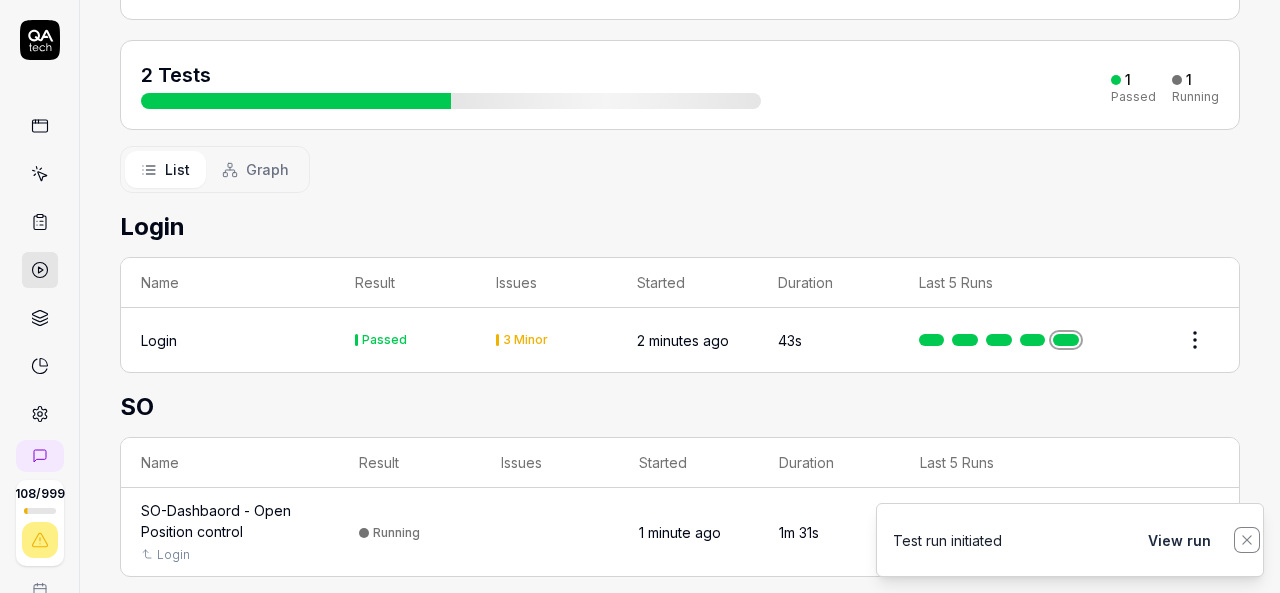 click 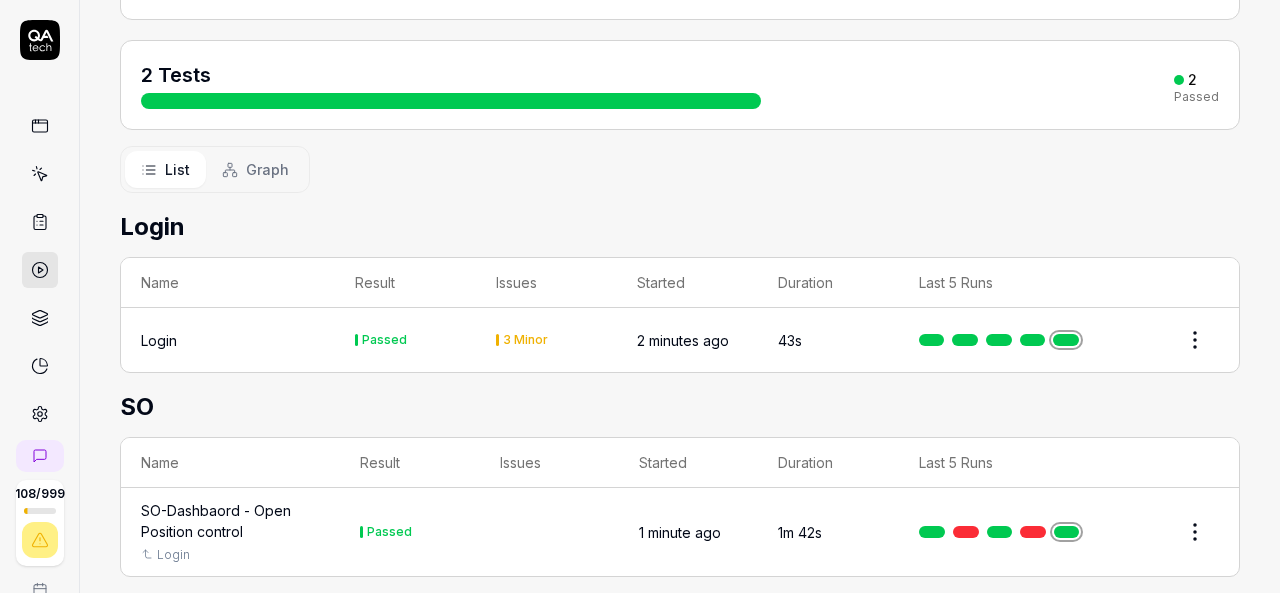 click at bounding box center [1033, 340] 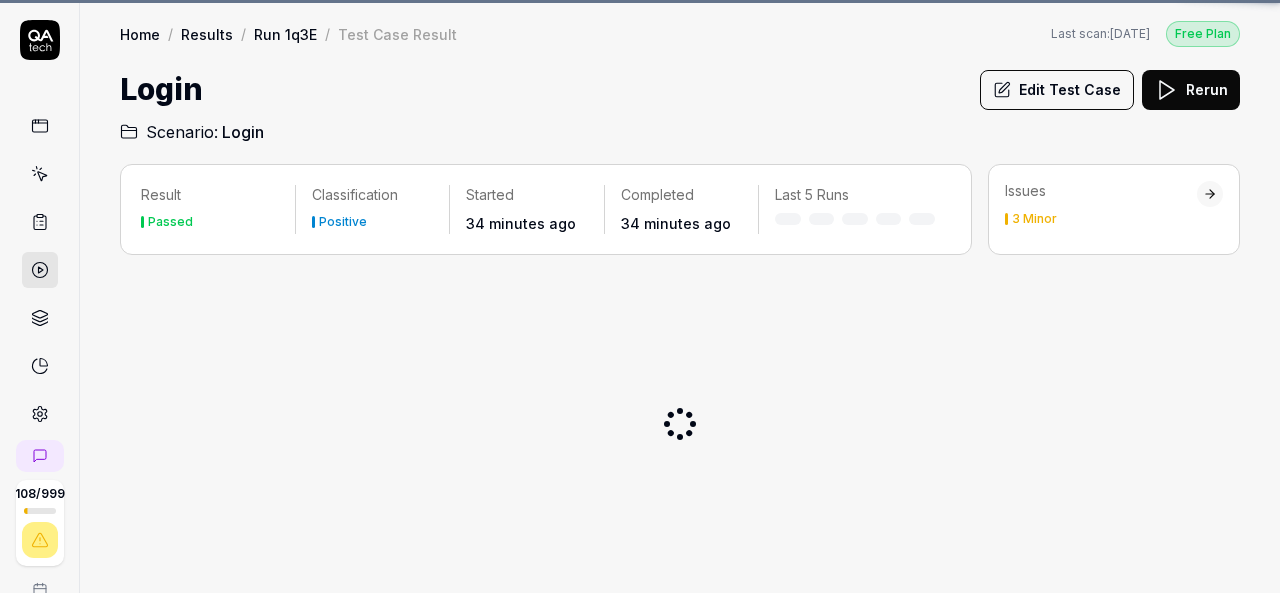 scroll, scrollTop: 0, scrollLeft: 0, axis: both 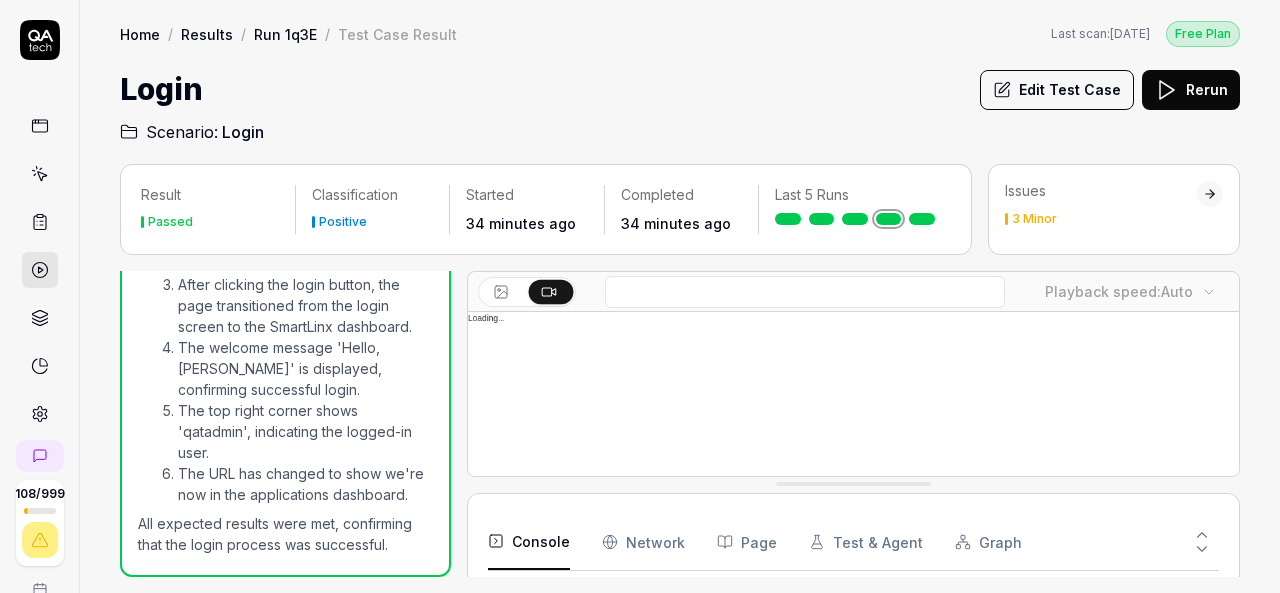 click at bounding box center [855, 219] 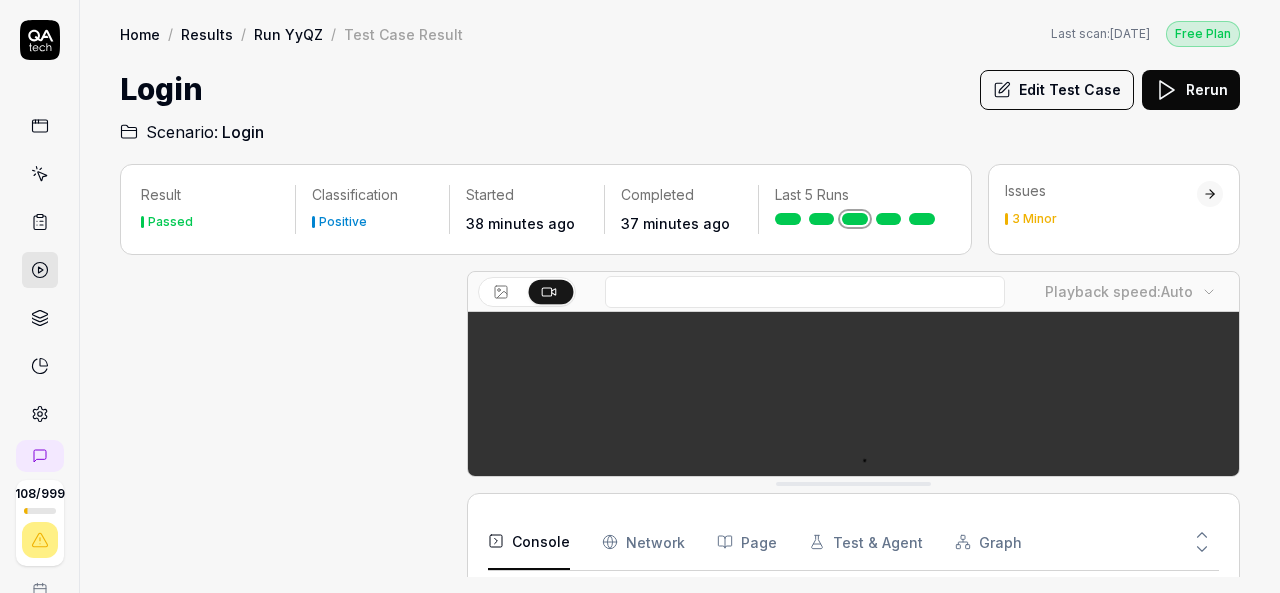 scroll, scrollTop: 833, scrollLeft: 0, axis: vertical 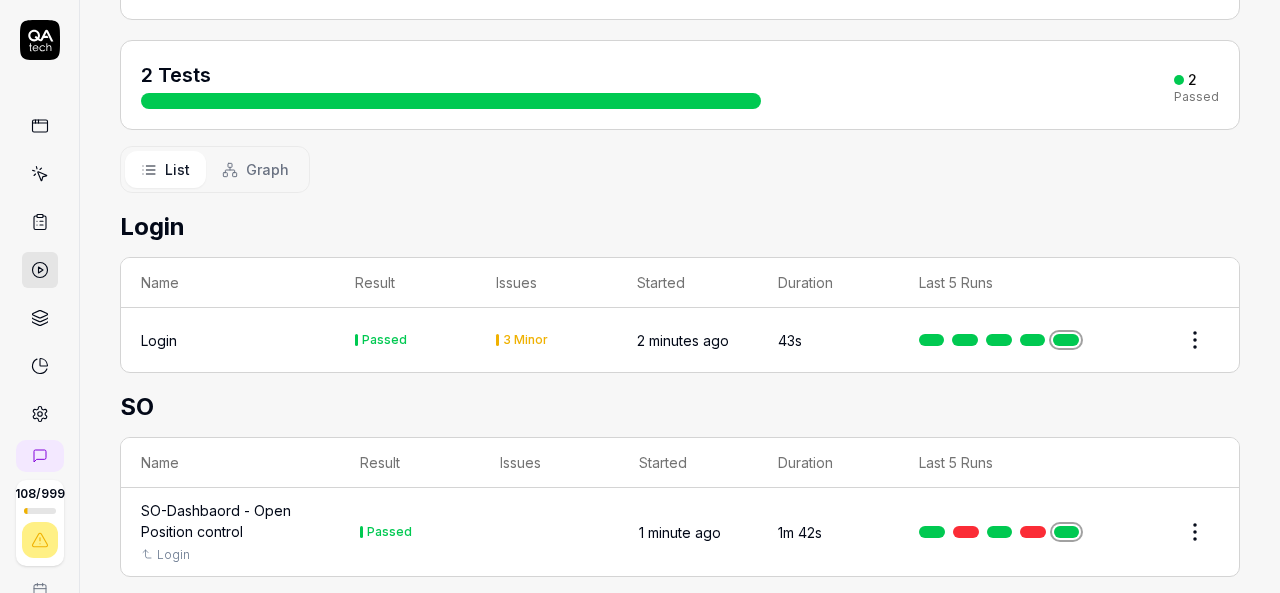 click on "SO-Dashbaord - Open Position control" at bounding box center (230, 521) 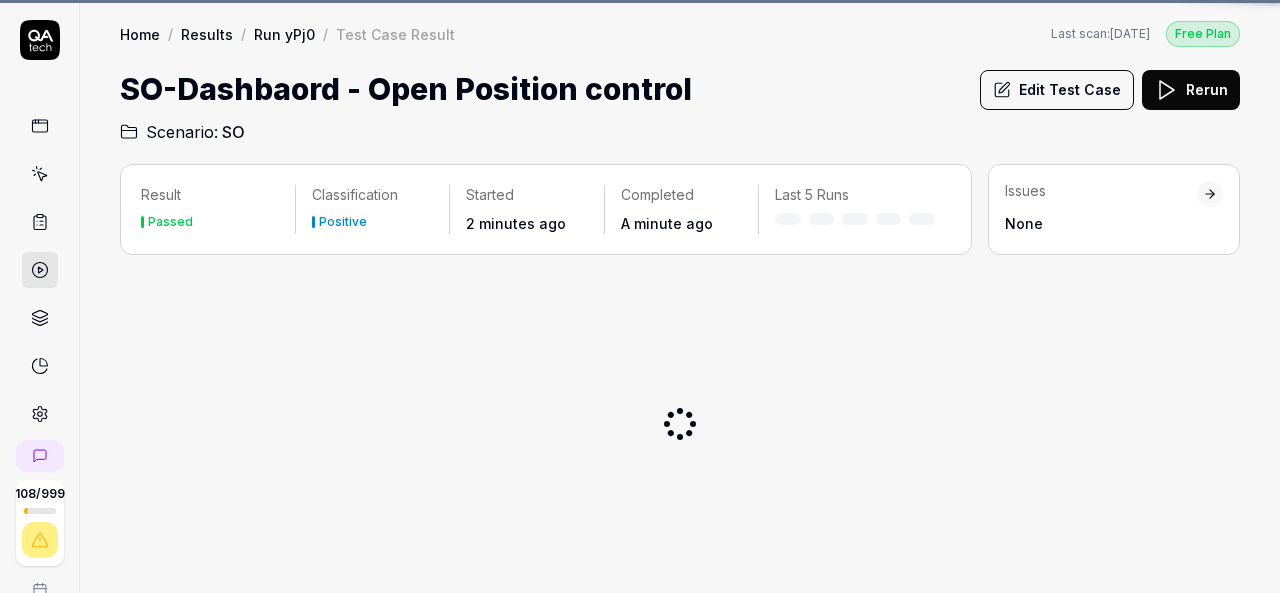 scroll, scrollTop: 0, scrollLeft: 0, axis: both 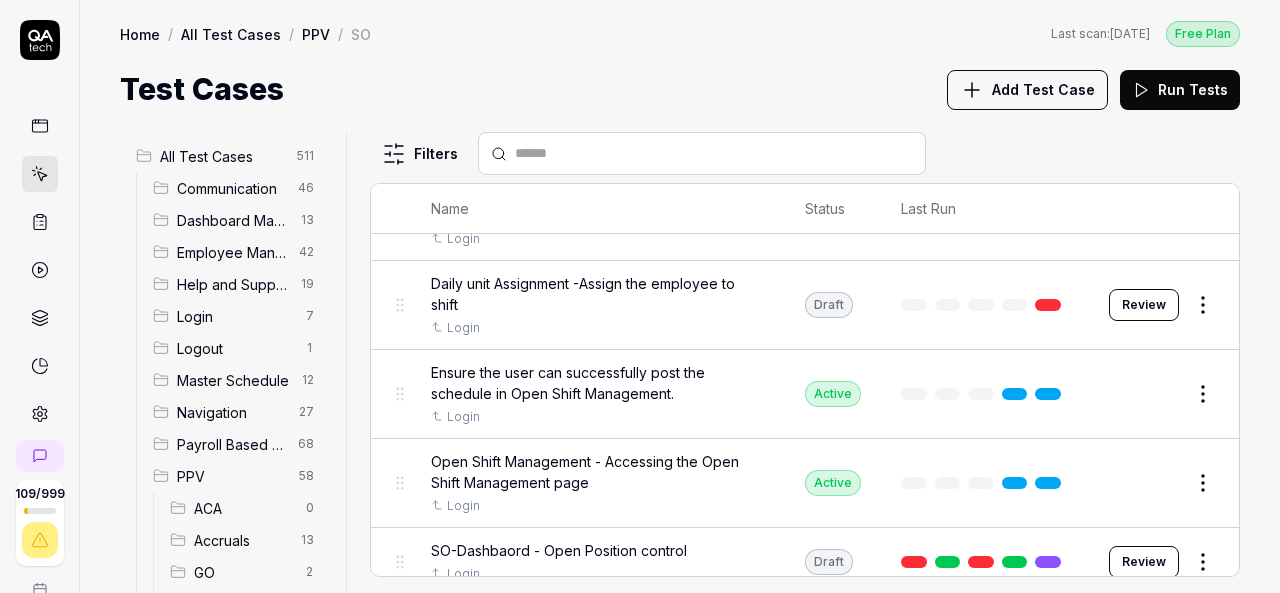 click at bounding box center (40, 270) 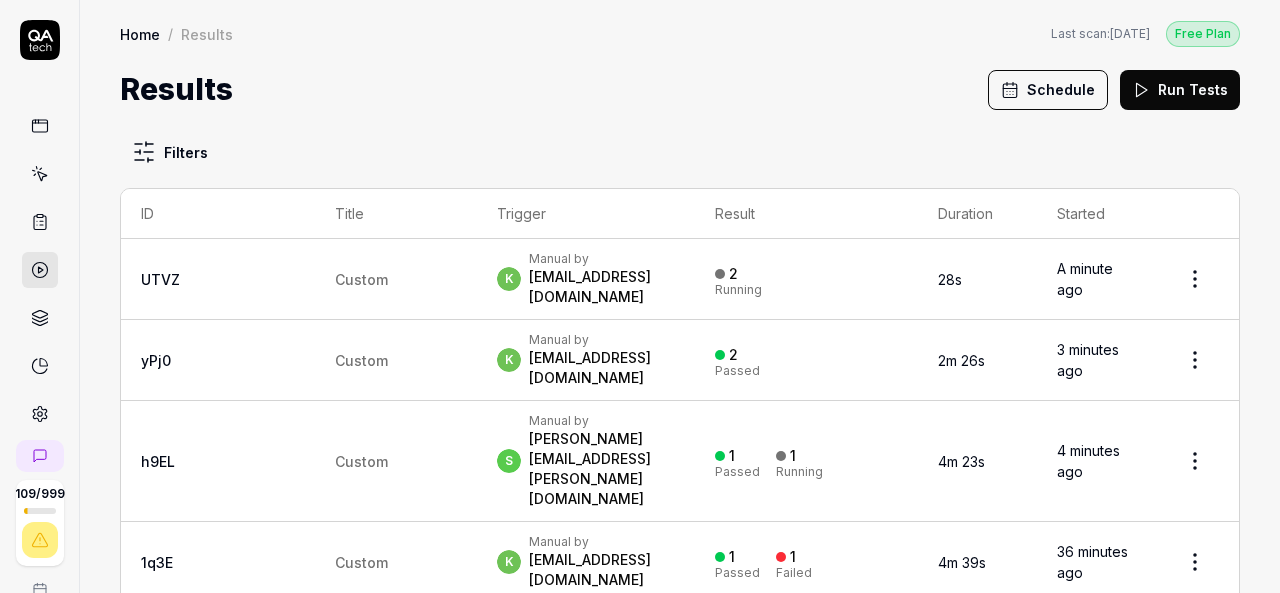 click on "Manual by" at bounding box center (602, 259) 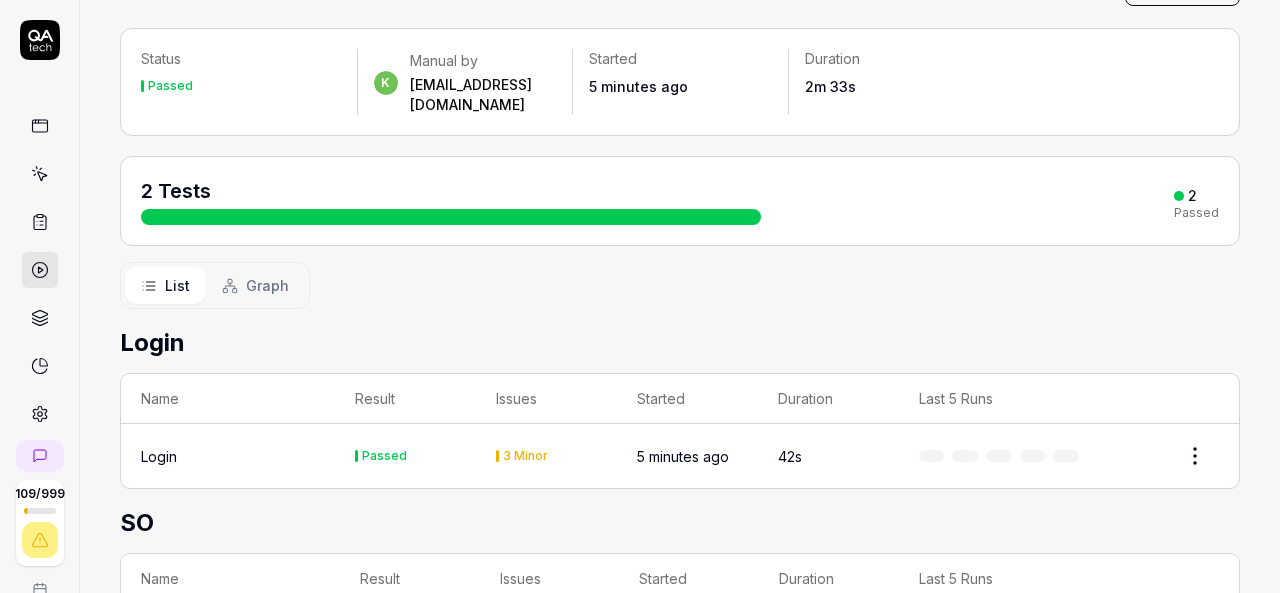 scroll, scrollTop: 220, scrollLeft: 0, axis: vertical 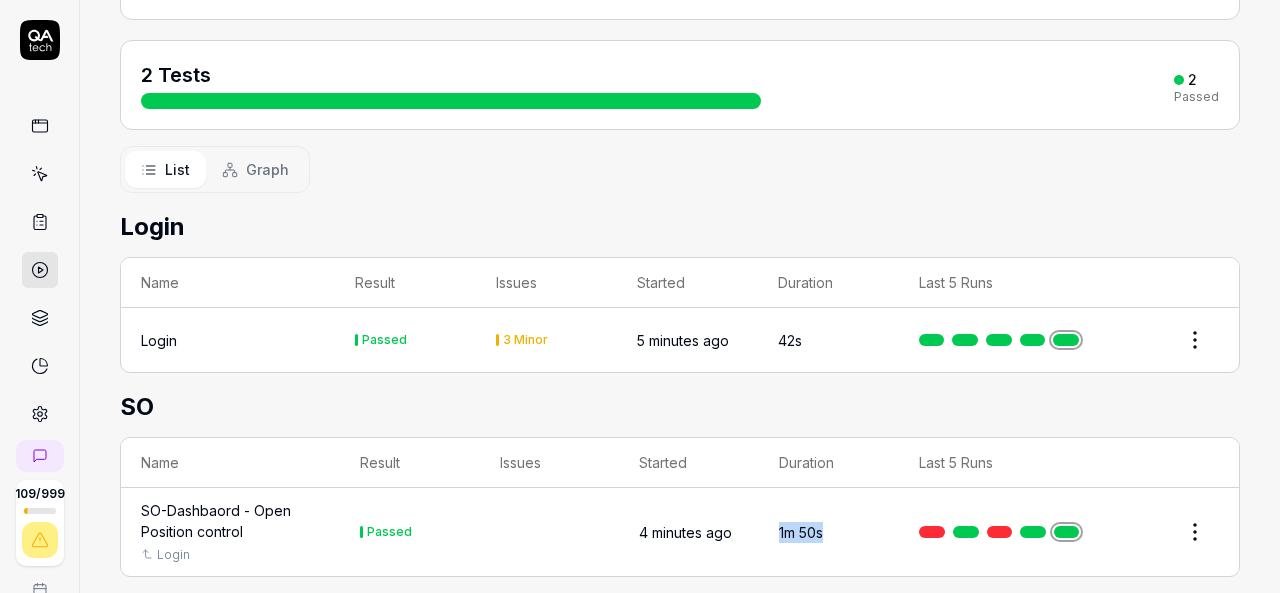 drag, startPoint x: 828, startPoint y: 511, endPoint x: 744, endPoint y: 500, distance: 84.71718 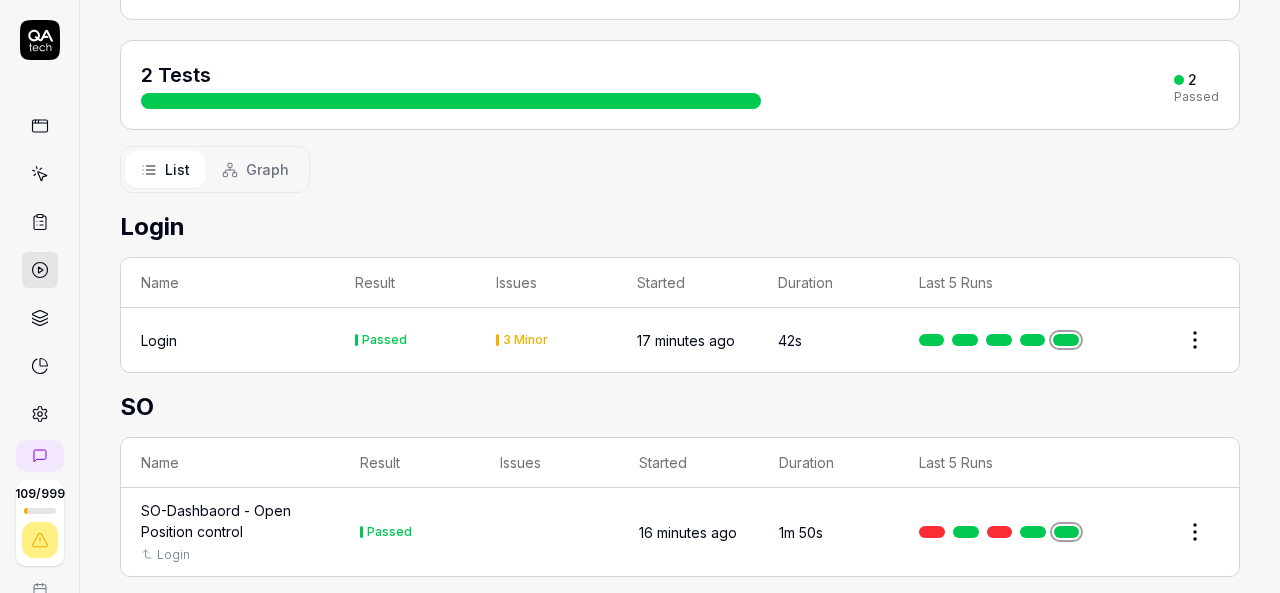 click 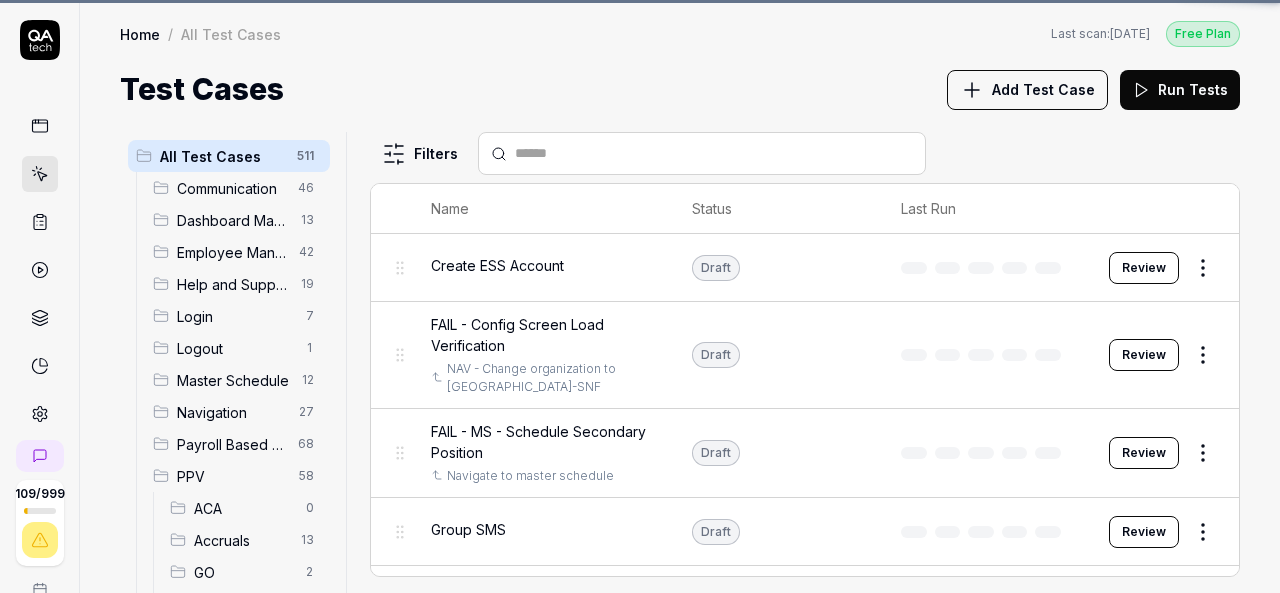 scroll, scrollTop: 0, scrollLeft: 0, axis: both 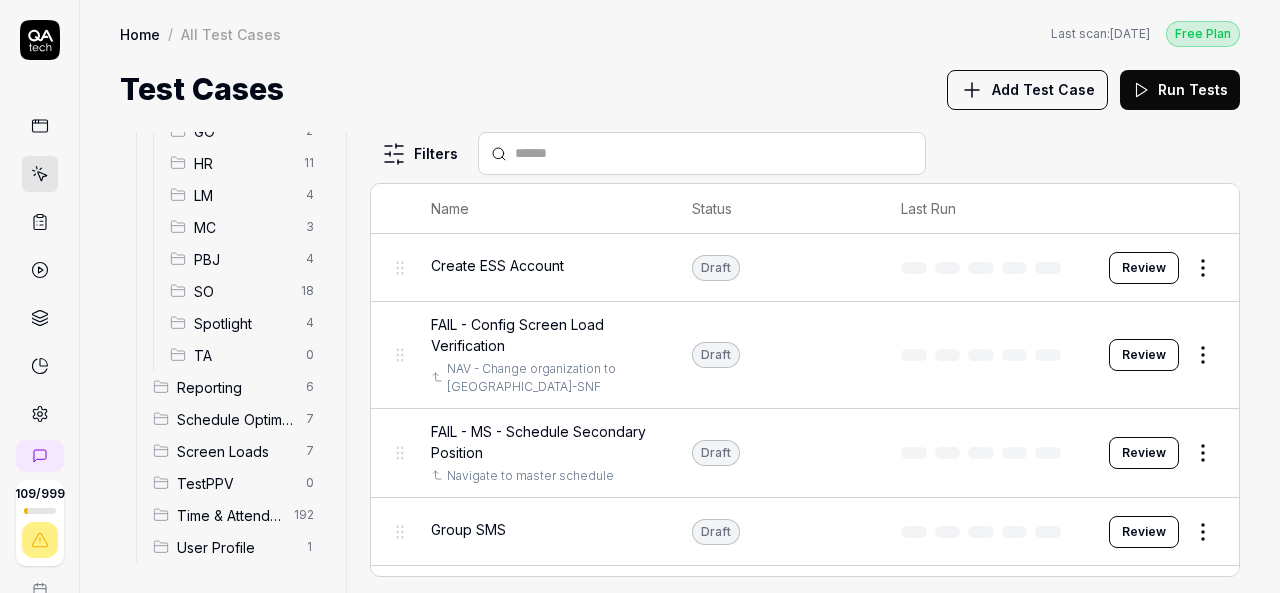 click on "SO" at bounding box center [241, 291] 